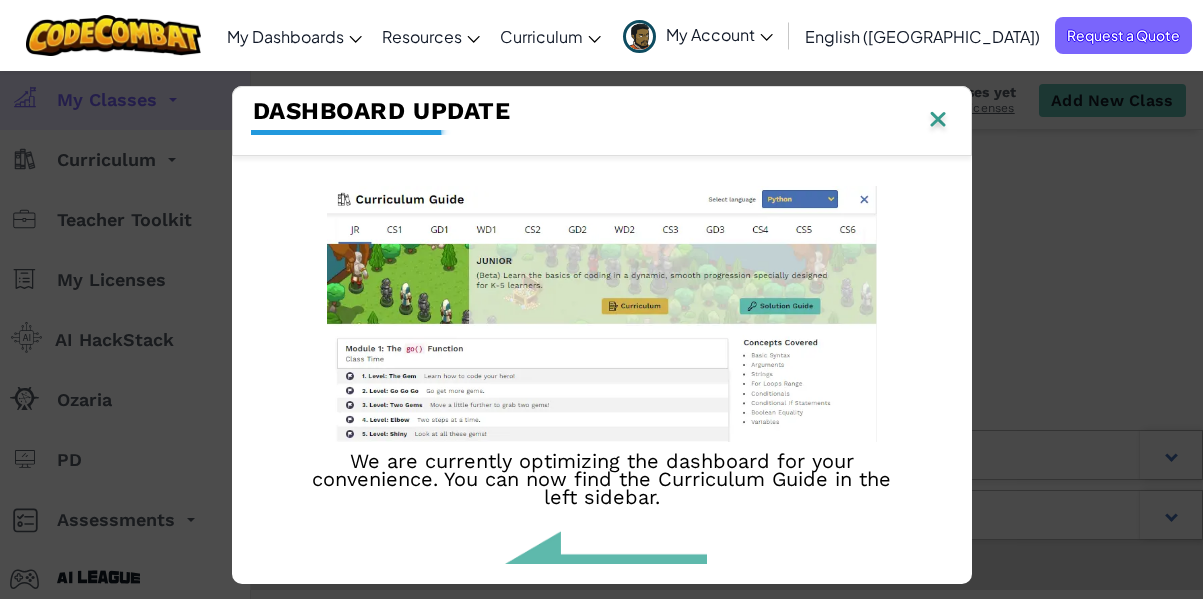 scroll, scrollTop: 0, scrollLeft: 0, axis: both 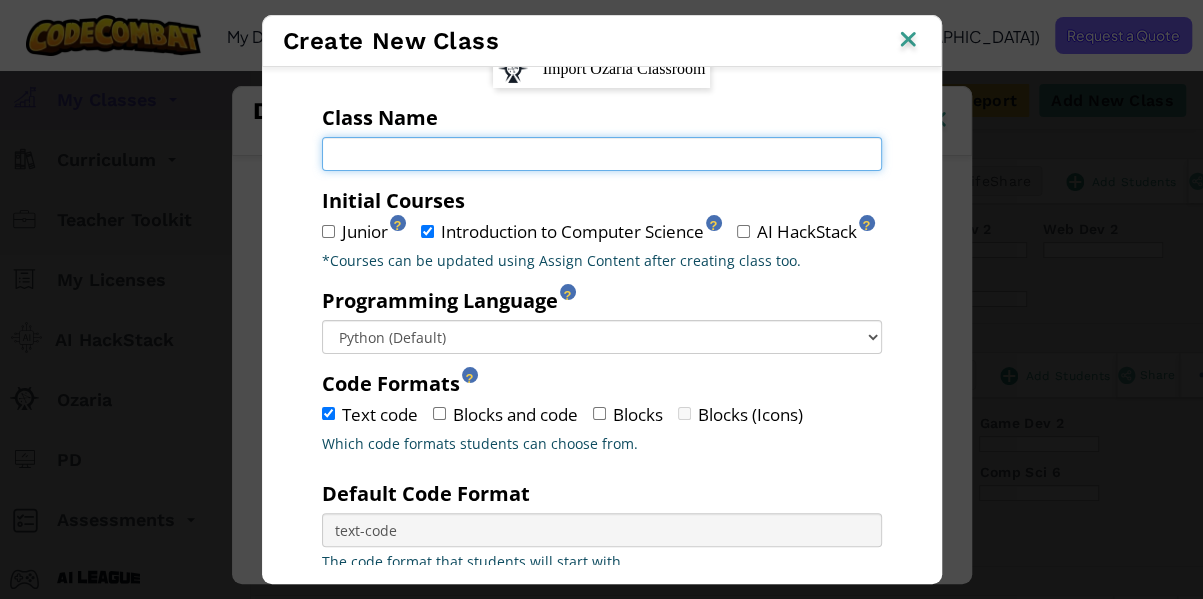click on "Class Name
Field is required" at bounding box center [602, 154] 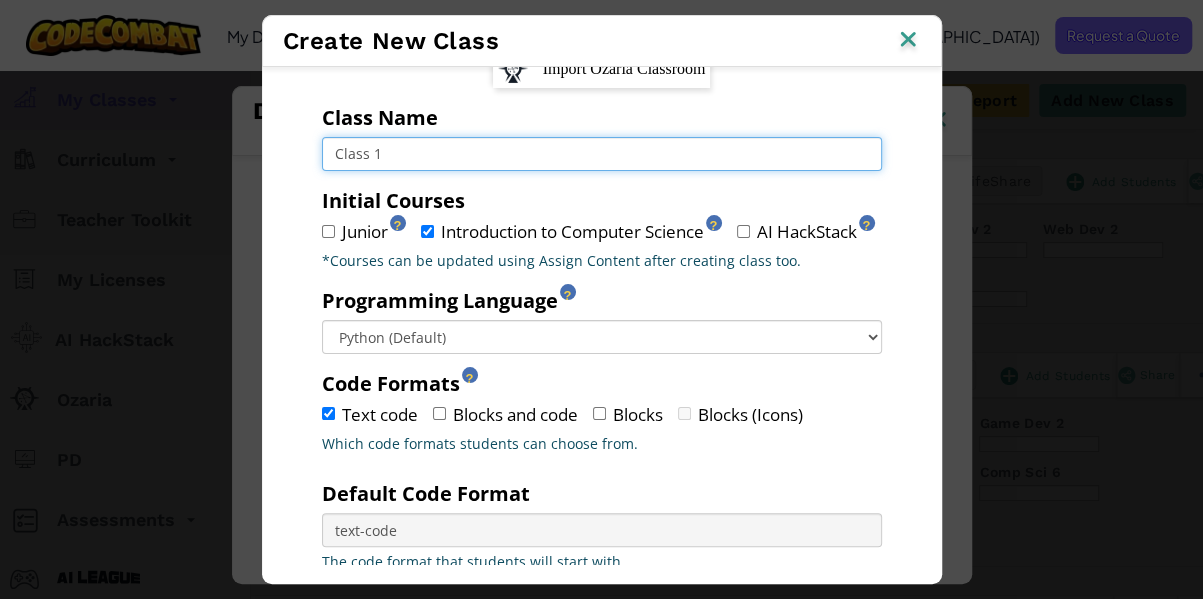 scroll, scrollTop: 163, scrollLeft: 0, axis: vertical 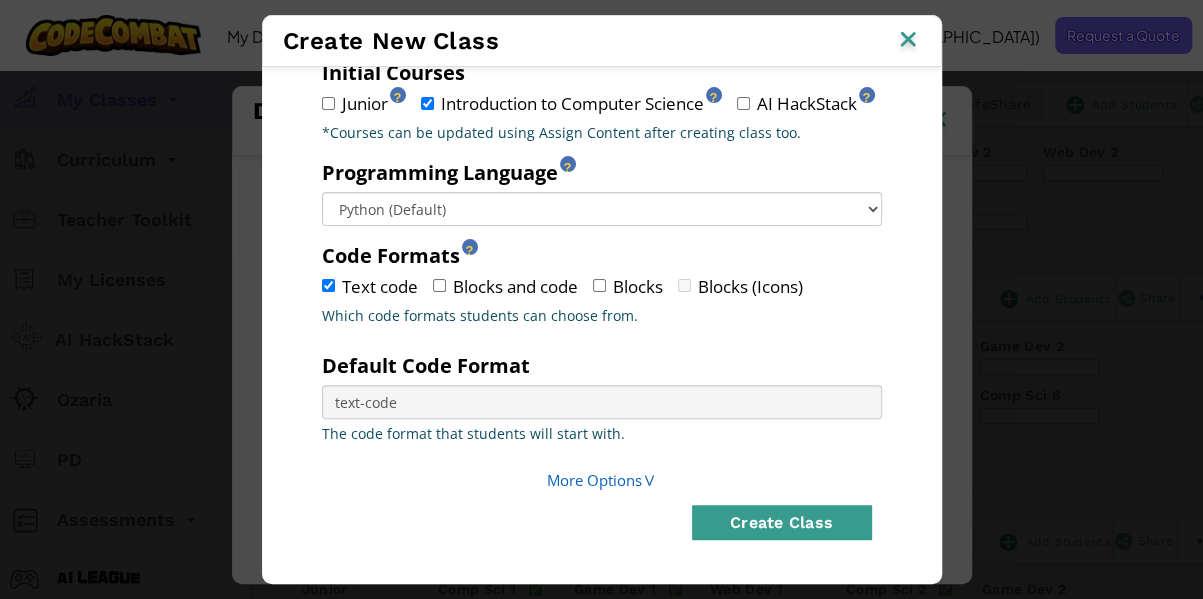 type on "Class 1" 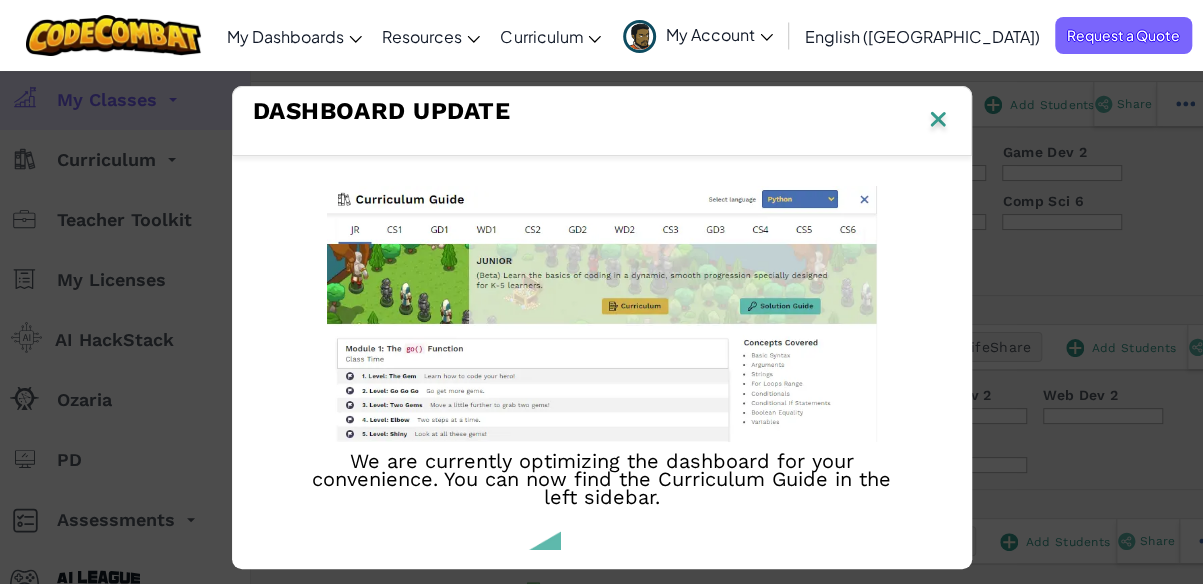 click at bounding box center [938, 121] 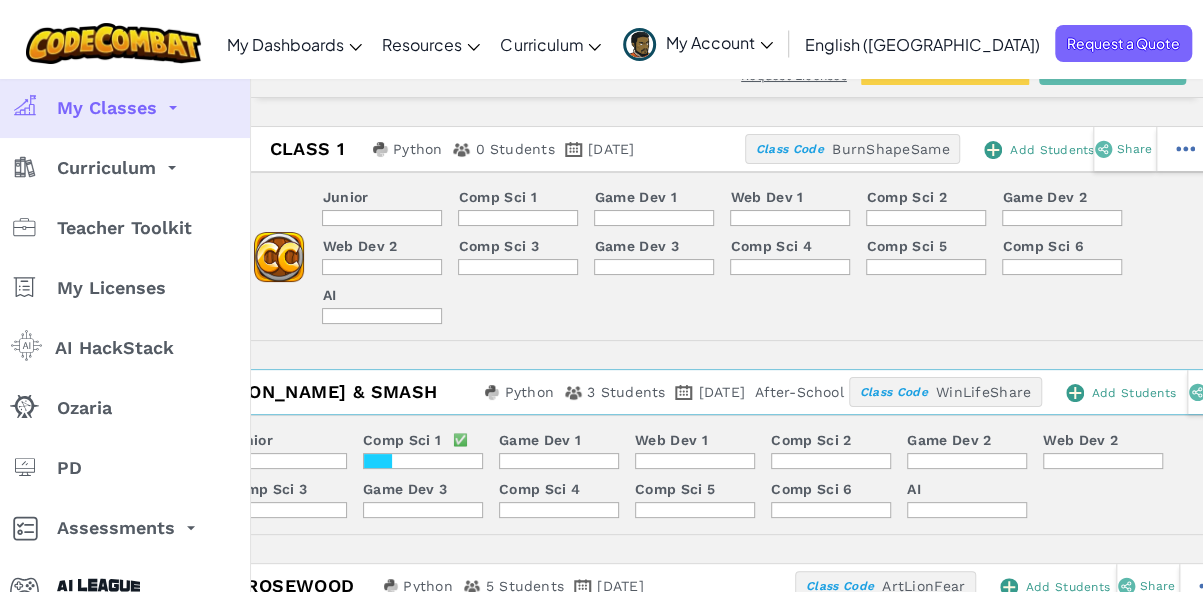 scroll, scrollTop: 33, scrollLeft: 0, axis: vertical 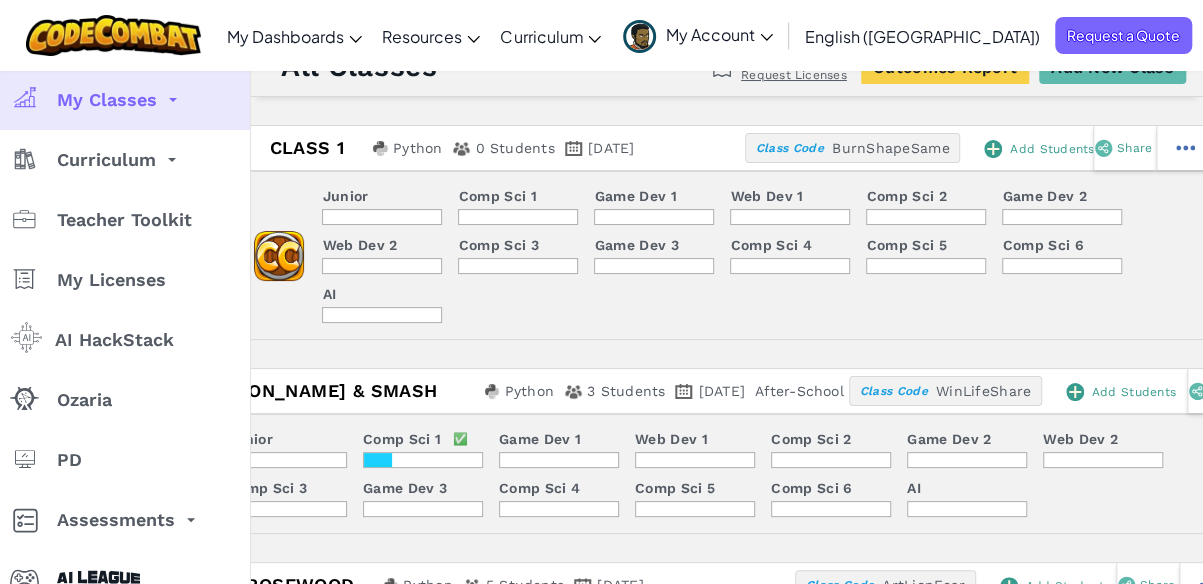click on "My Classes" at bounding box center [107, 100] 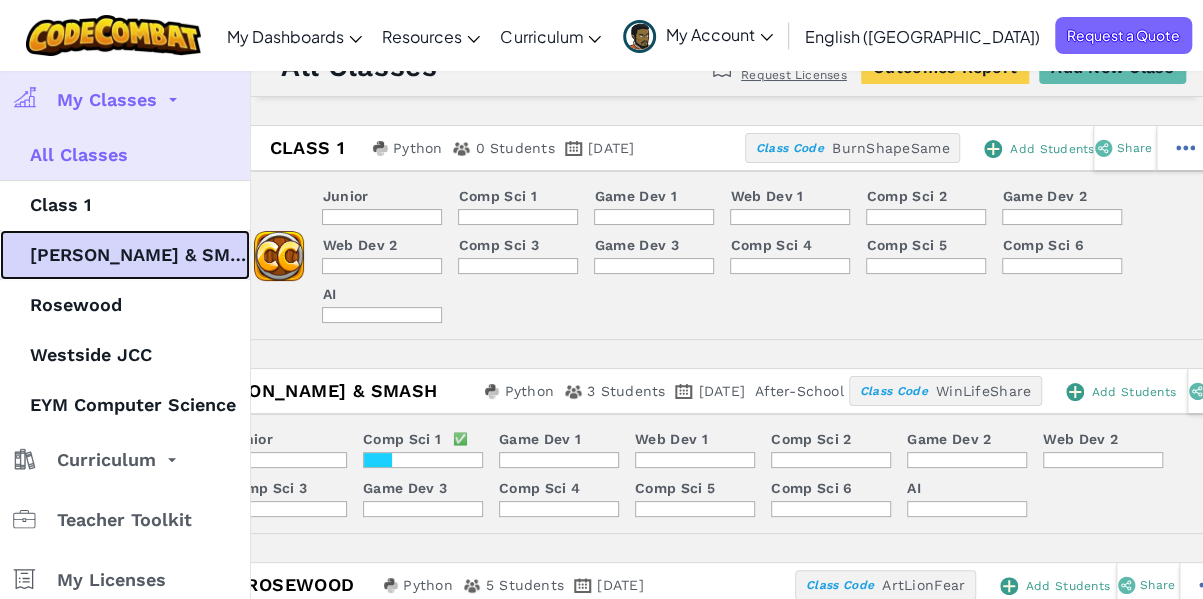 click on "[PERSON_NAME] & SMASH Coders" at bounding box center [125, 255] 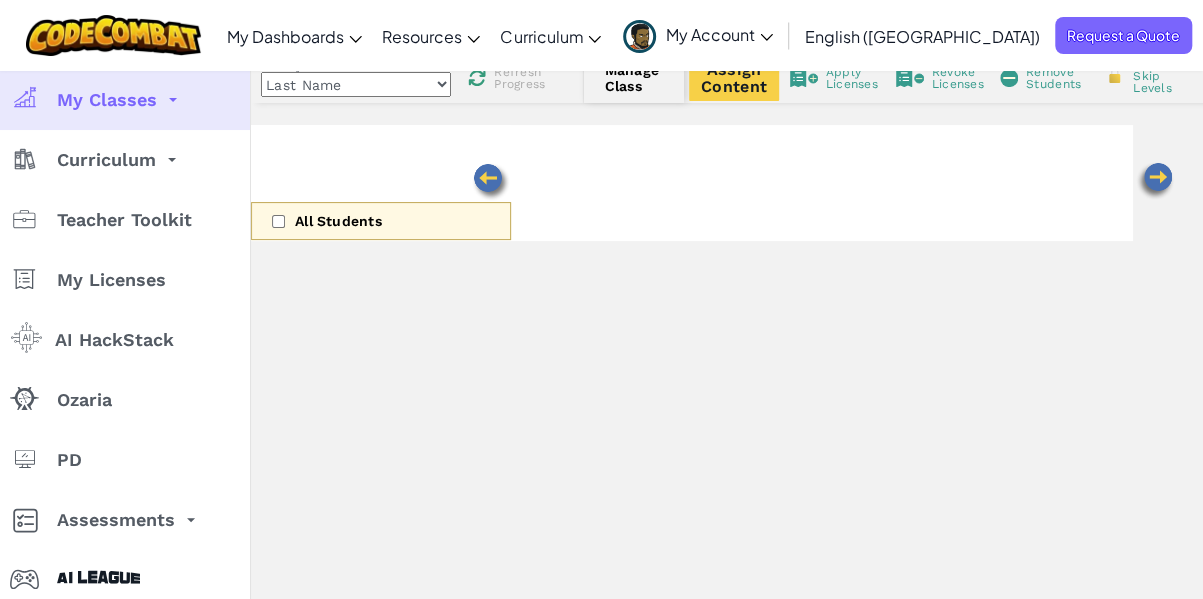 scroll, scrollTop: 0, scrollLeft: 0, axis: both 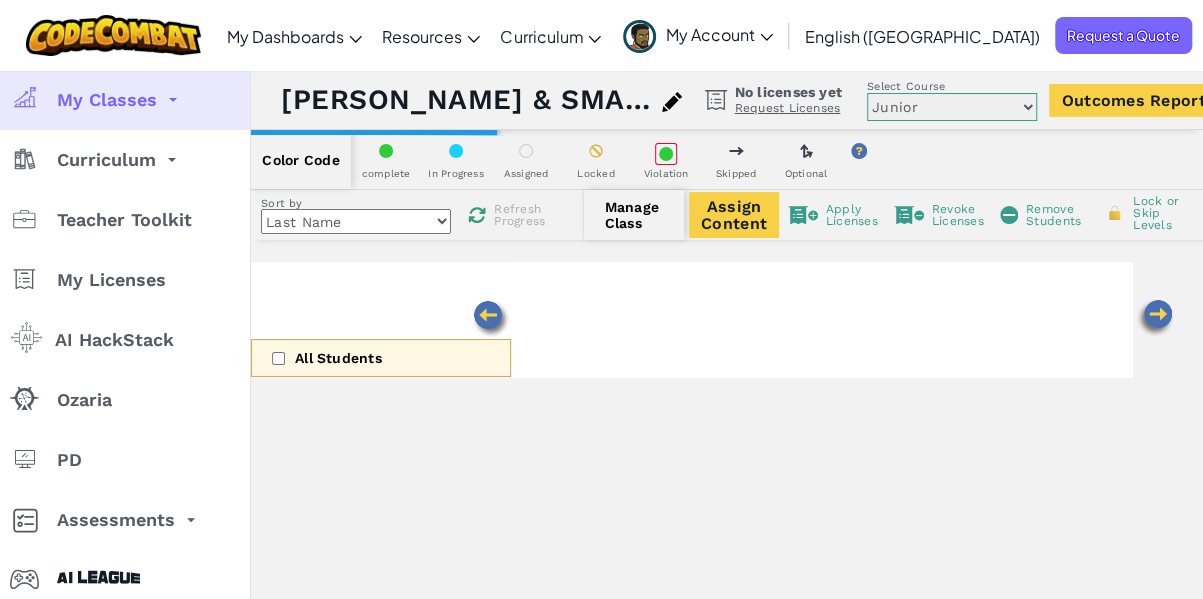 click at bounding box center [672, 102] 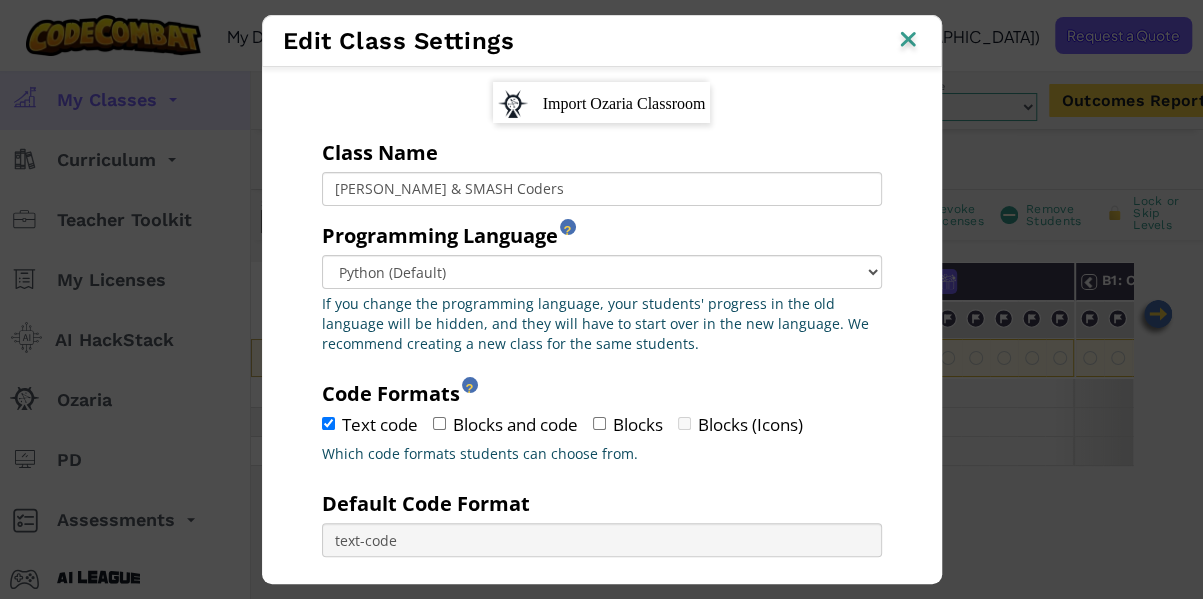 scroll, scrollTop: 138, scrollLeft: 0, axis: vertical 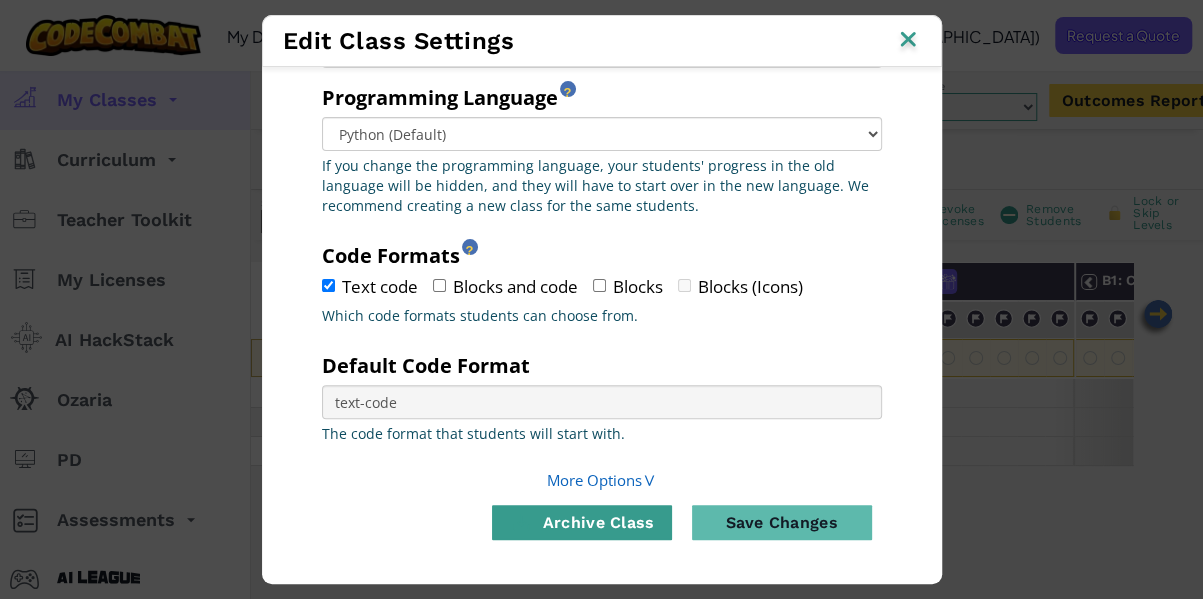 click on "archive class" at bounding box center (582, 522) 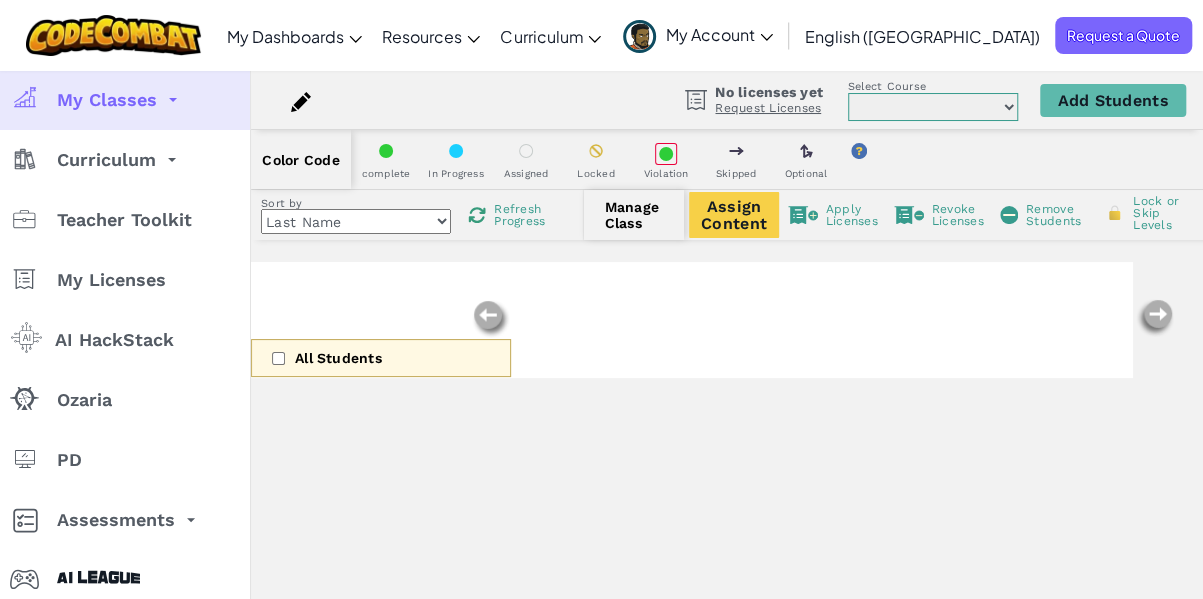 click on "My Classes" at bounding box center [125, 100] 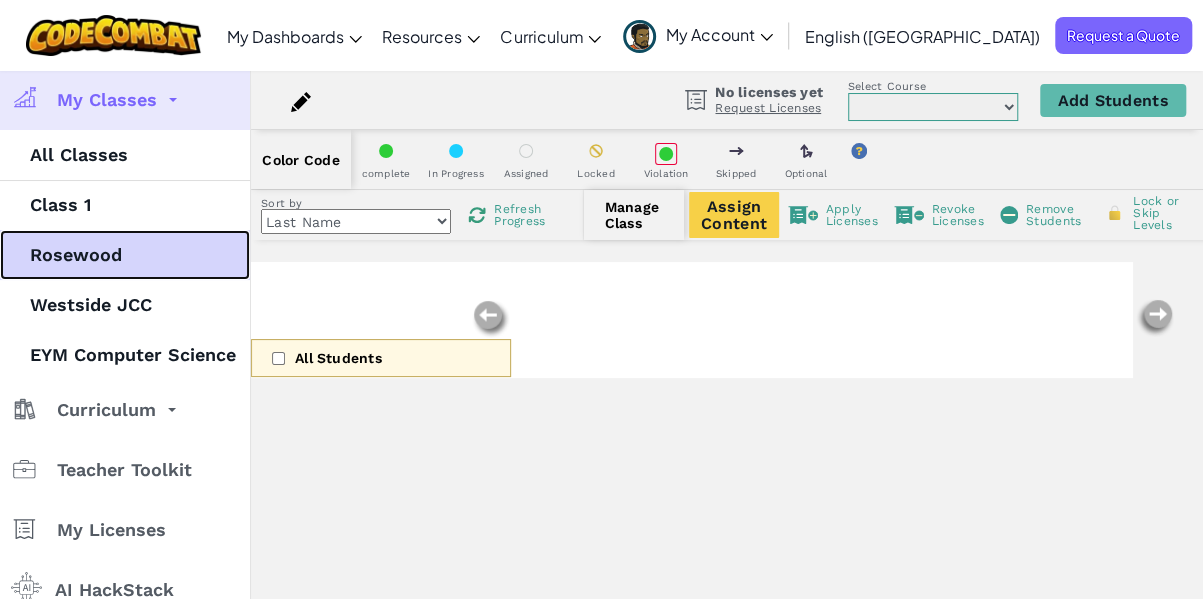 click on "Rosewood" at bounding box center (125, 255) 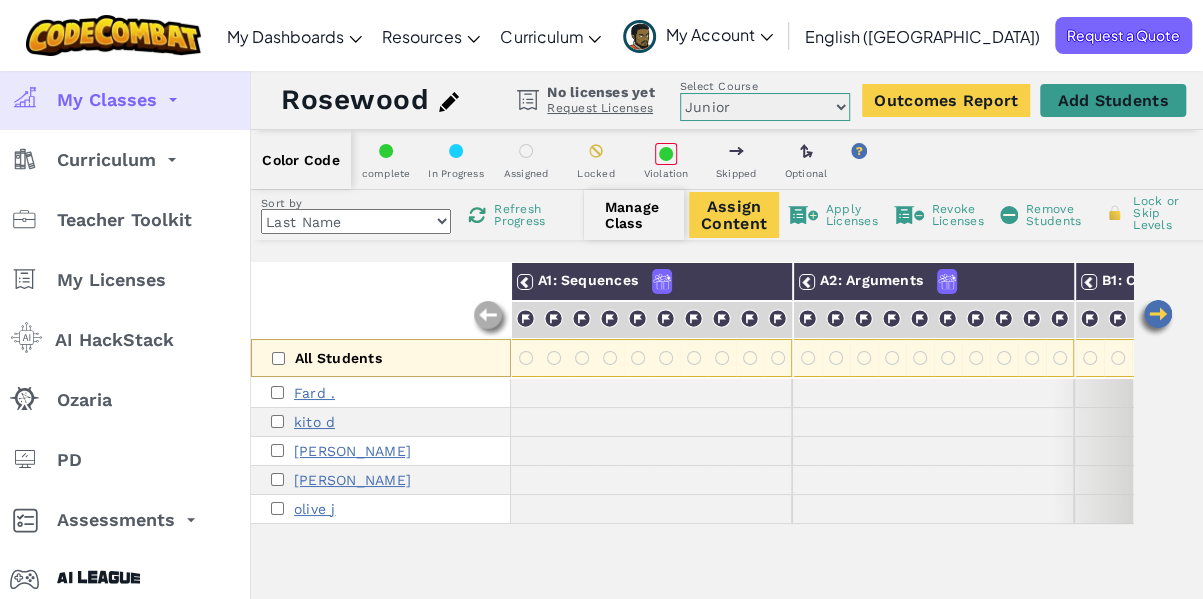 click on "Add Students" at bounding box center [1112, 100] 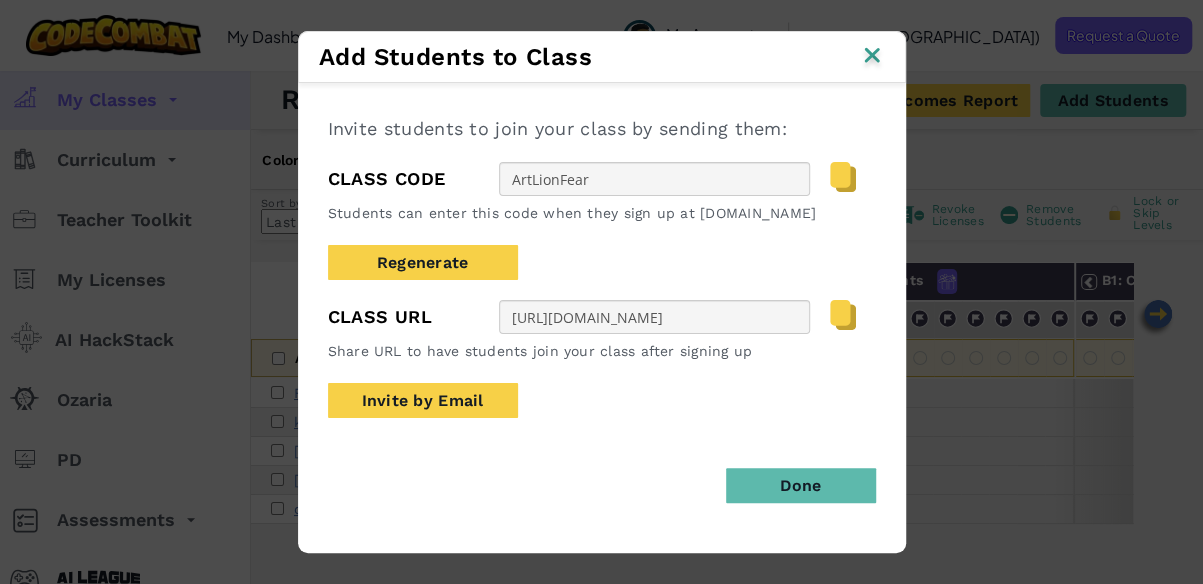 drag, startPoint x: 1059, startPoint y: 107, endPoint x: 876, endPoint y: 47, distance: 192.58505 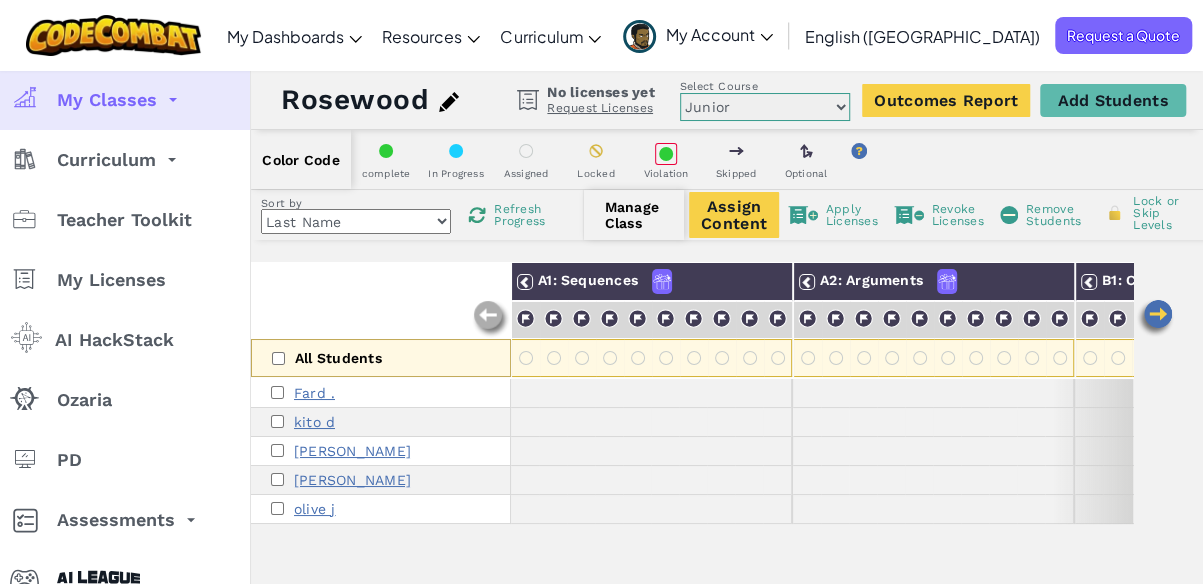 click on "My Classes" at bounding box center (125, 100) 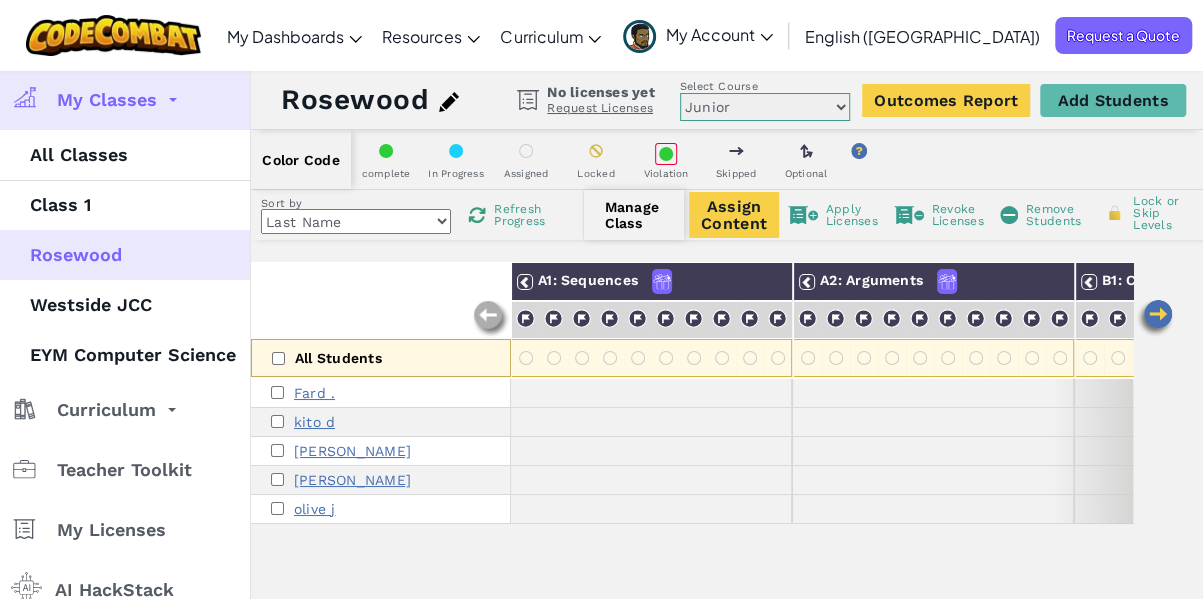 click at bounding box center (449, 102) 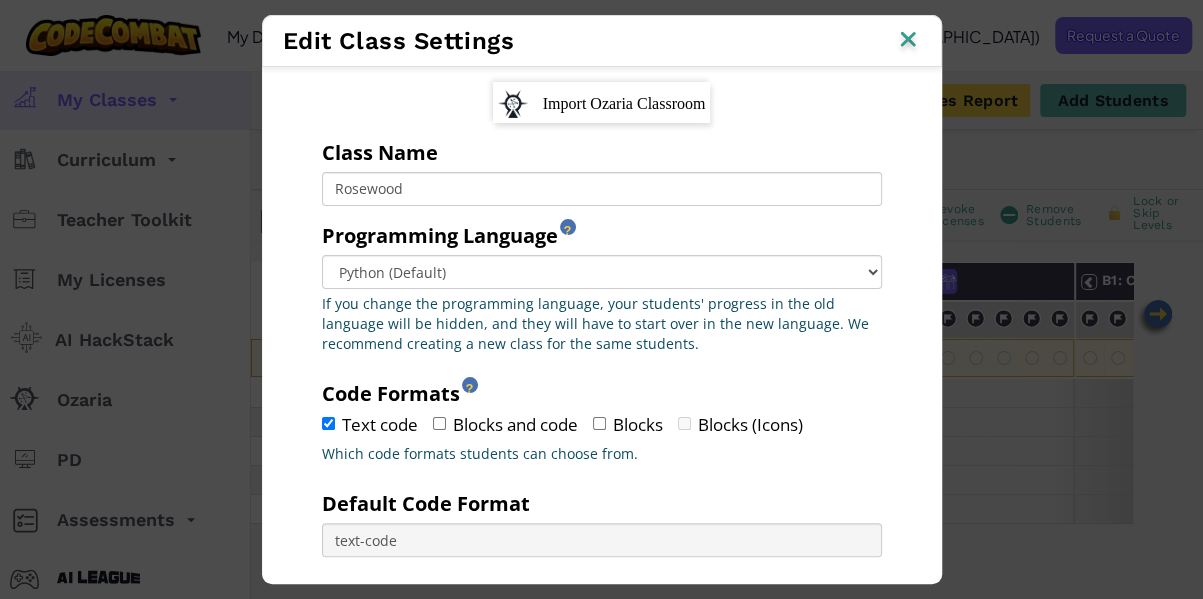 scroll, scrollTop: 138, scrollLeft: 0, axis: vertical 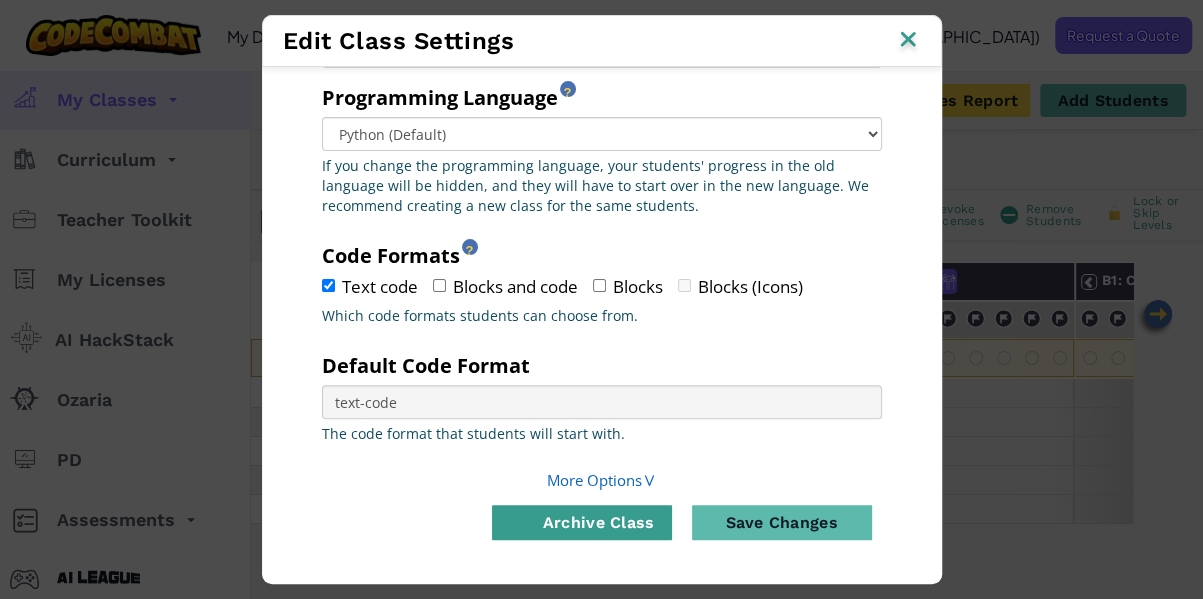 click on "archive class" at bounding box center [582, 522] 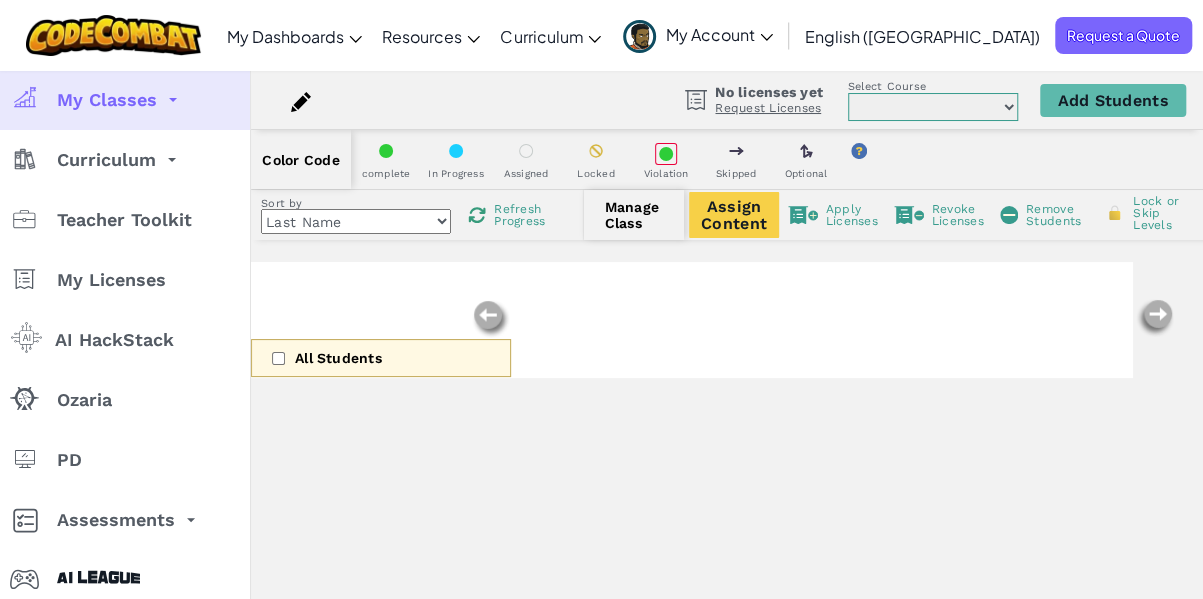 click at bounding box center [173, 100] 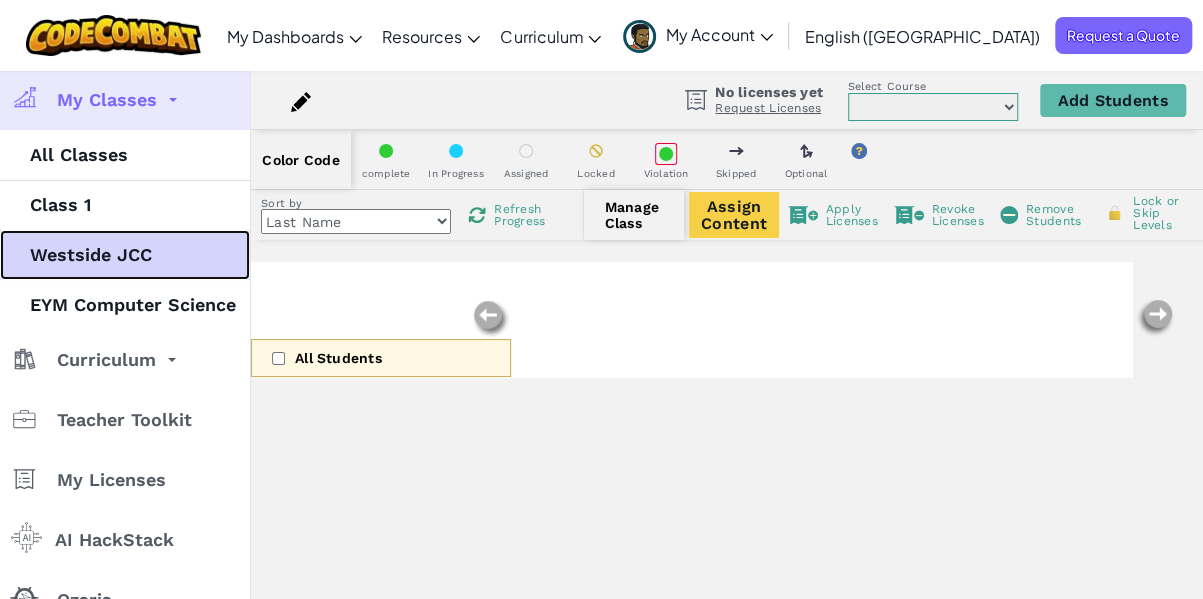 click on "Westside JCC" at bounding box center [125, 255] 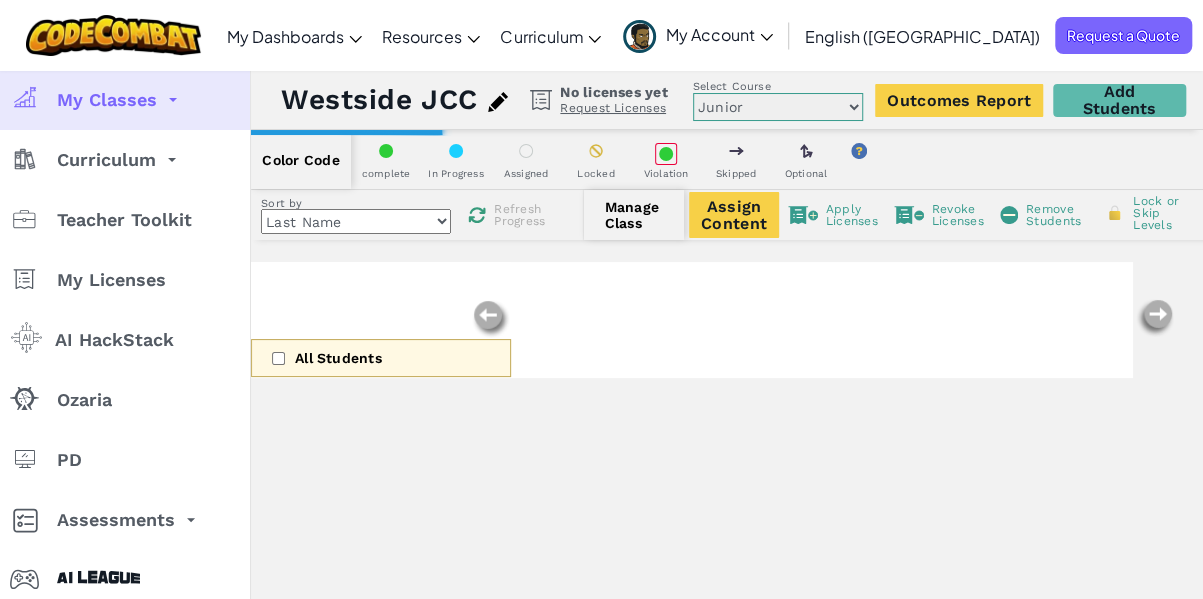 click at bounding box center [498, 102] 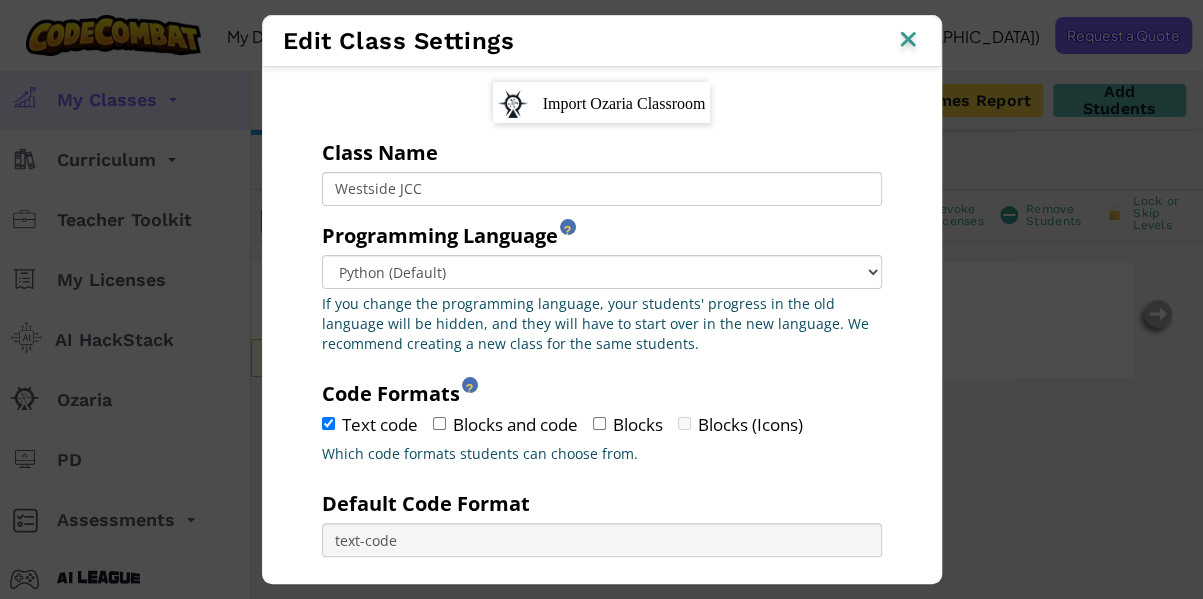 scroll, scrollTop: 138, scrollLeft: 0, axis: vertical 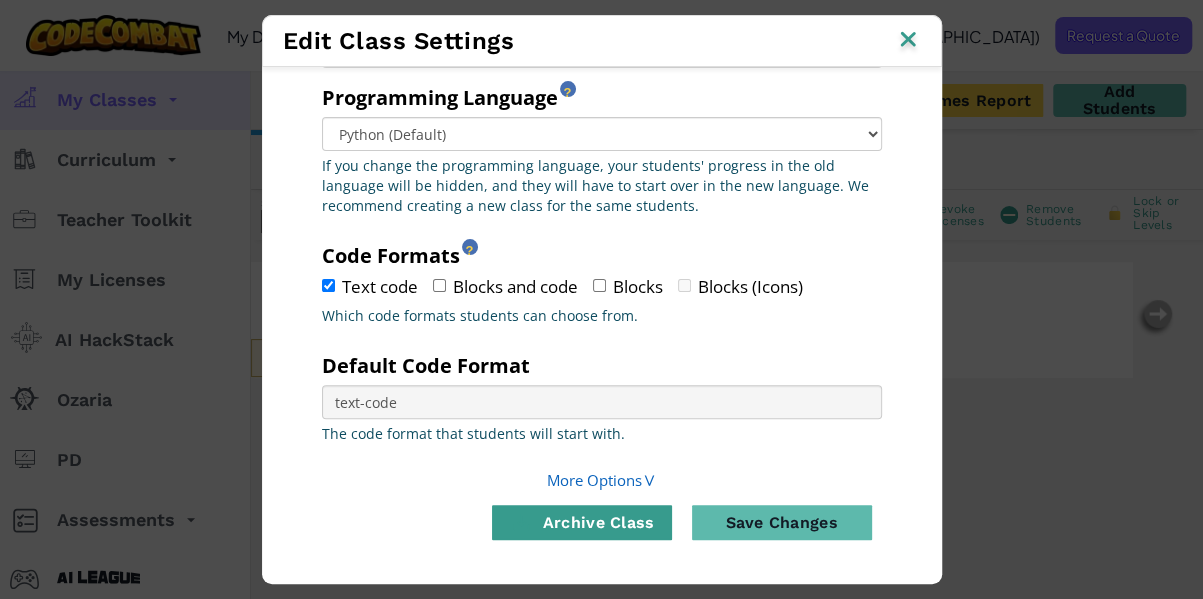 click on "archive class" at bounding box center [582, 522] 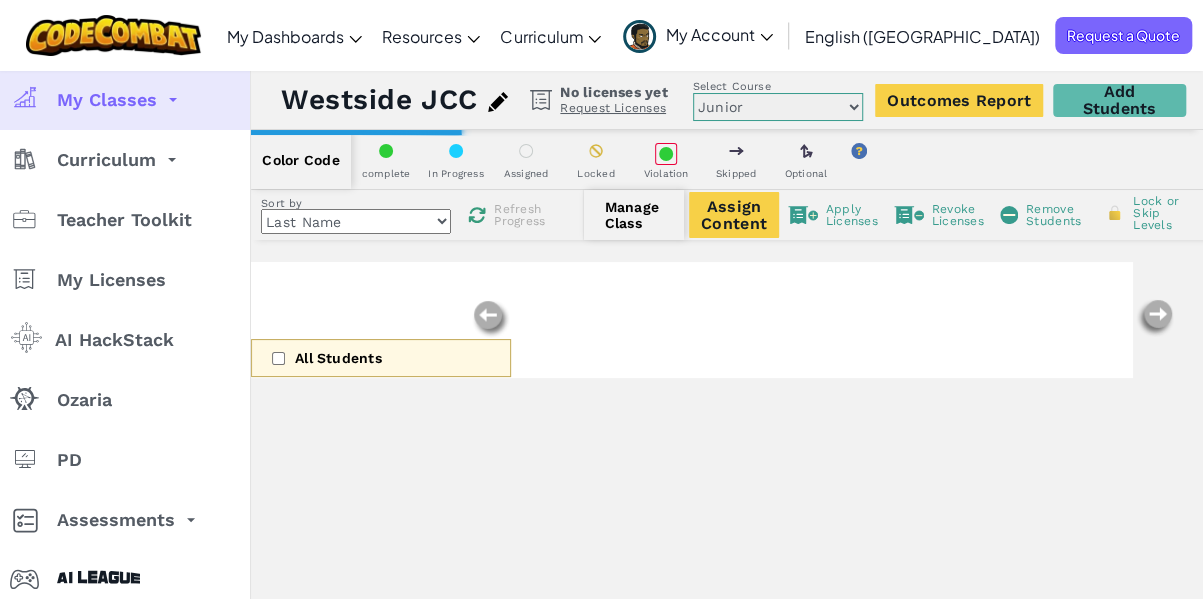 click at bounding box center [173, 100] 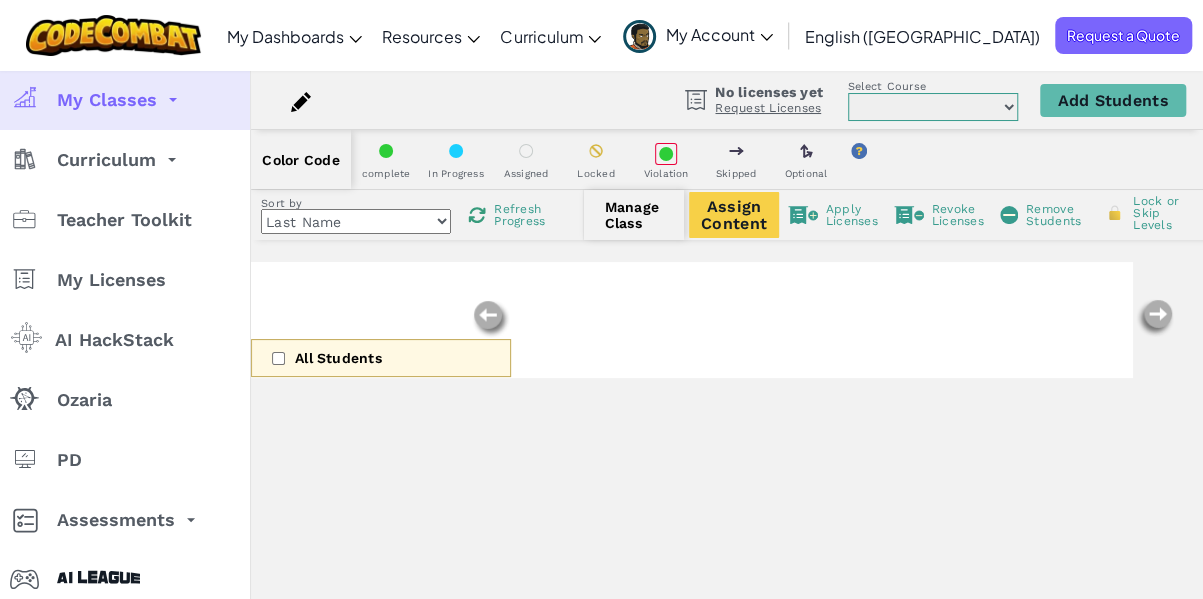 click on "My Classes" at bounding box center [125, 100] 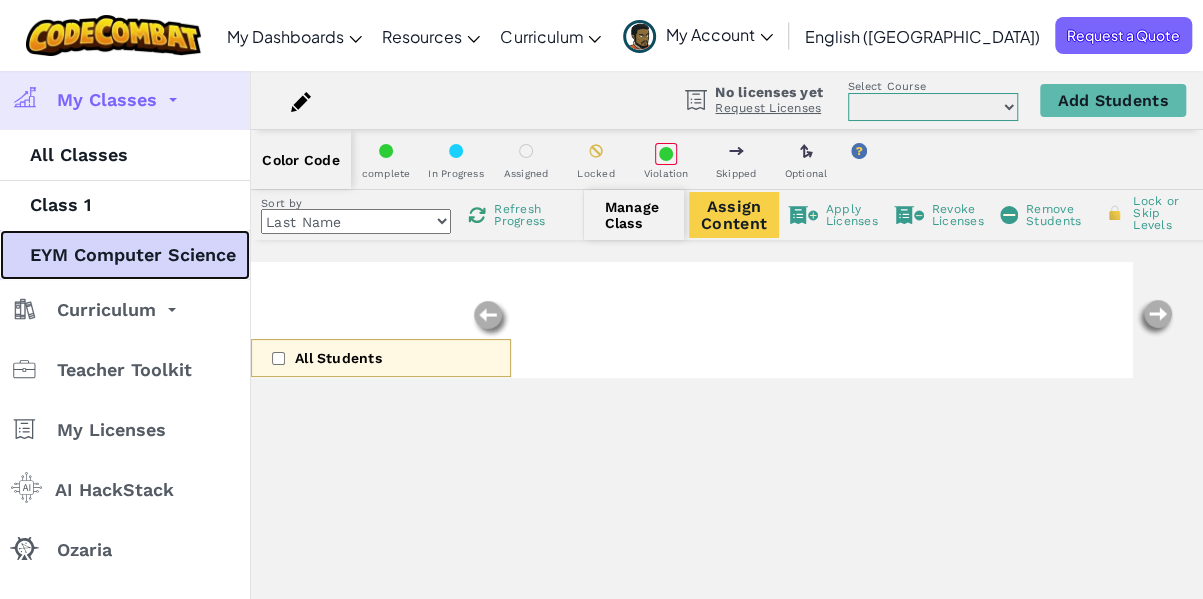 click on "EYM Computer Science" at bounding box center [125, 255] 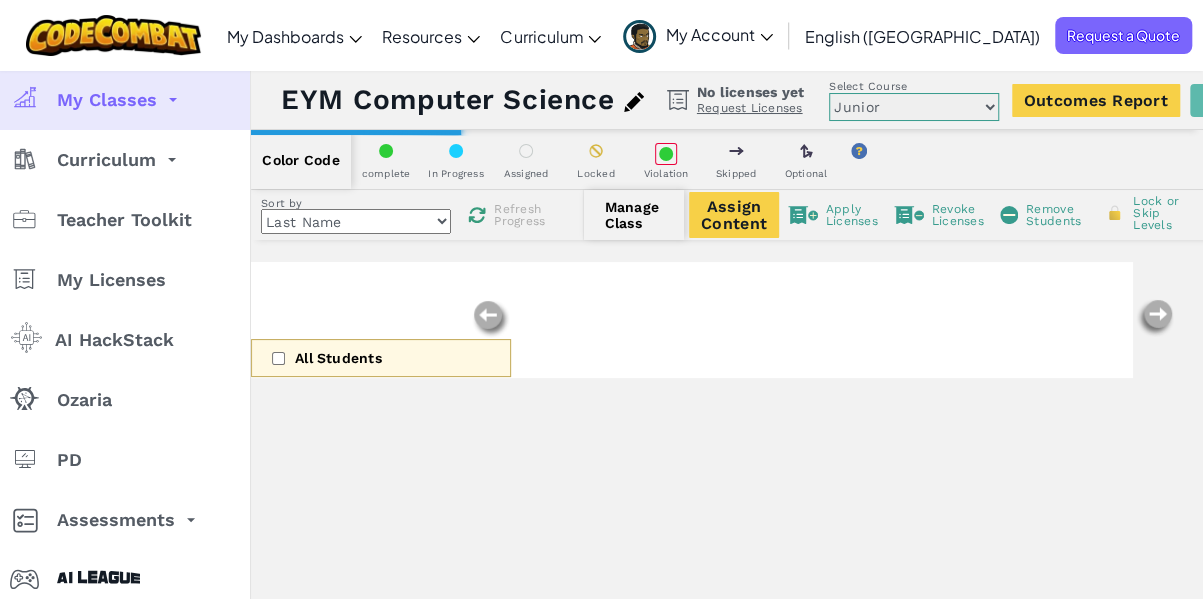 click at bounding box center (634, 102) 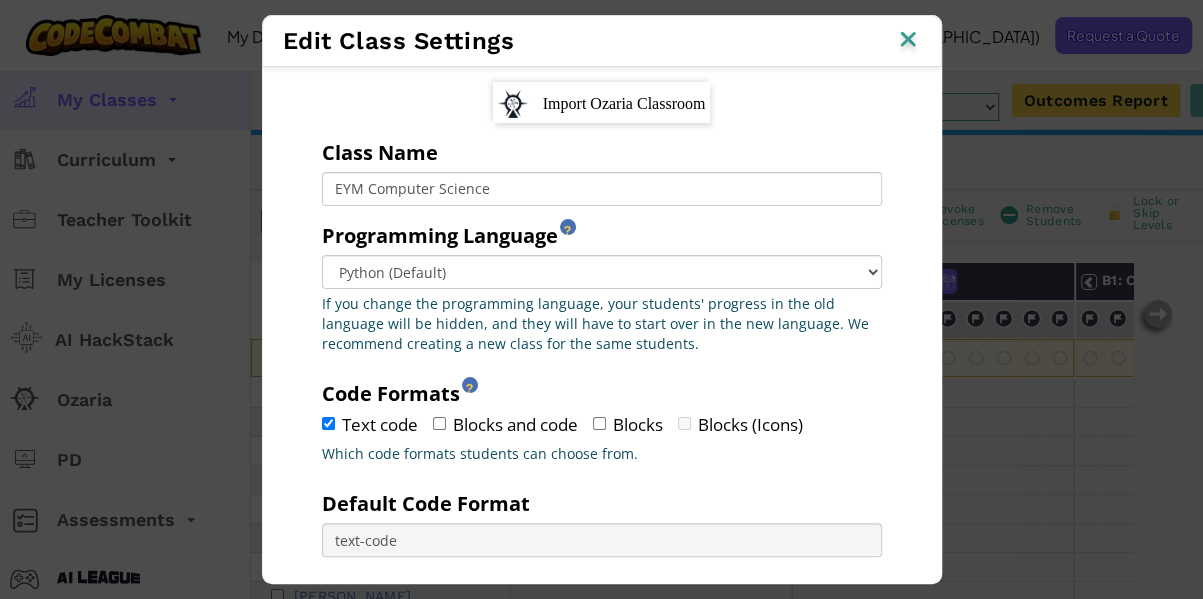 scroll, scrollTop: 1328, scrollLeft: 0, axis: vertical 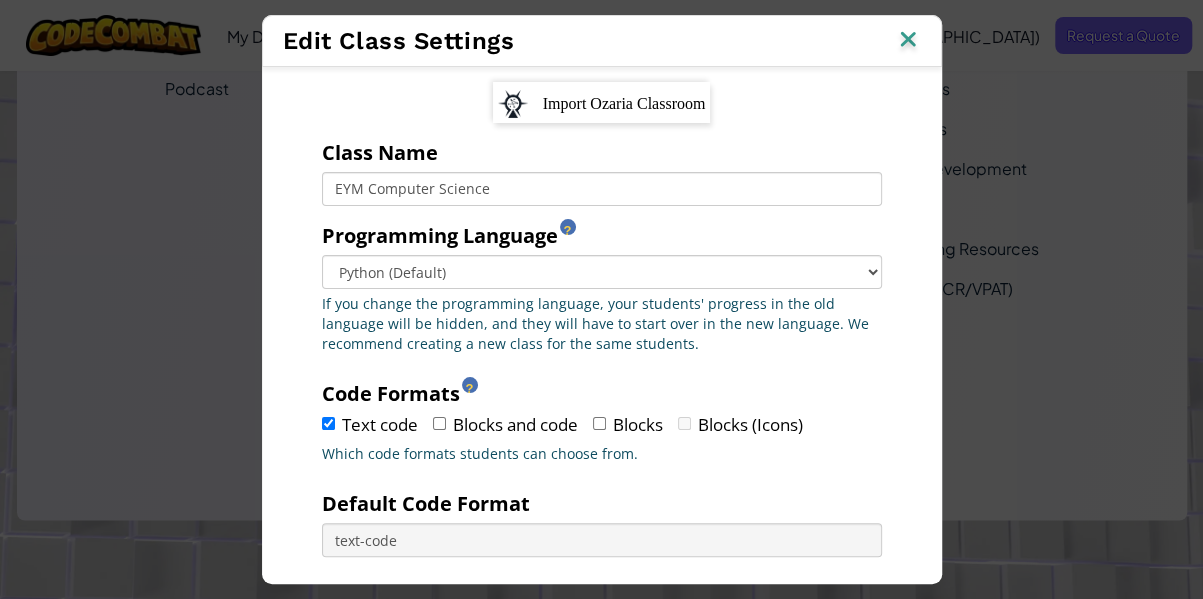 click on "archive class" at bounding box center [582, 660] 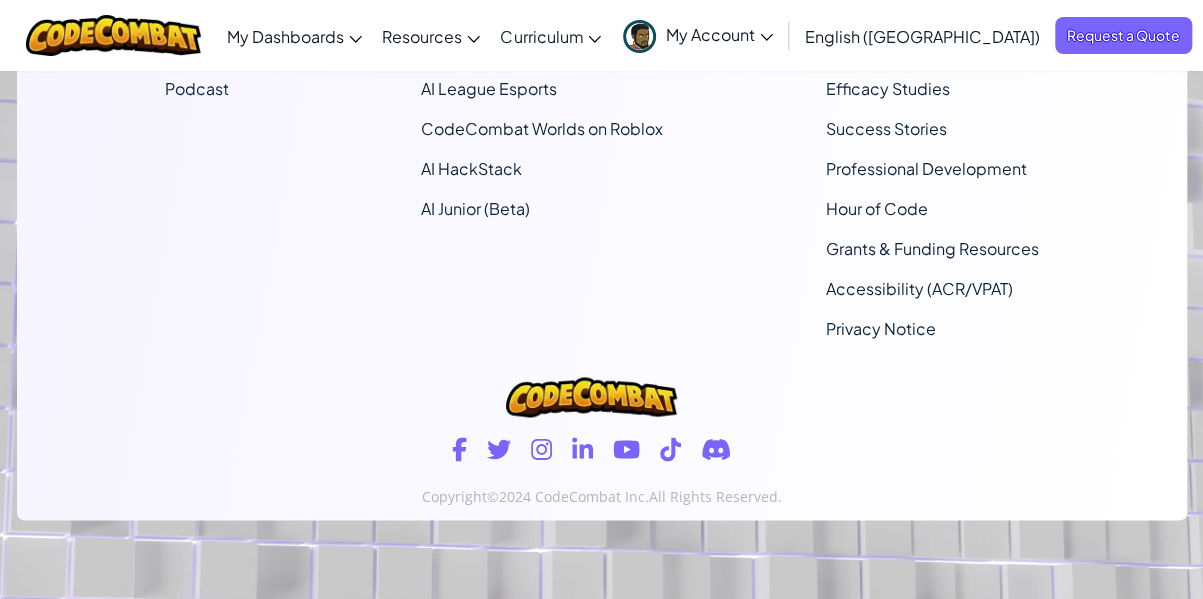 scroll, scrollTop: 138, scrollLeft: 0, axis: vertical 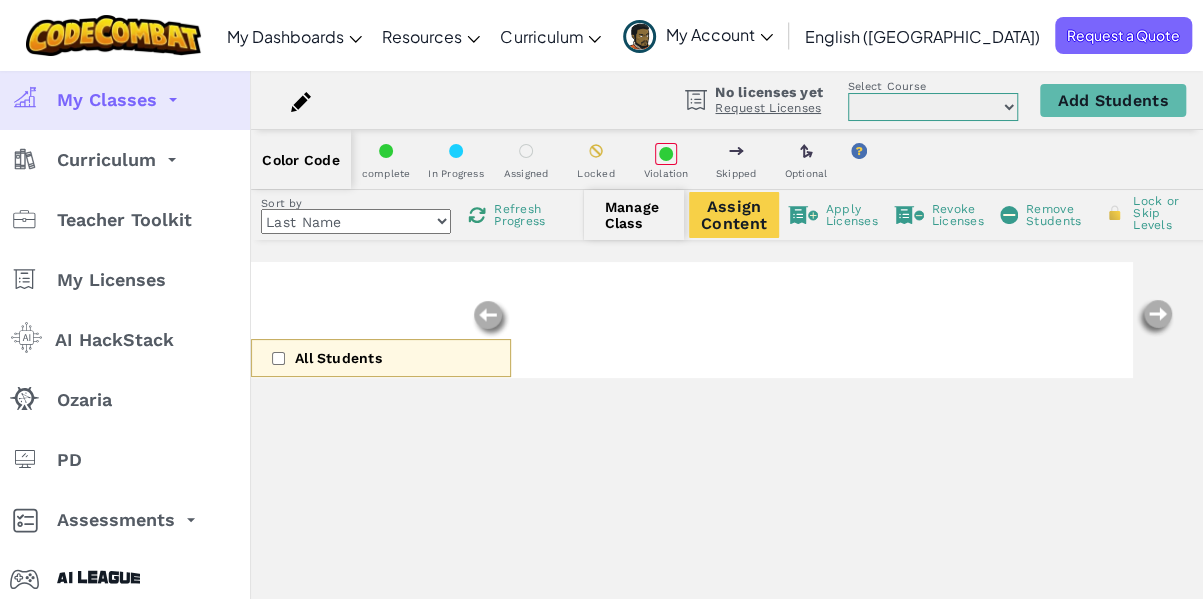 click on "My Classes" at bounding box center [125, 100] 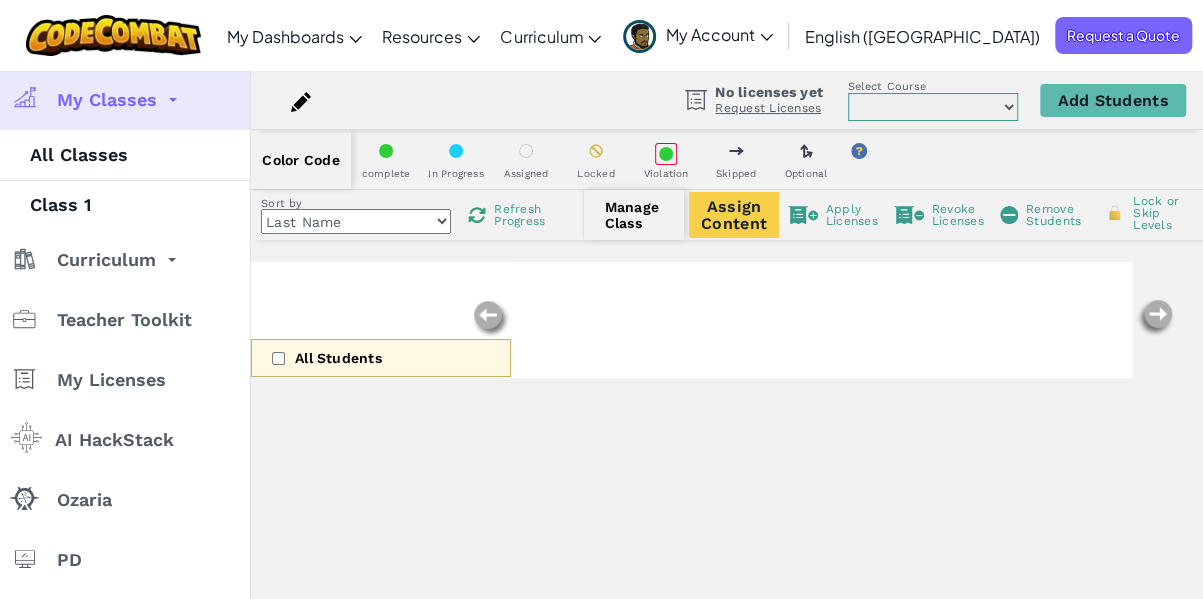 click on "My Classes" at bounding box center (125, 100) 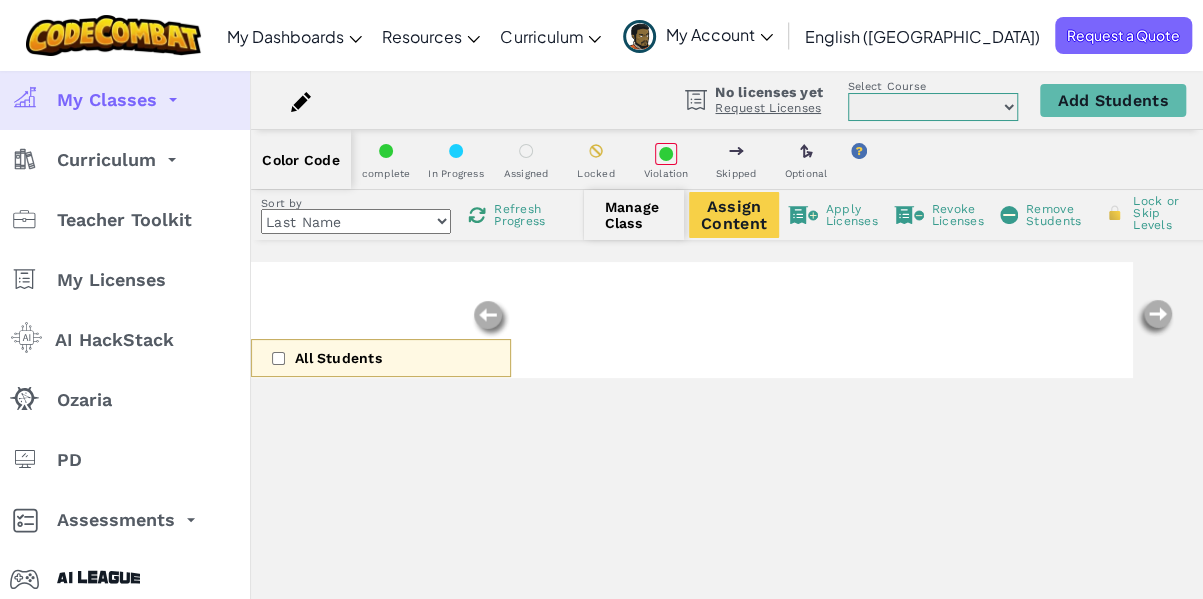 click on "My Classes" at bounding box center (107, 100) 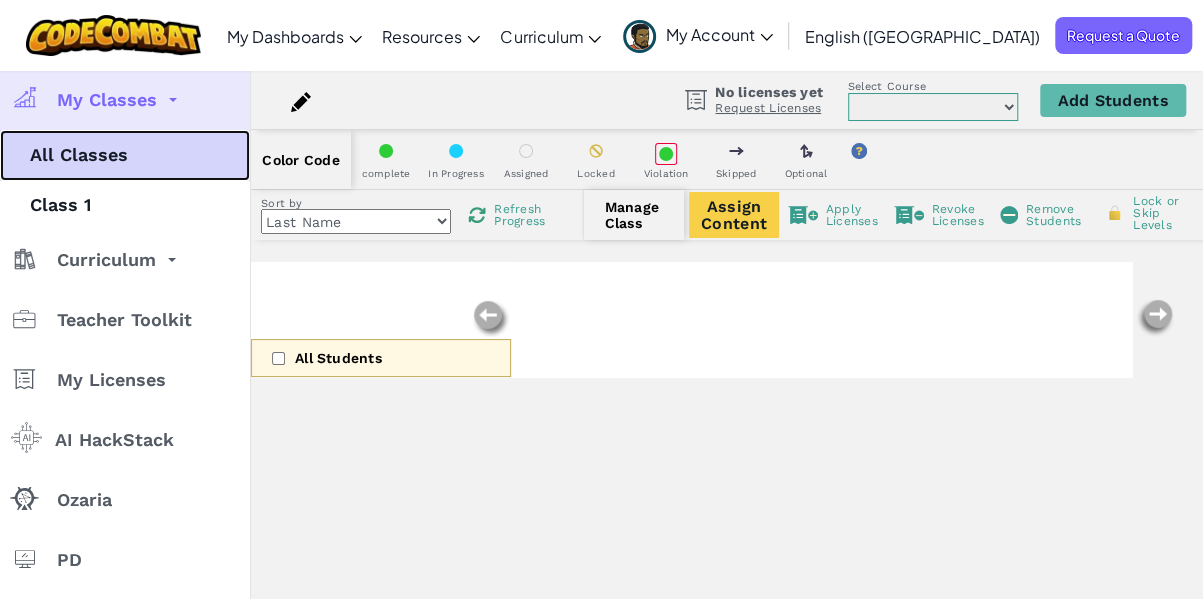 click on "All Classes" at bounding box center (125, 155) 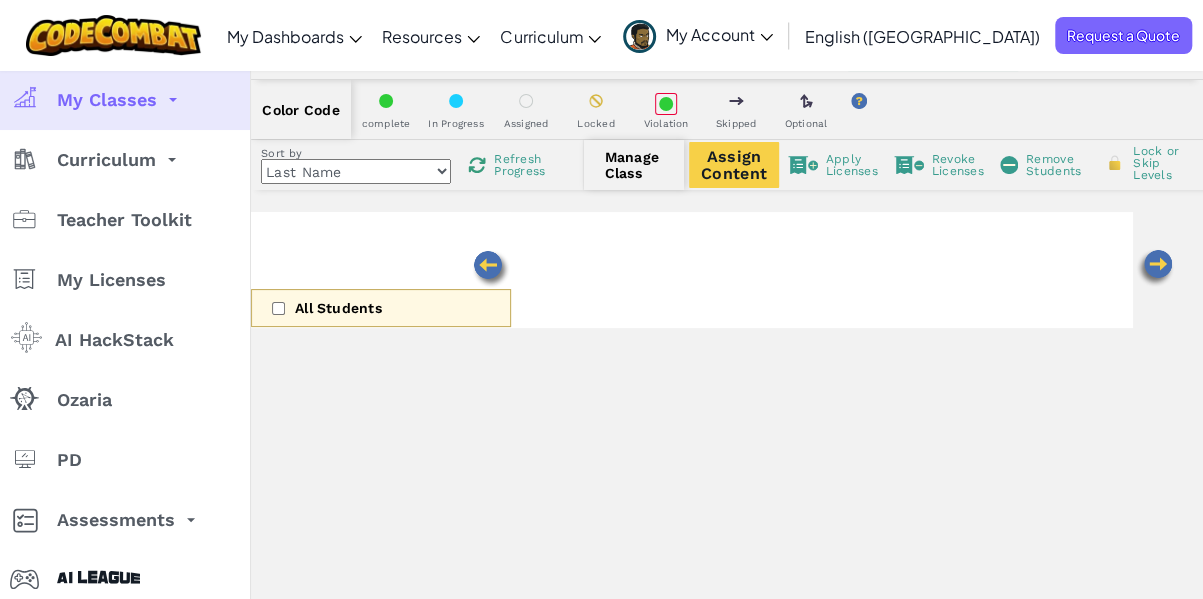 scroll, scrollTop: 0, scrollLeft: 0, axis: both 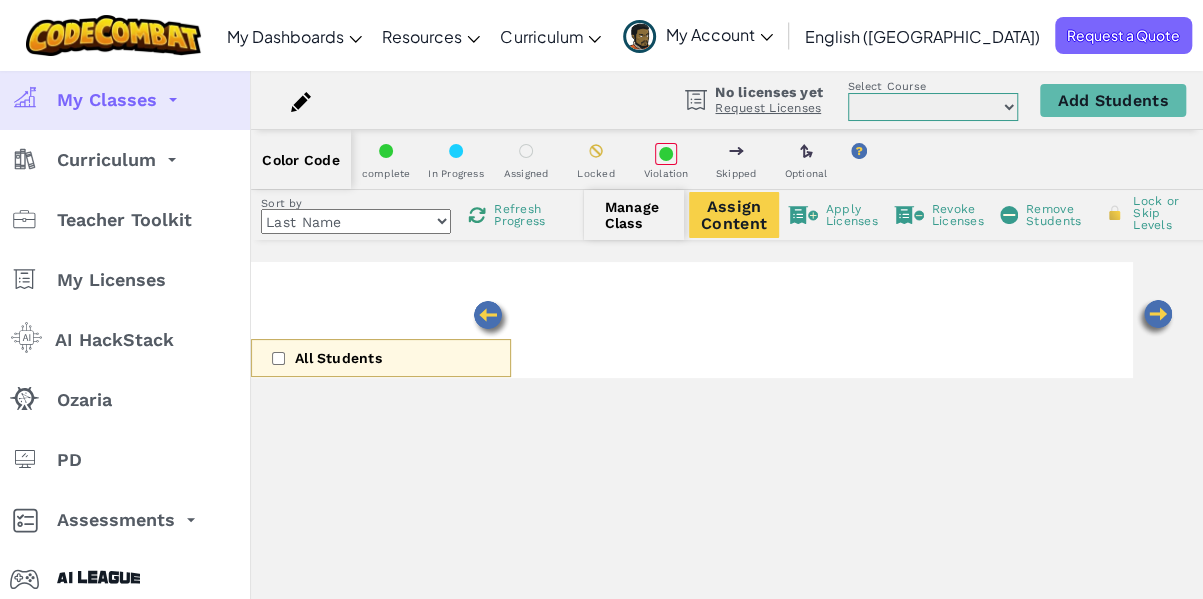 click on "My Classes" at bounding box center (107, 100) 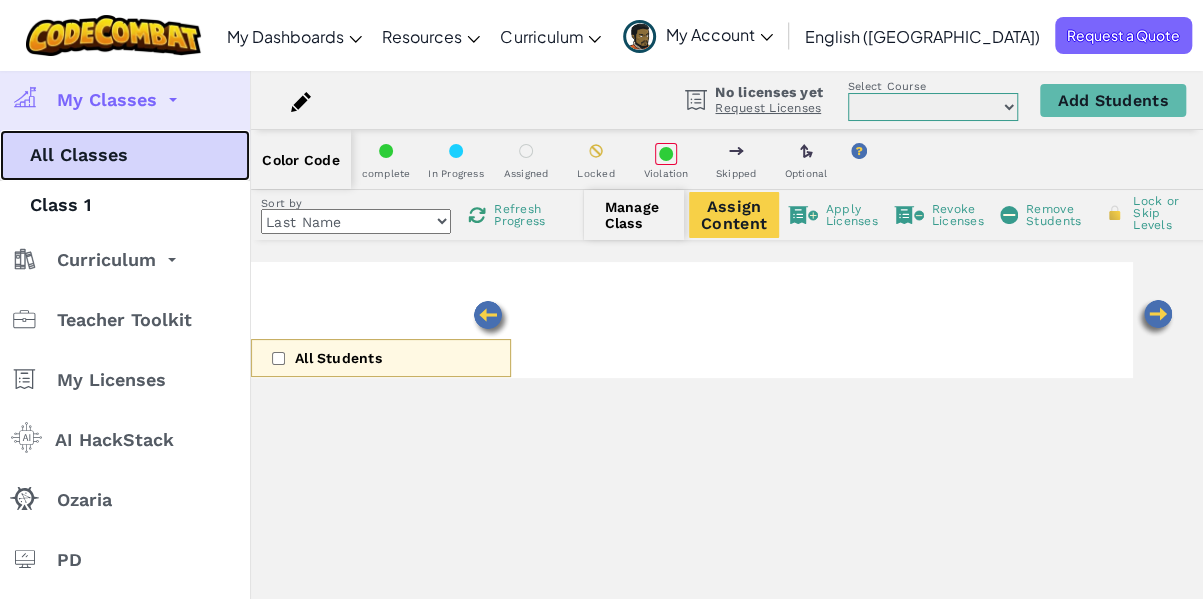 click on "All Classes" at bounding box center [125, 155] 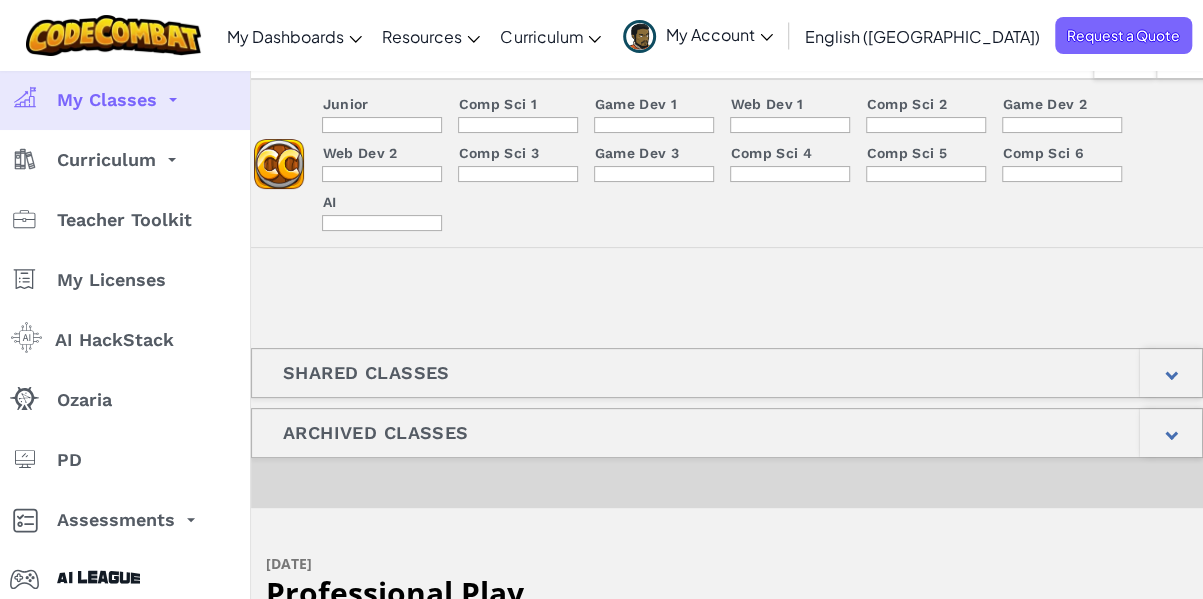 scroll, scrollTop: 0, scrollLeft: 0, axis: both 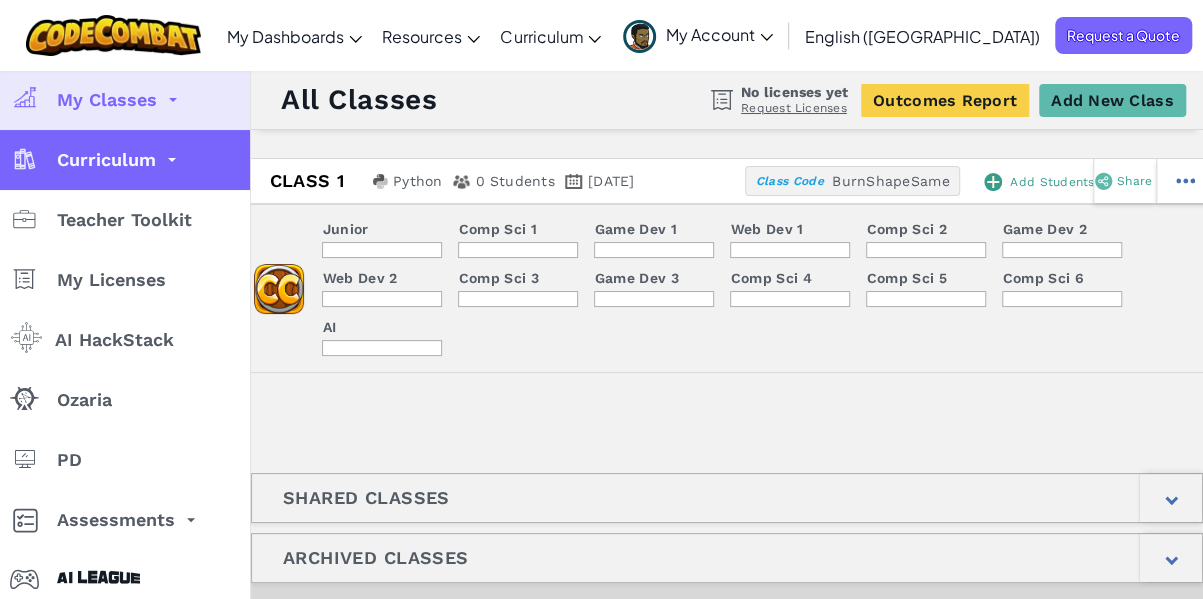 click on "Curriculum" at bounding box center (106, 160) 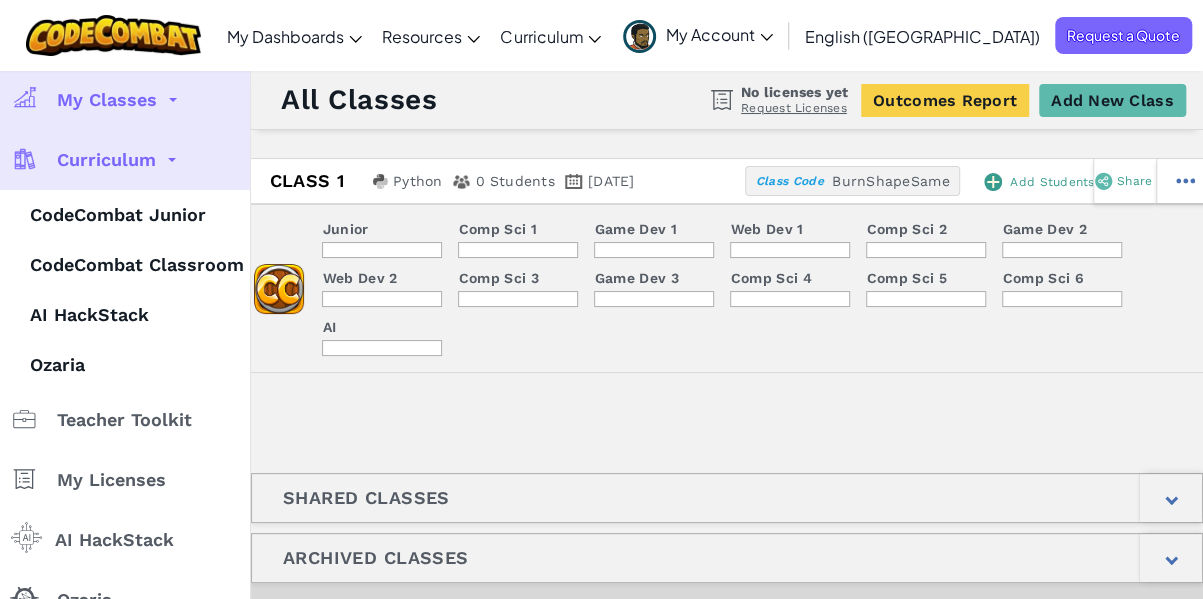 click on "Curriculum" at bounding box center [106, 160] 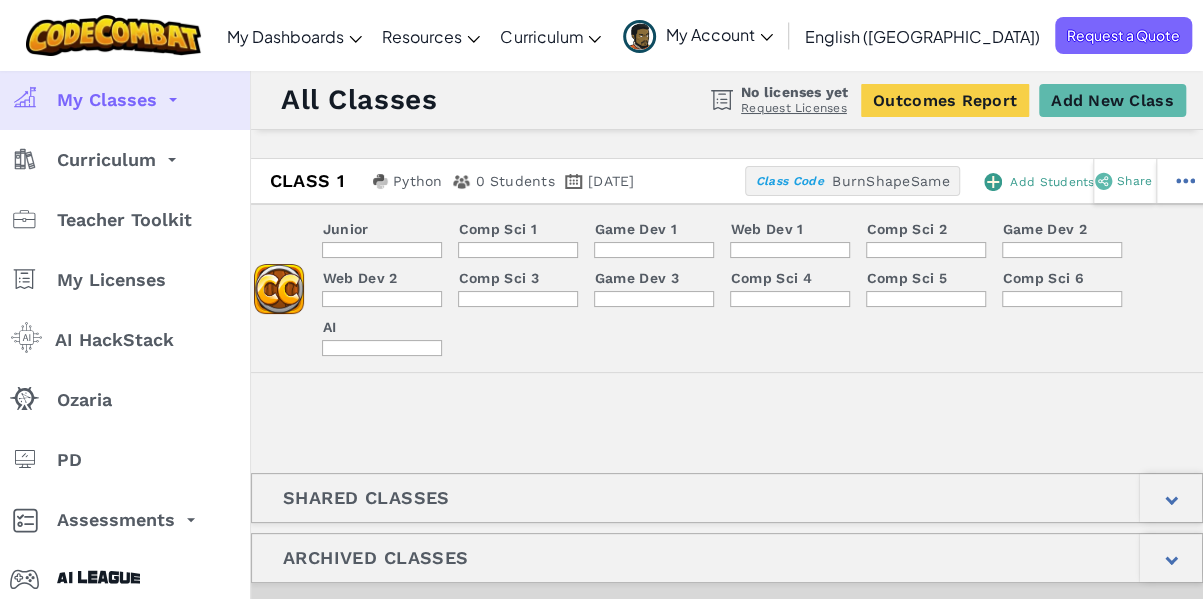 click on "My Classes" at bounding box center (107, 100) 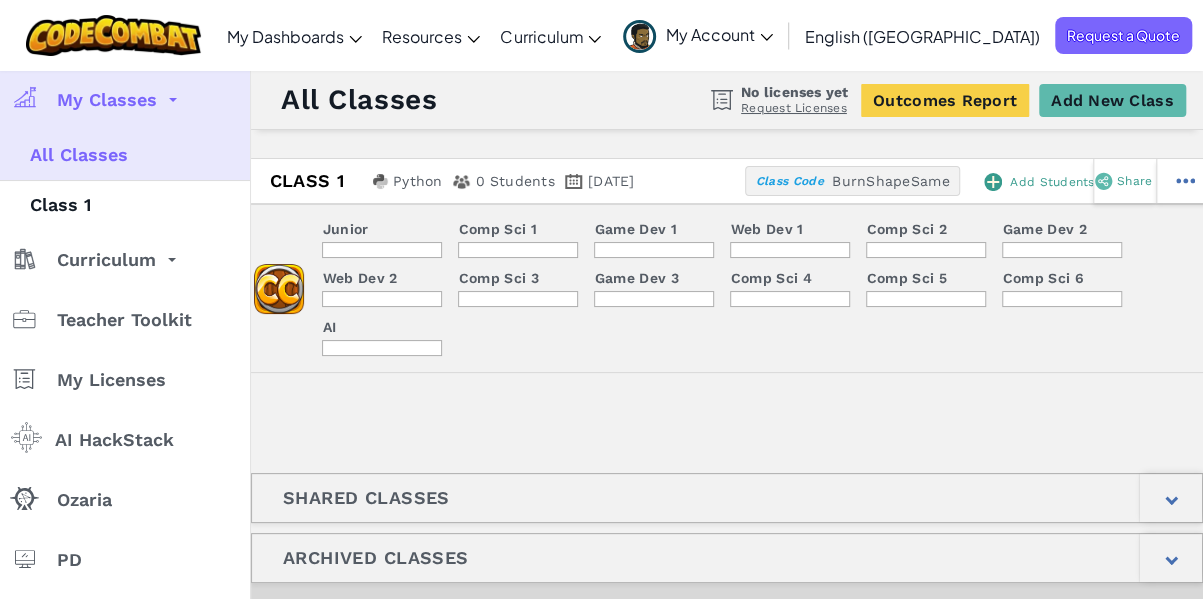 click at bounding box center [24, 97] 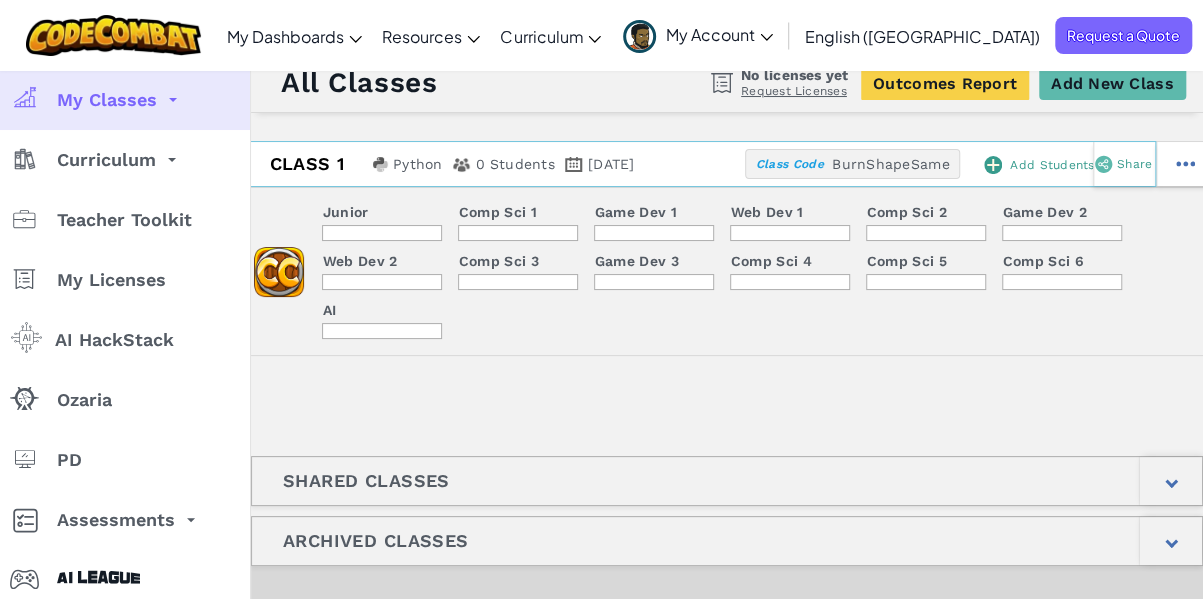 scroll, scrollTop: 0, scrollLeft: 0, axis: both 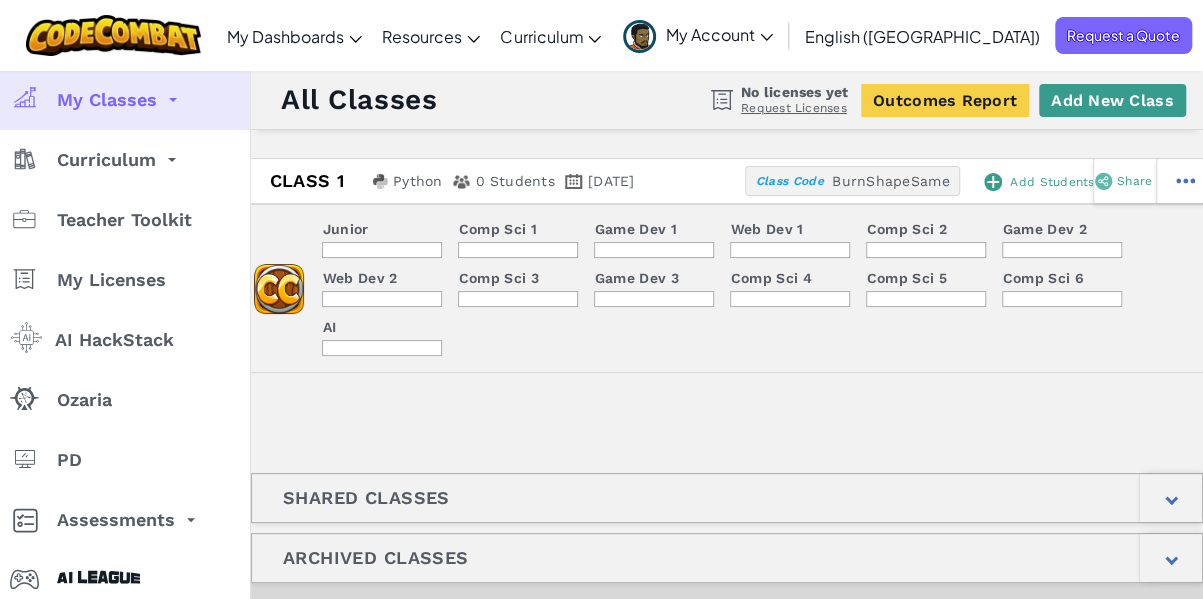 click on "Add New Class" at bounding box center [1112, 100] 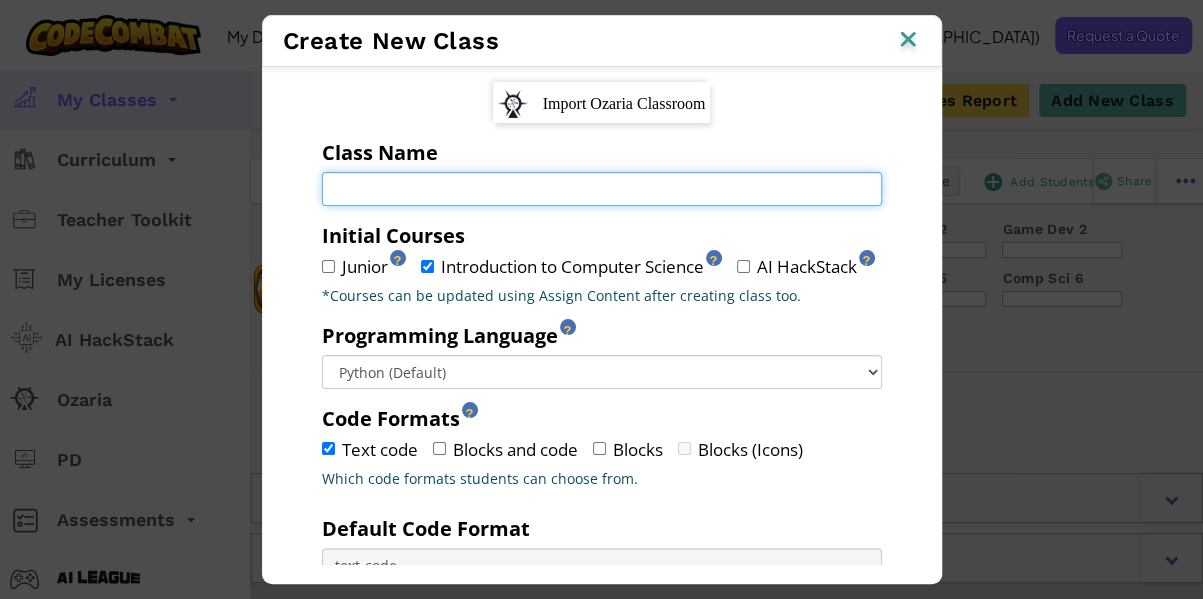 click on "Class Name
Field is required" at bounding box center [602, 189] 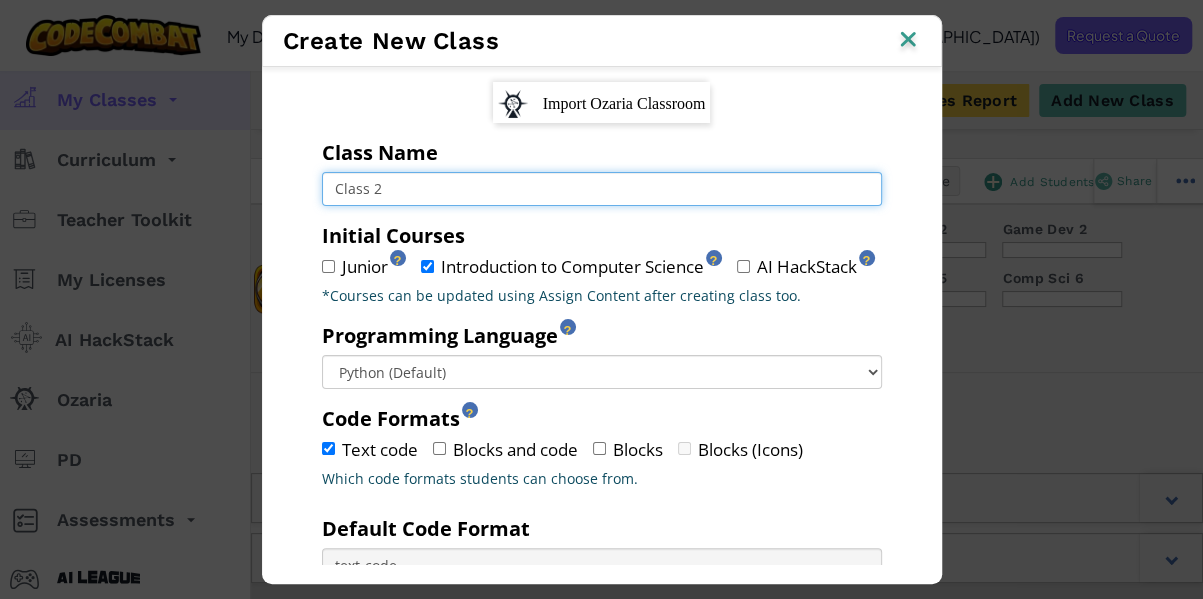 scroll, scrollTop: 163, scrollLeft: 0, axis: vertical 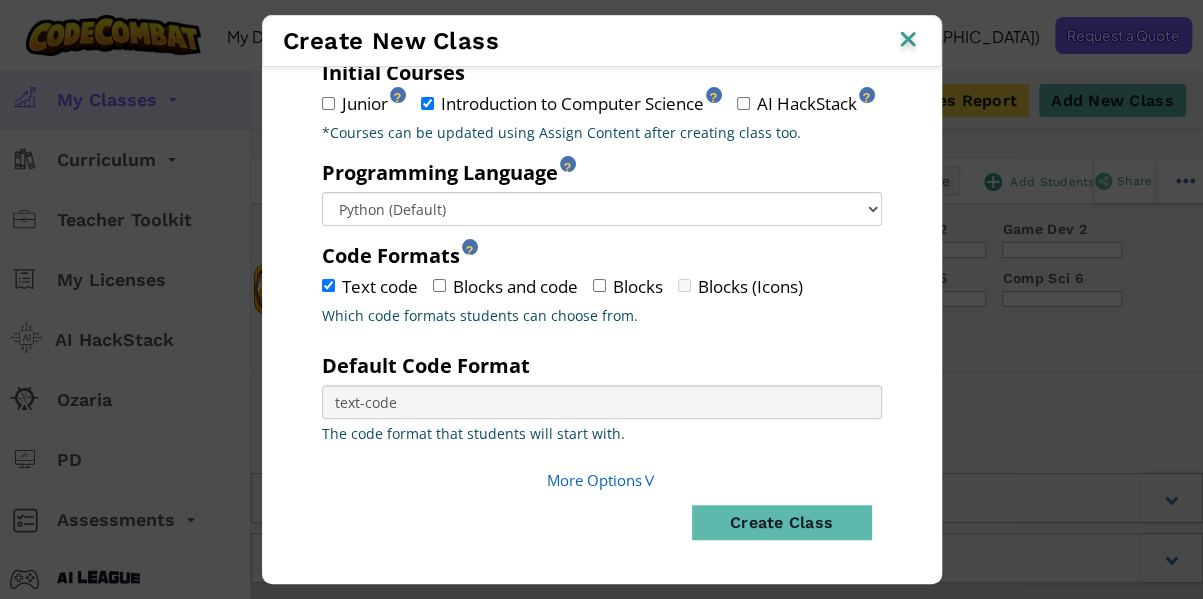 type on "Class 2" 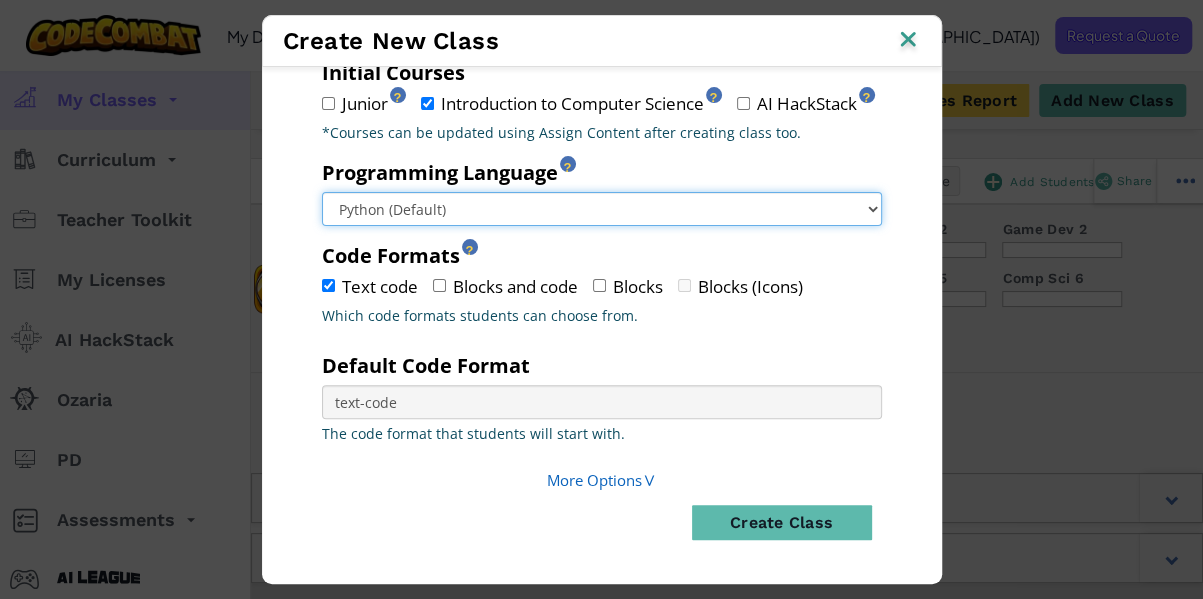click on "Python (Default)
JavaScript
C++
Java (Experimental)" at bounding box center (602, 209) 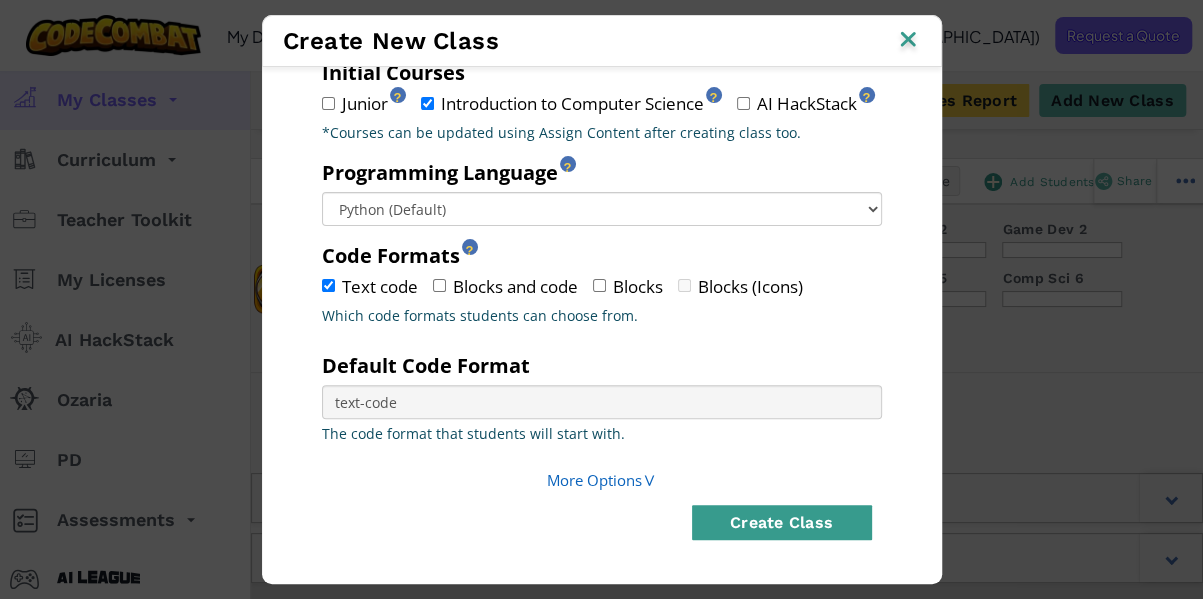 click on "Create Class" at bounding box center (782, 522) 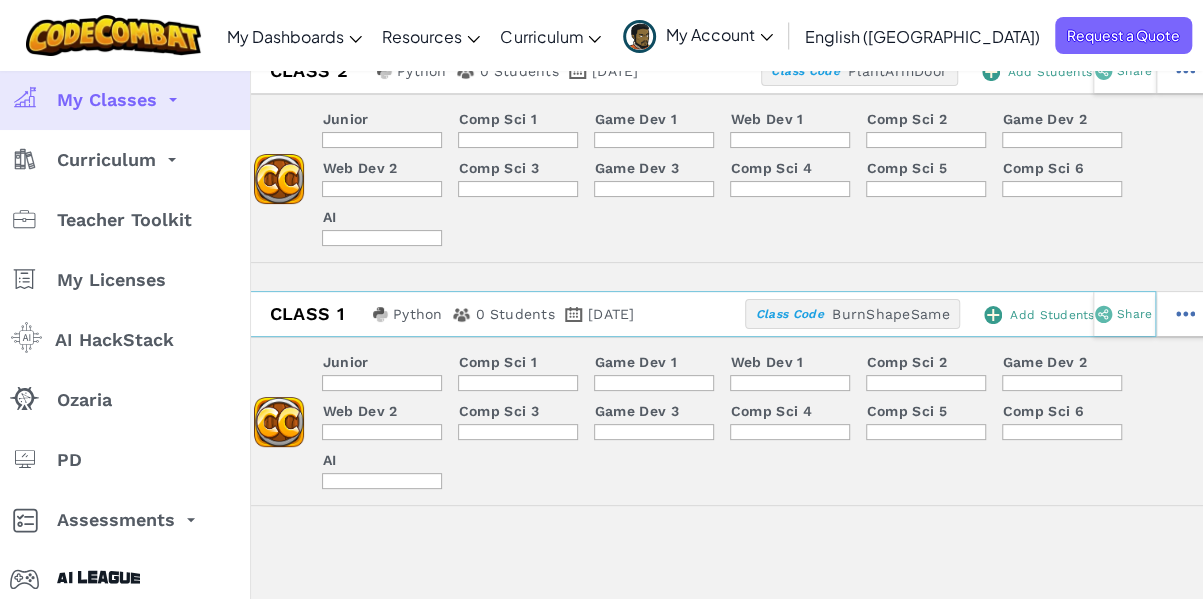 scroll, scrollTop: 0, scrollLeft: 0, axis: both 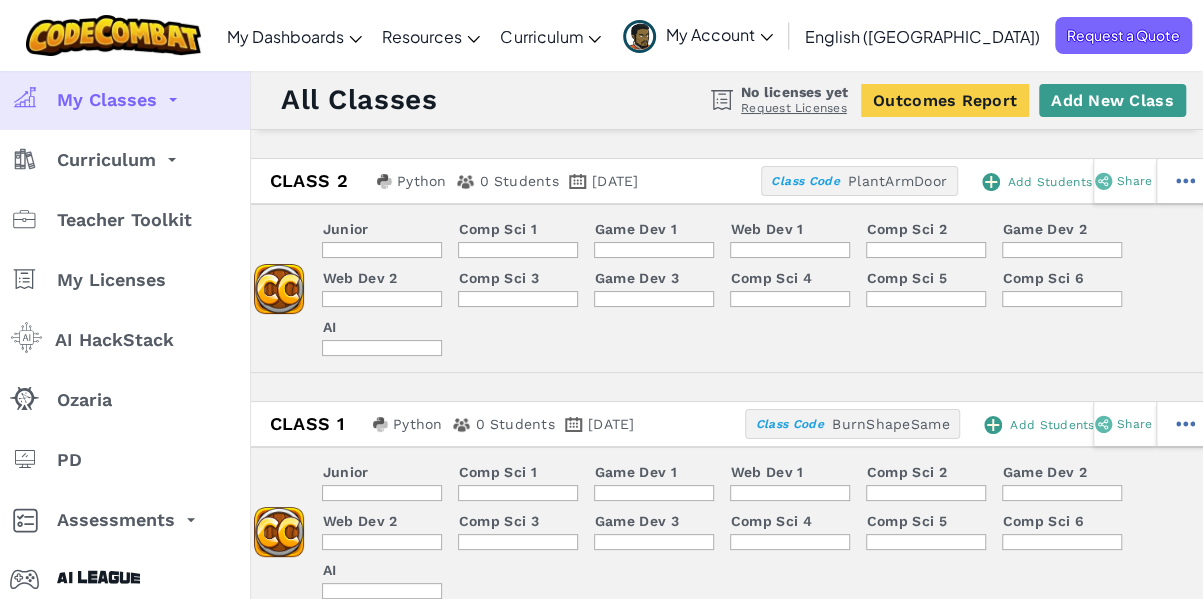 click on "Add New Class" at bounding box center (1112, 100) 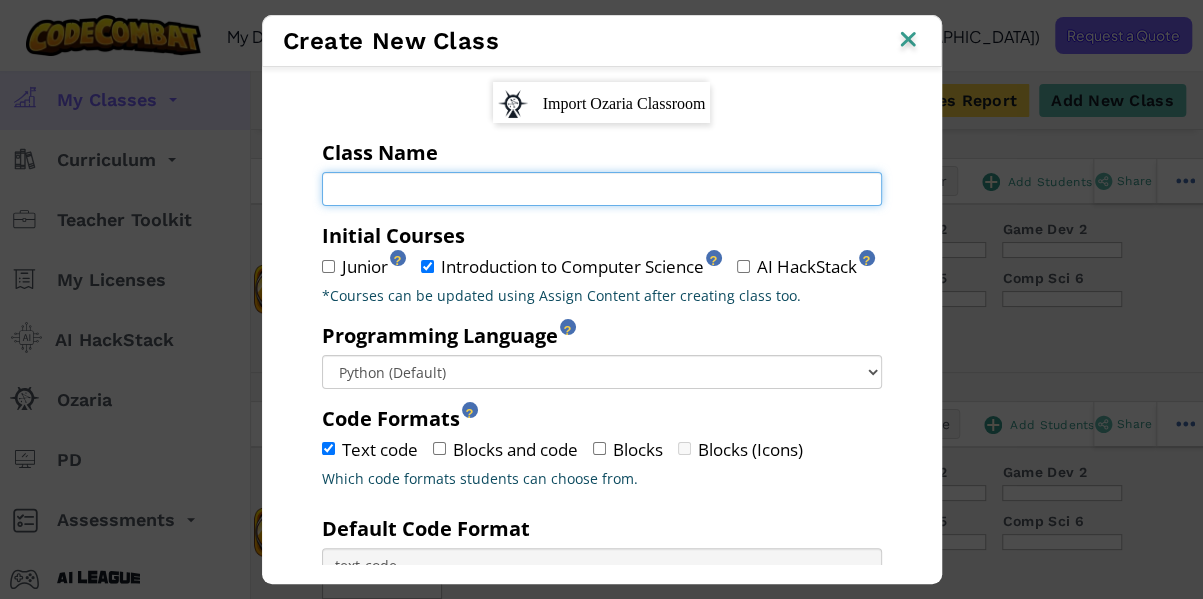 click on "Class Name
Field is required" at bounding box center (602, 189) 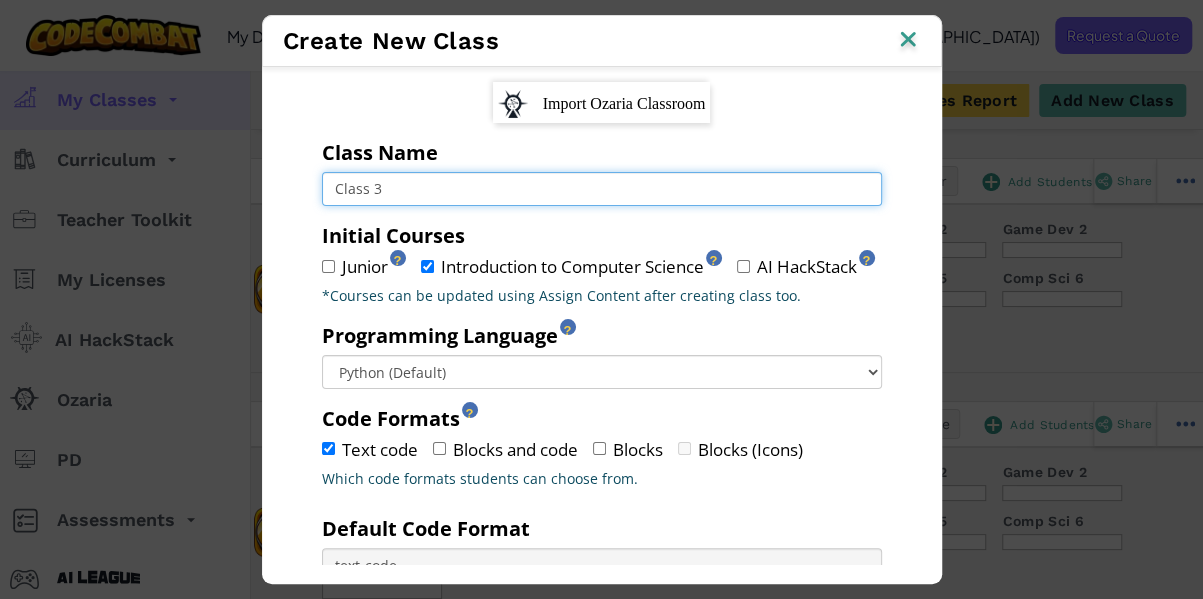 scroll, scrollTop: 163, scrollLeft: 0, axis: vertical 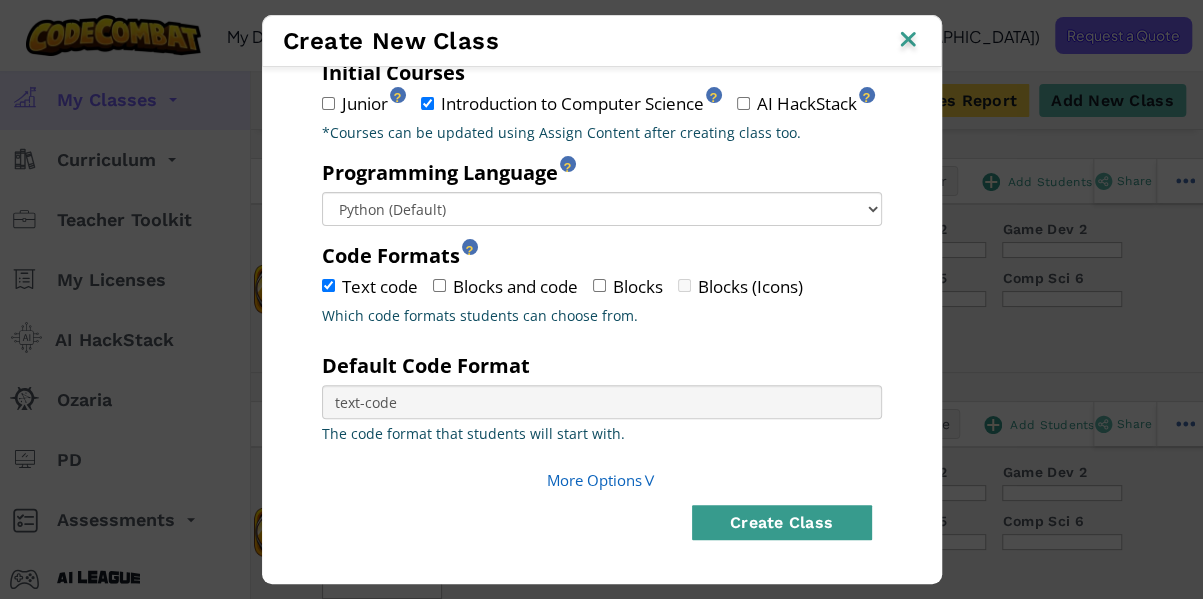 type on "Class 3" 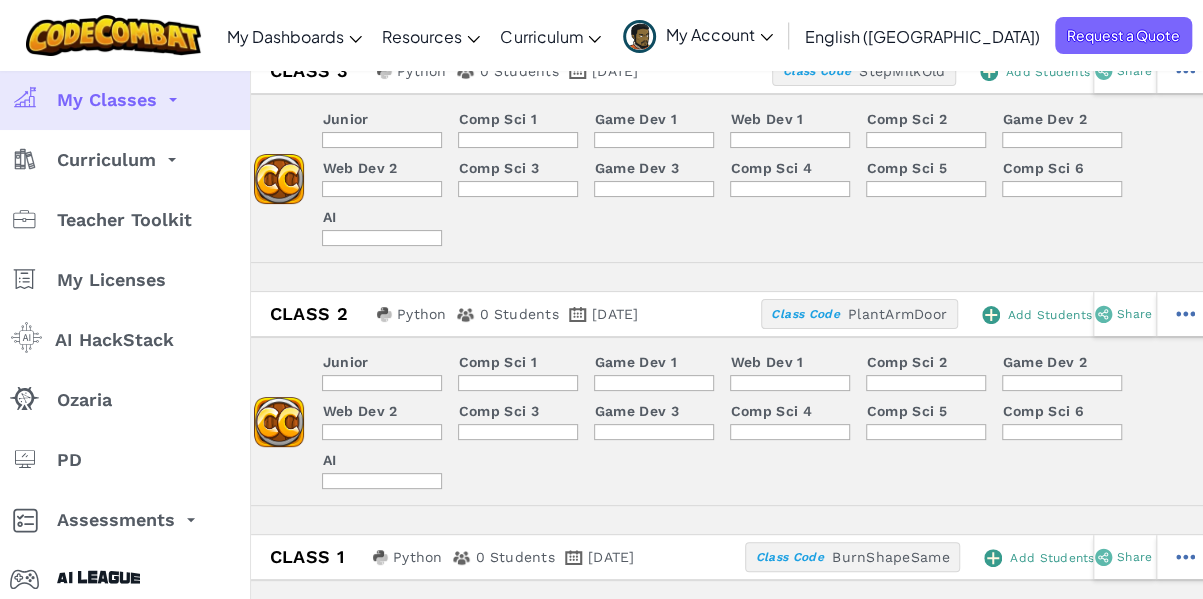 scroll, scrollTop: 16, scrollLeft: 0, axis: vertical 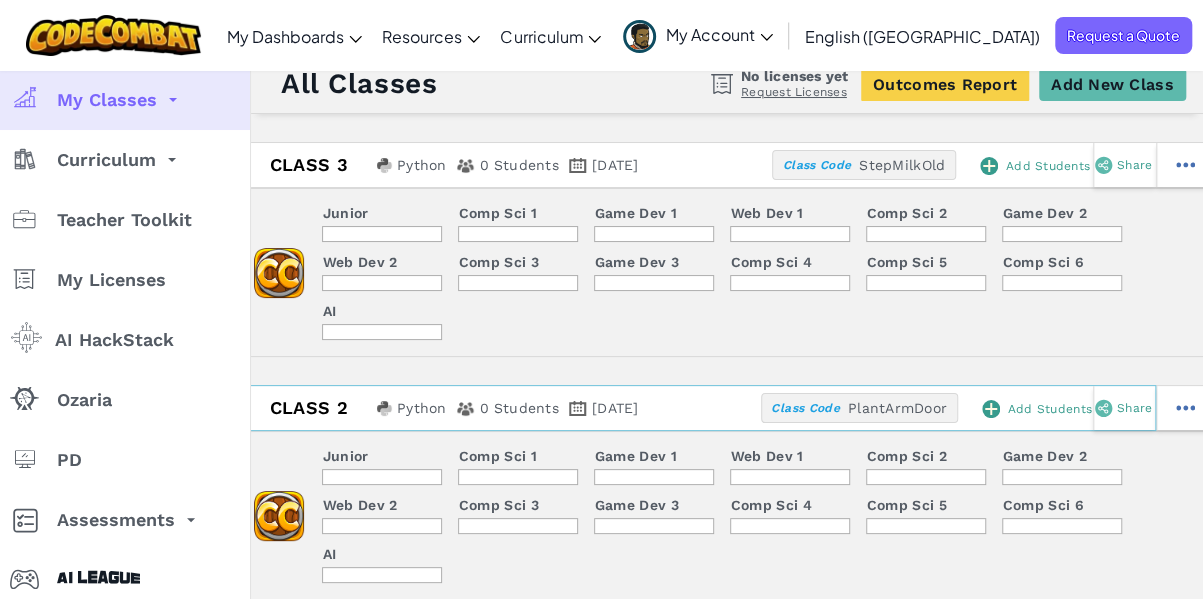 click on "Add Students" at bounding box center [1048, 166] 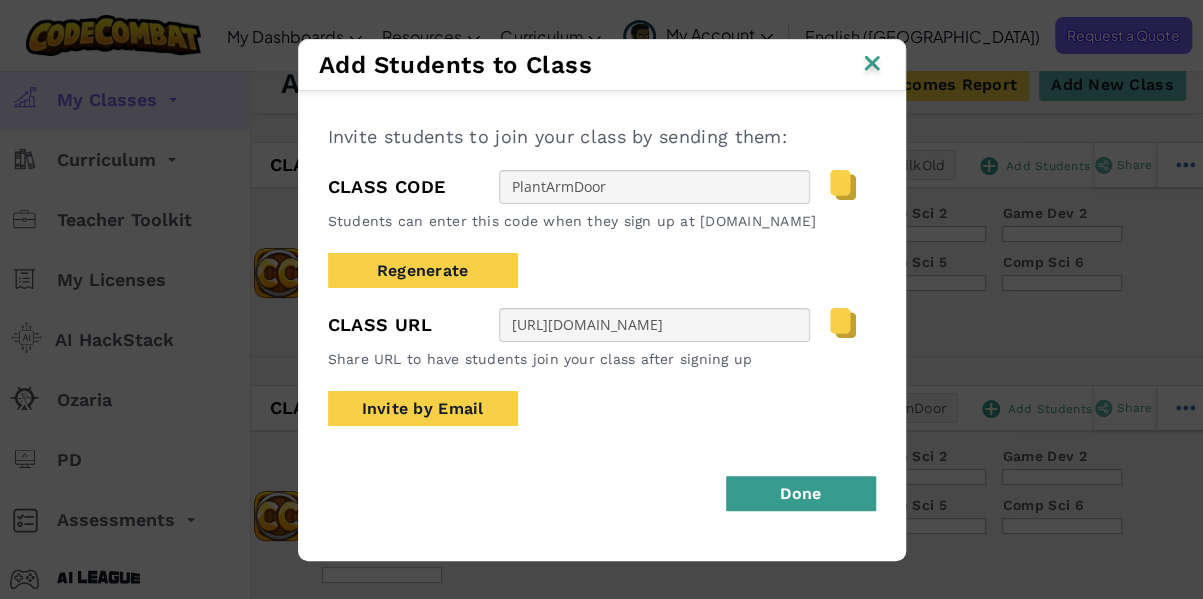 click on "Done" at bounding box center [801, 493] 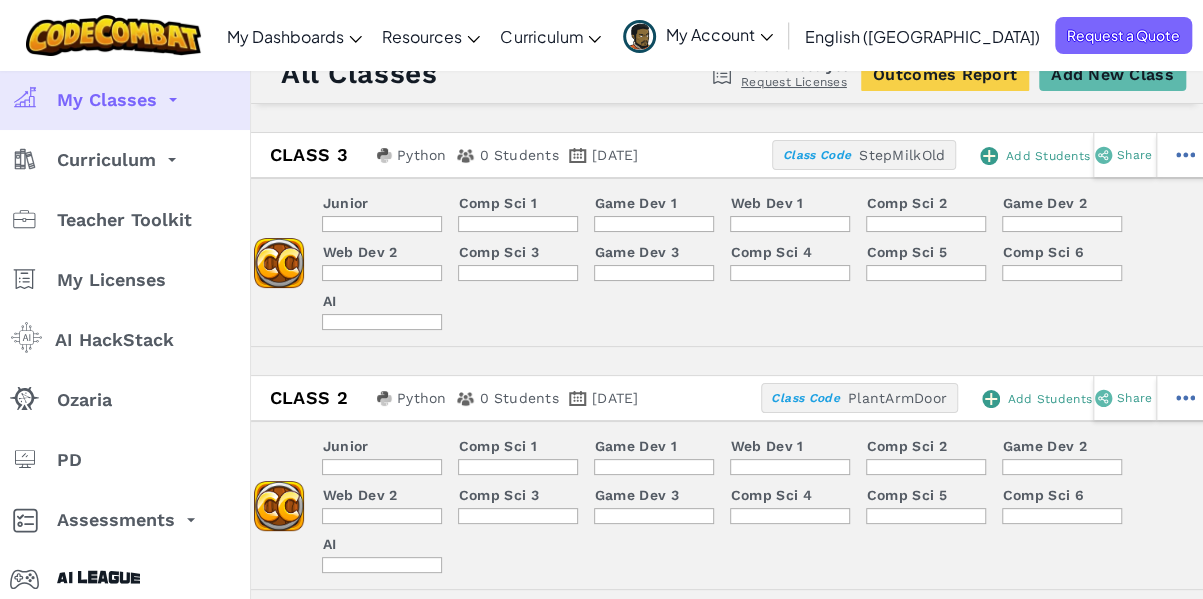 scroll, scrollTop: 22, scrollLeft: 0, axis: vertical 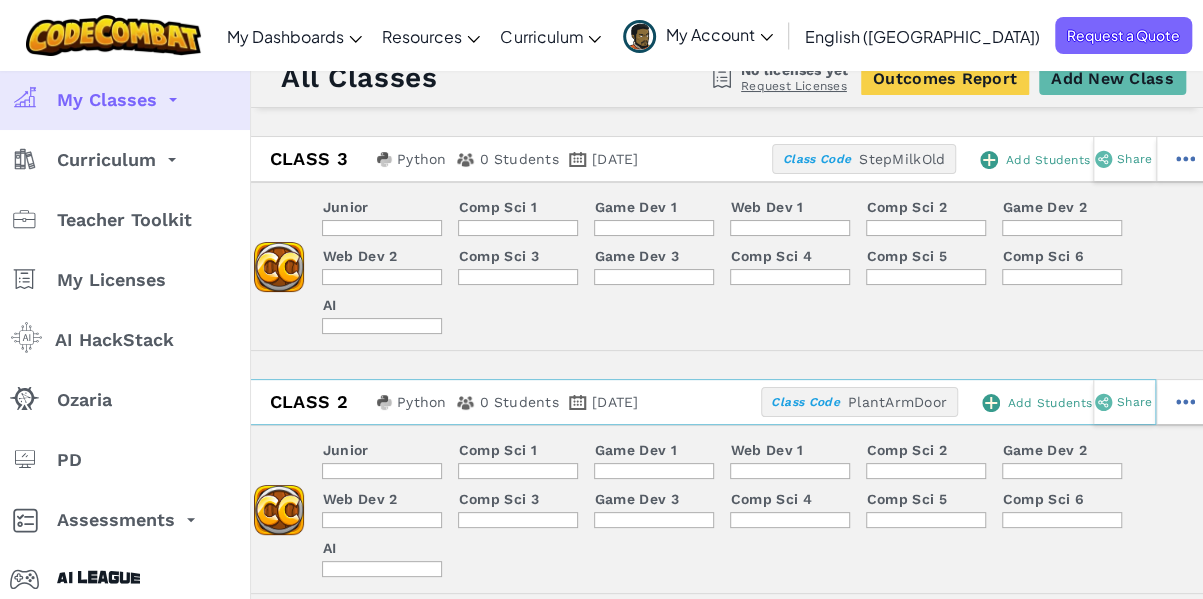 click on "PlantArmDoor" at bounding box center [902, 159] 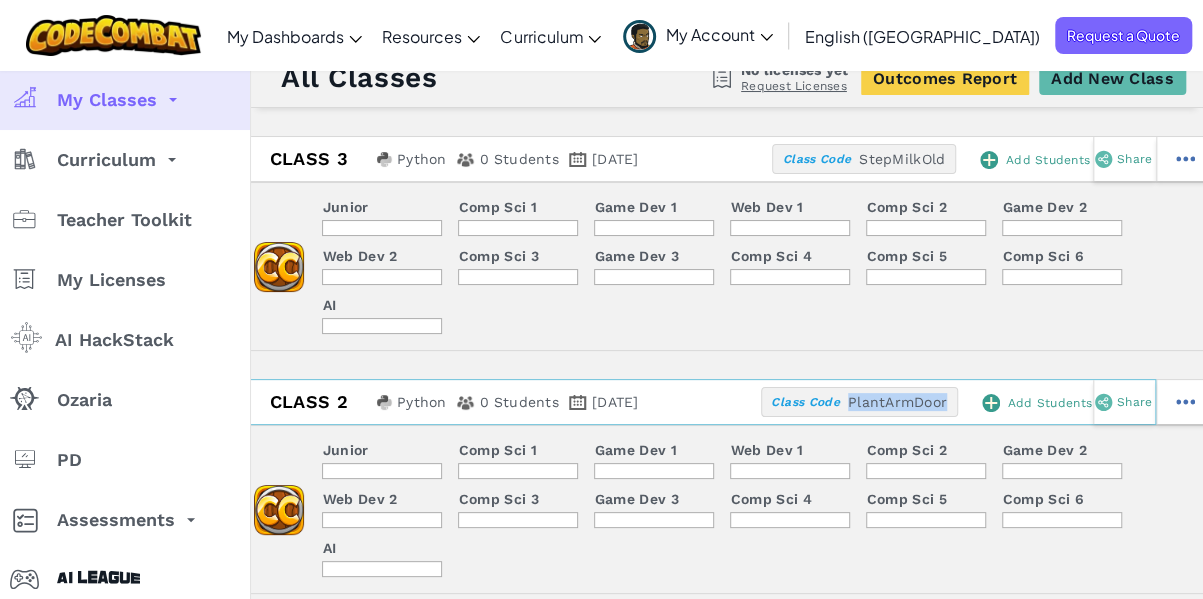 click on "PlantArmDoor" at bounding box center (902, 159) 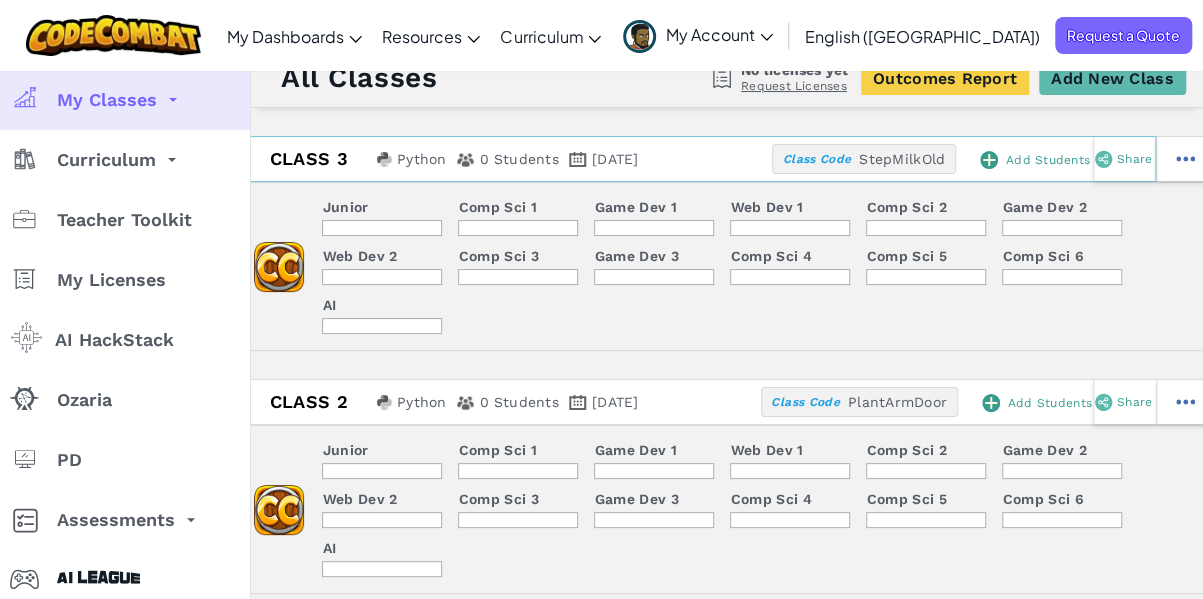 click on "StepMilkOld" at bounding box center (902, 159) 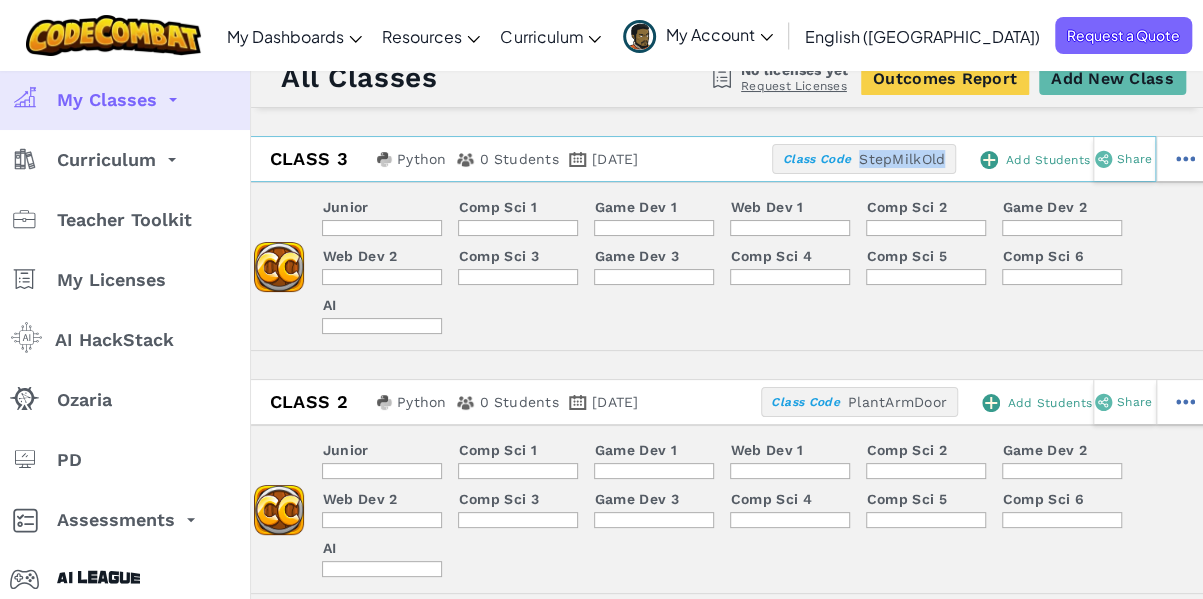 copy on "StepMilkOld" 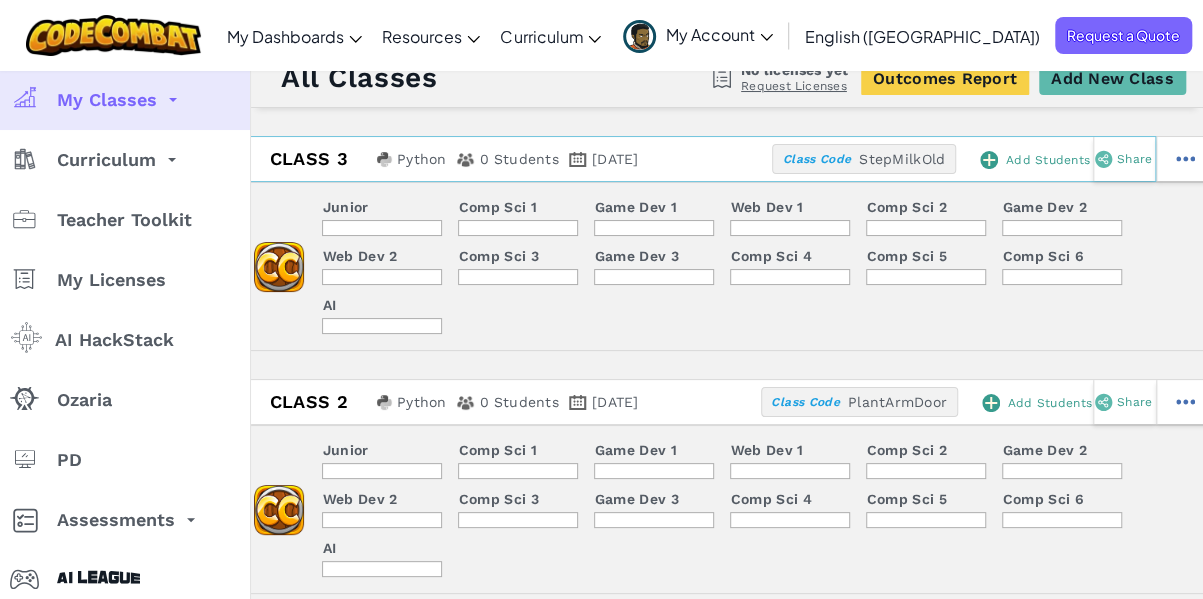 click on "Class Code" at bounding box center [817, 159] 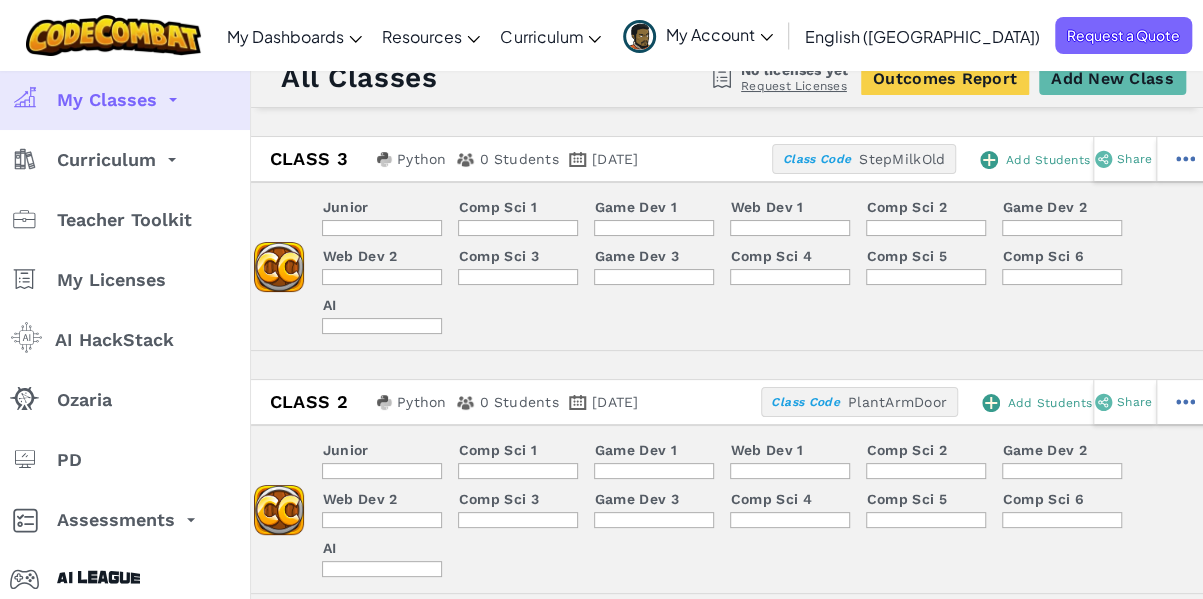 click on "My Account" at bounding box center (719, 34) 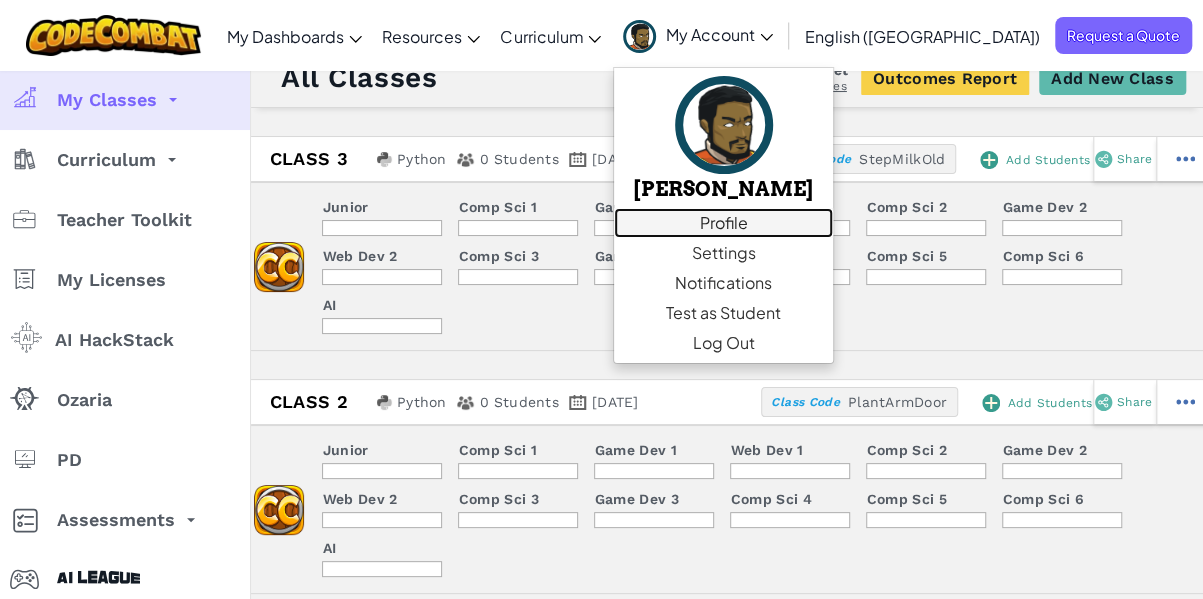 click on "Profile" at bounding box center (723, 223) 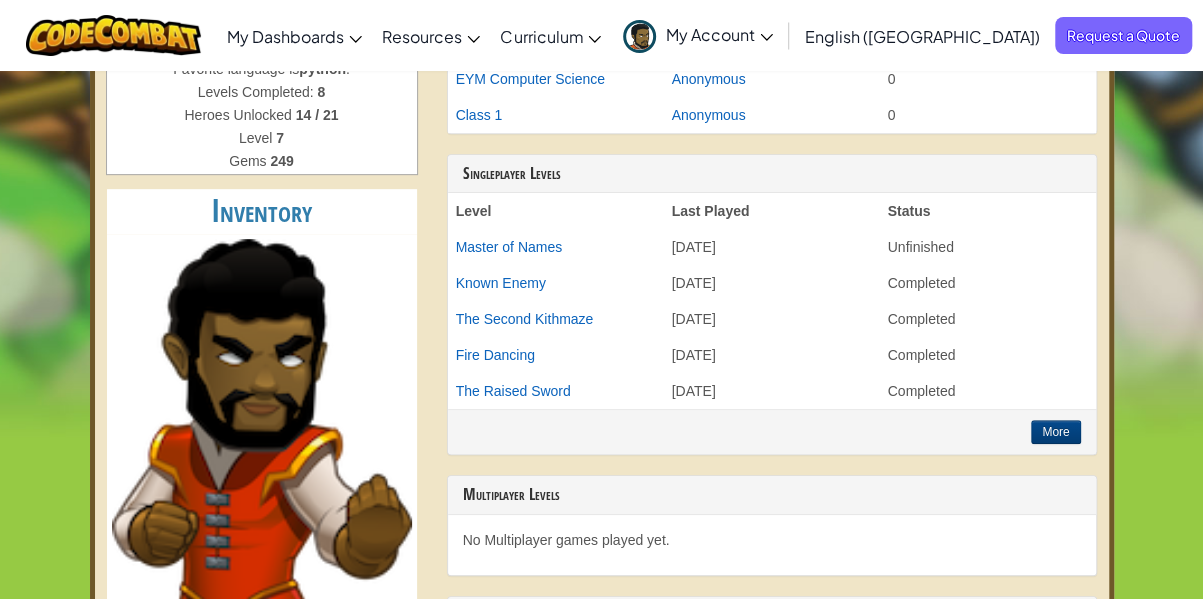 scroll, scrollTop: 0, scrollLeft: 0, axis: both 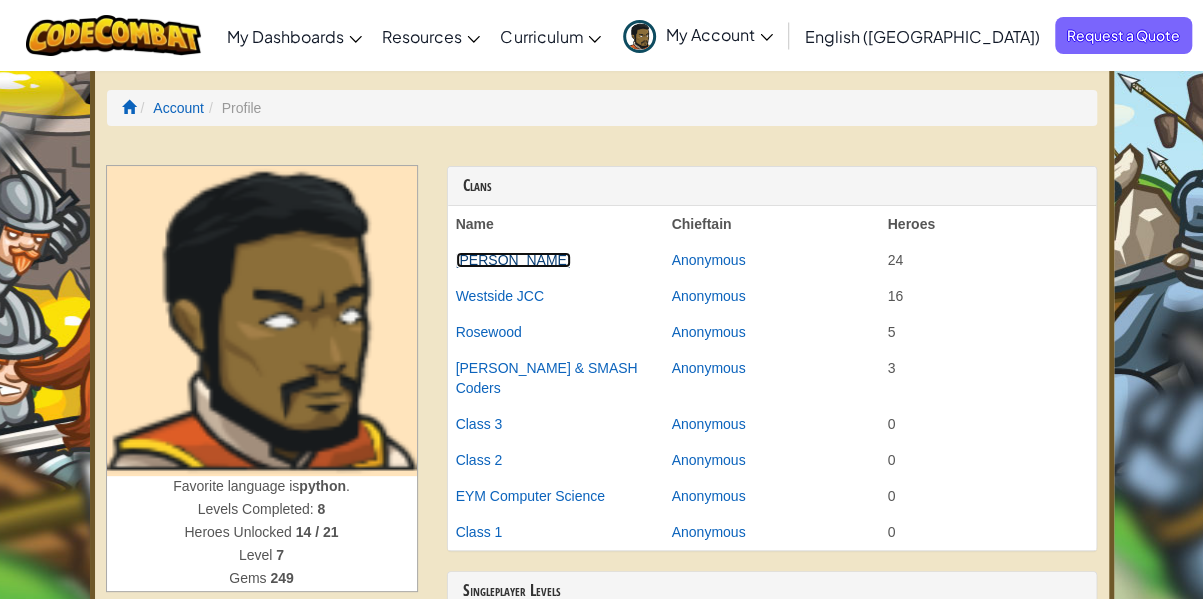 click on "Joelle B" at bounding box center (513, 260) 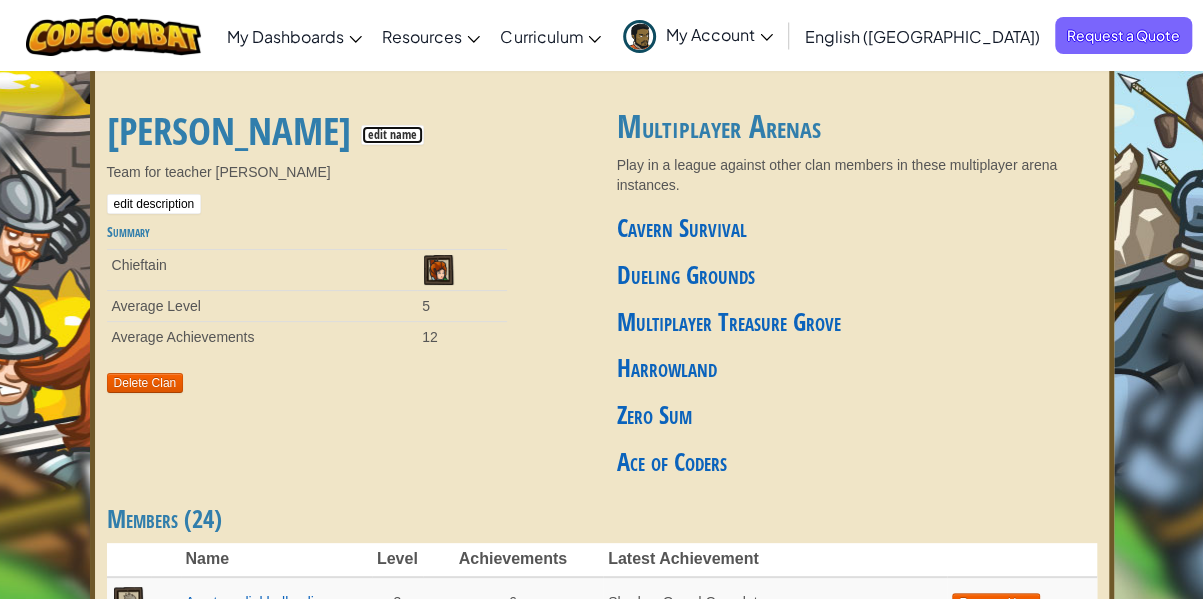 click on "edit name" at bounding box center (392, 135) 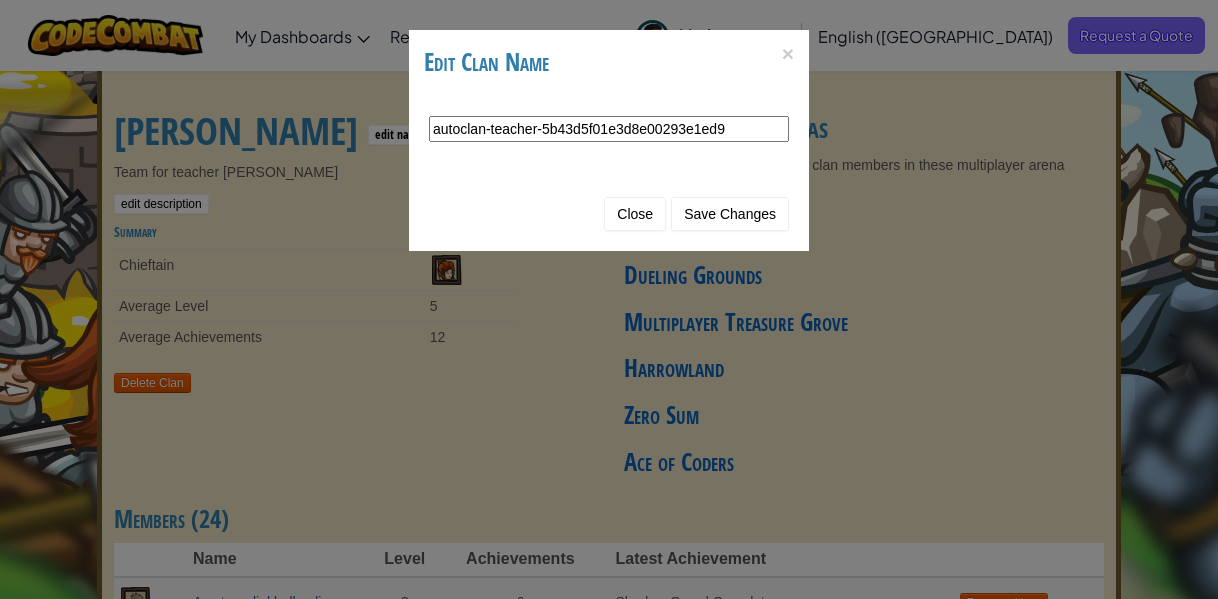 click on "autoclan-teacher-5b43d5f01e3d8e00293e1ed9" at bounding box center [609, 129] 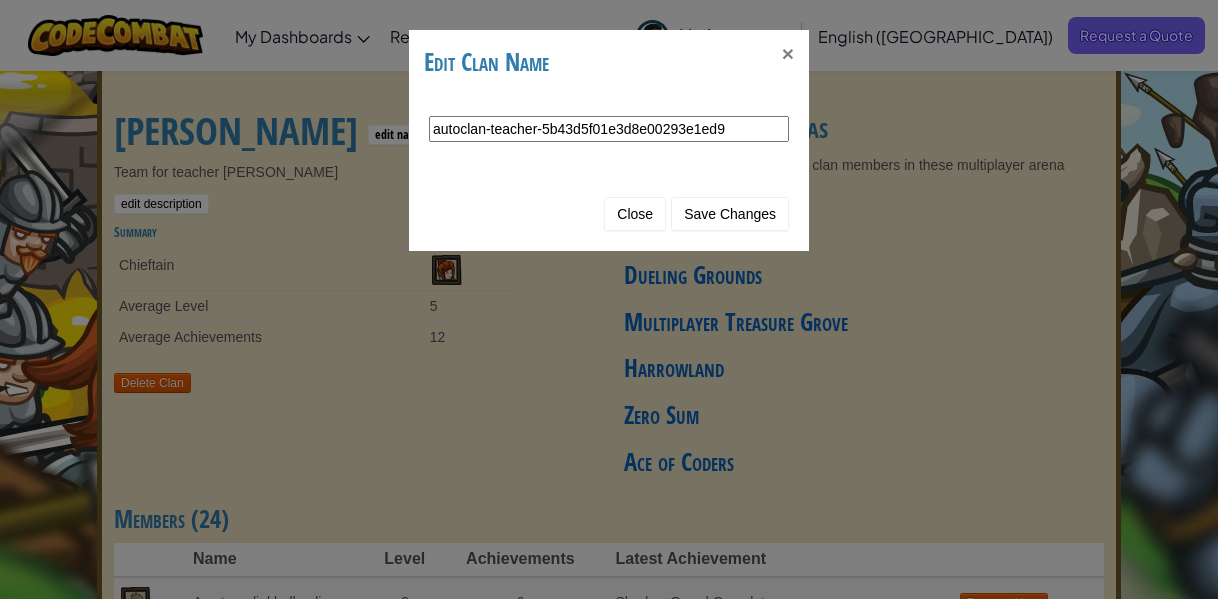 click on "×" at bounding box center (788, 53) 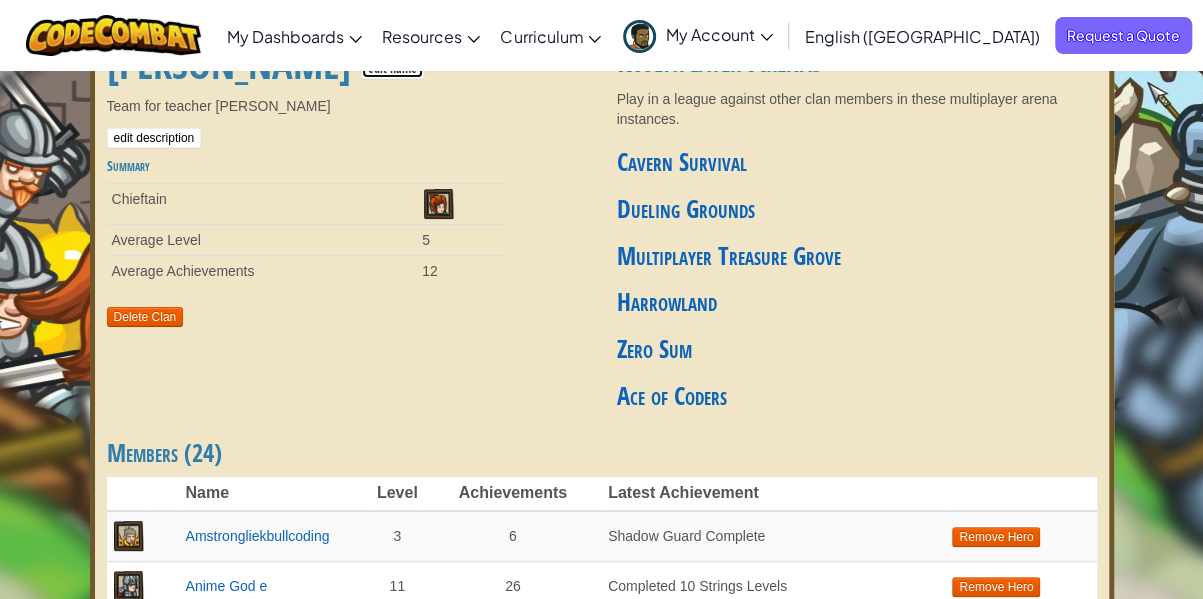 scroll, scrollTop: 0, scrollLeft: 0, axis: both 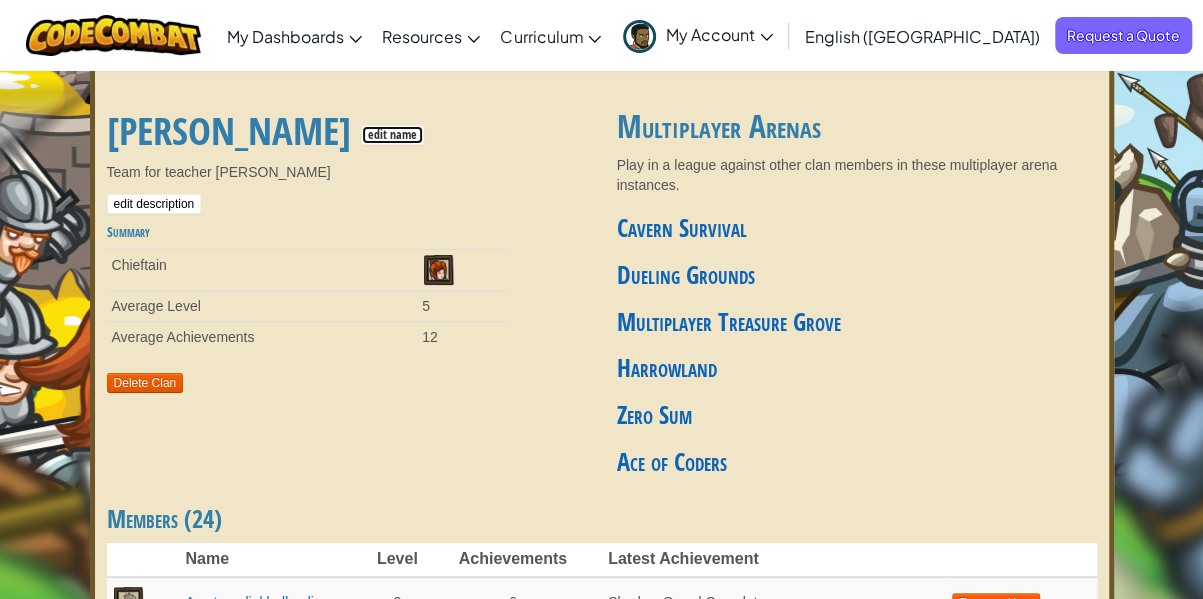 click on "edit name" at bounding box center [392, 135] 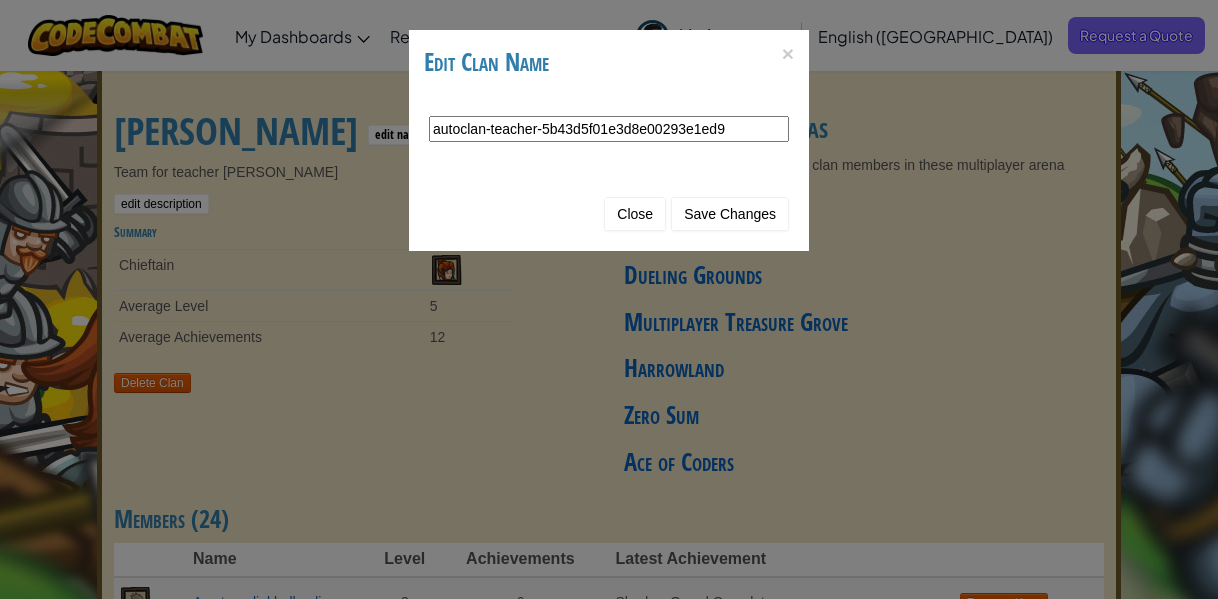 click on "autoclan-teacher-5b43d5f01e3d8e00293e1ed9" at bounding box center [609, 129] 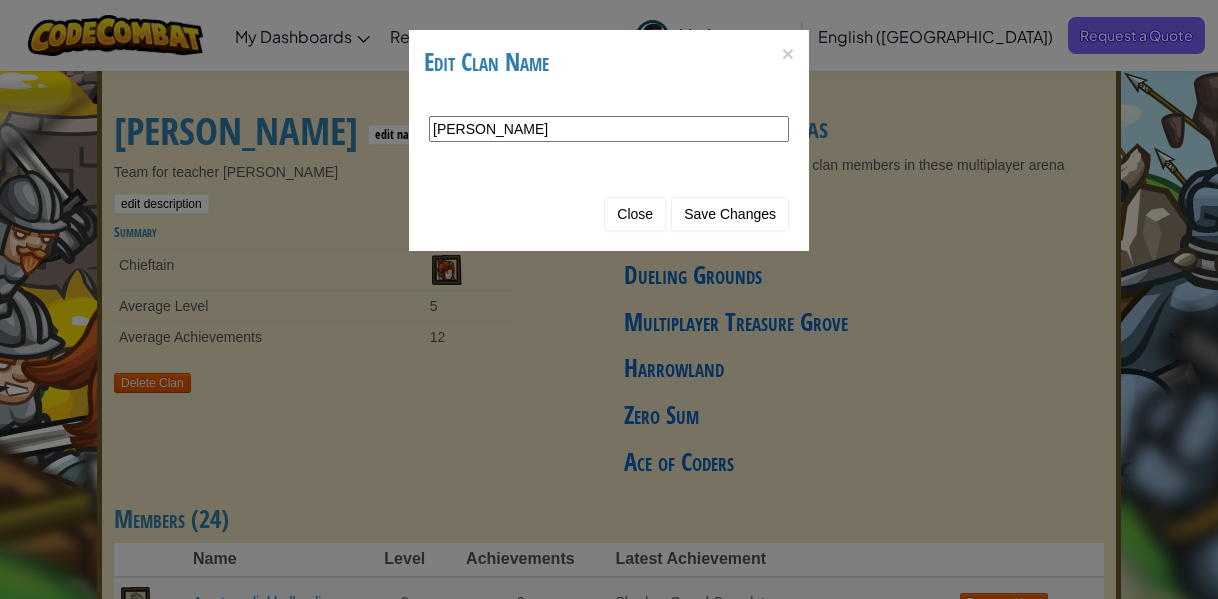 type on "[PERSON_NAME]" 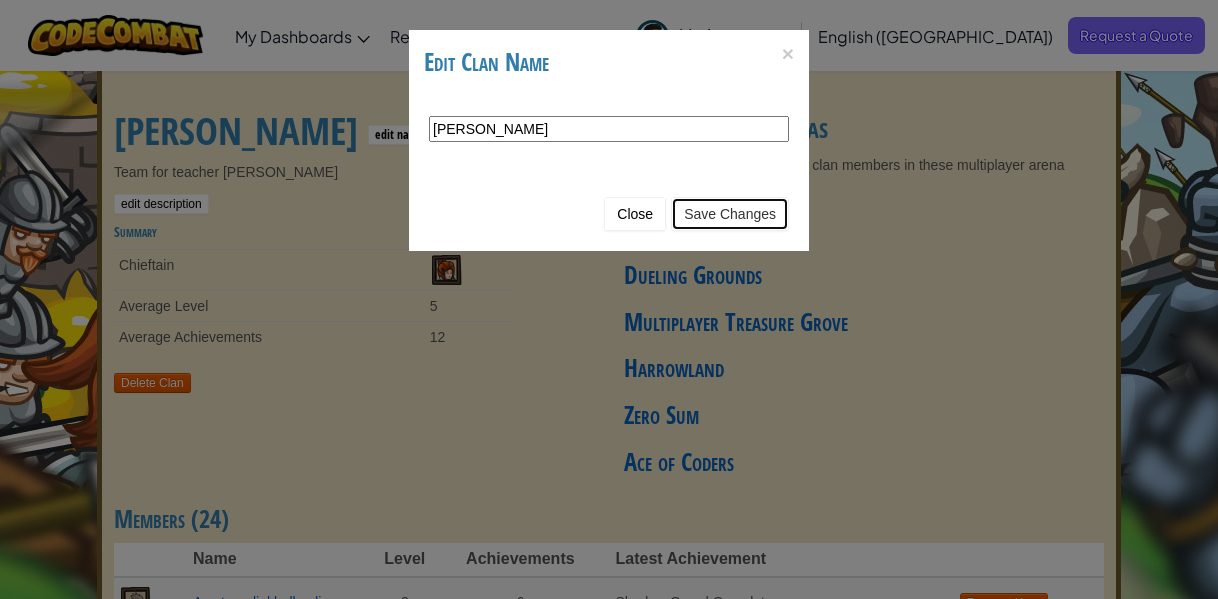 click on "Save Changes" at bounding box center (730, 214) 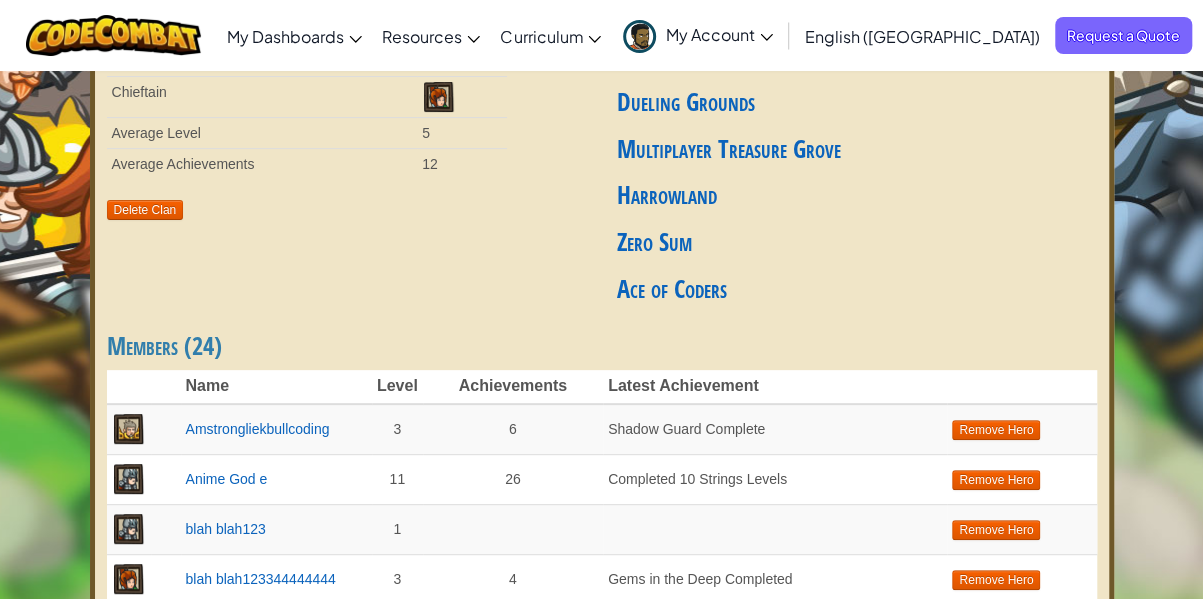 scroll, scrollTop: 0, scrollLeft: 0, axis: both 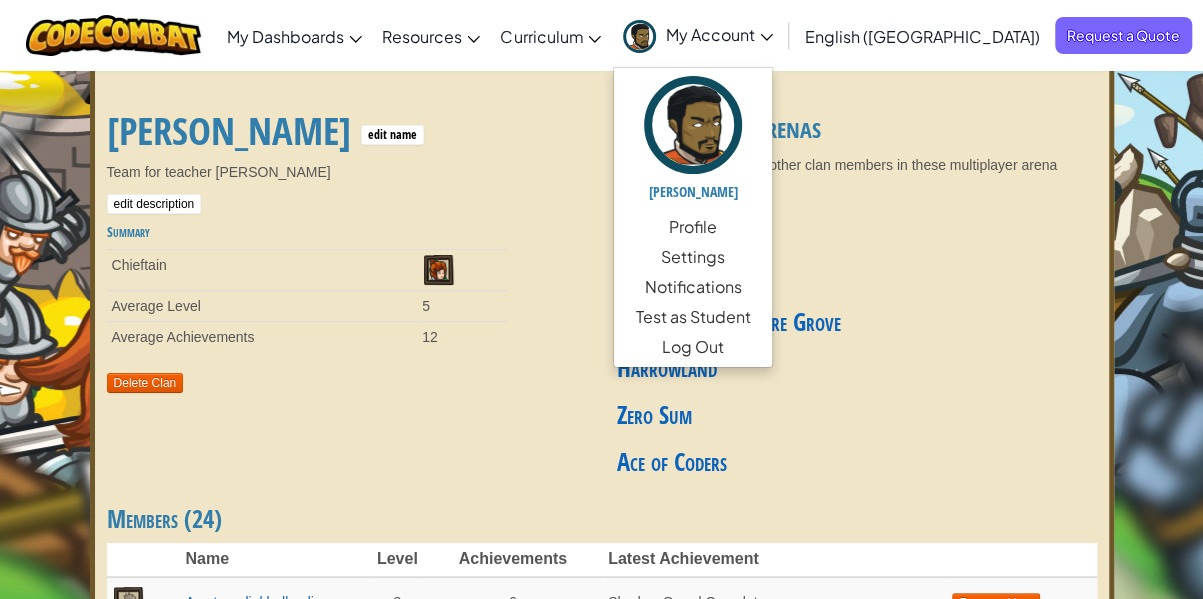click on "Average Level" at bounding box center [262, 306] 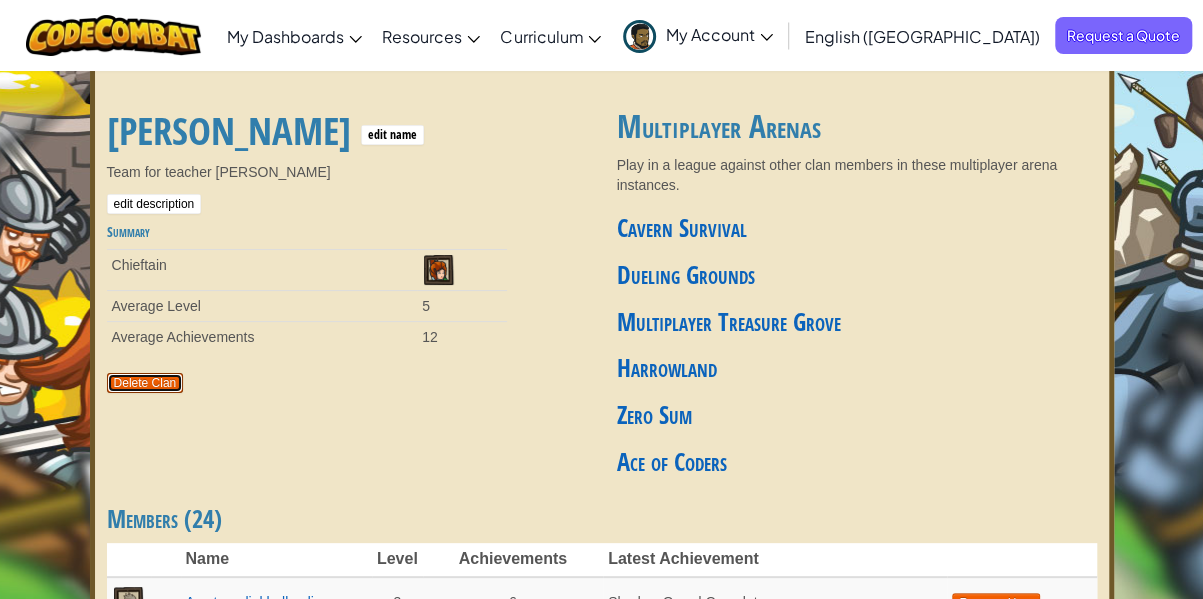 click on "Delete Clan" at bounding box center (145, 383) 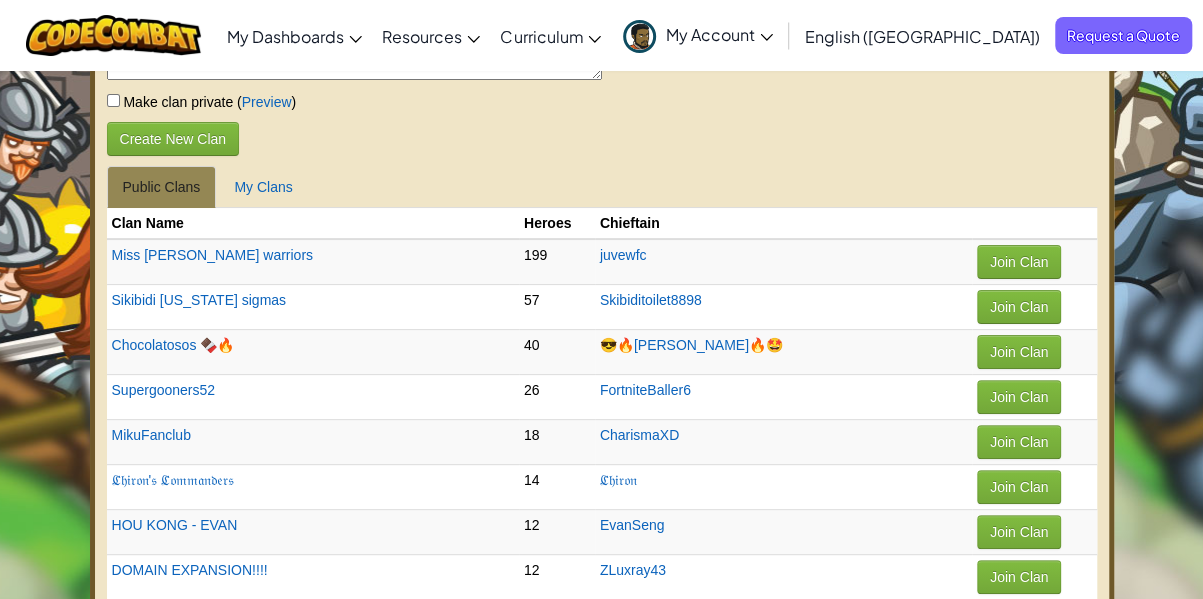 scroll, scrollTop: 0, scrollLeft: 0, axis: both 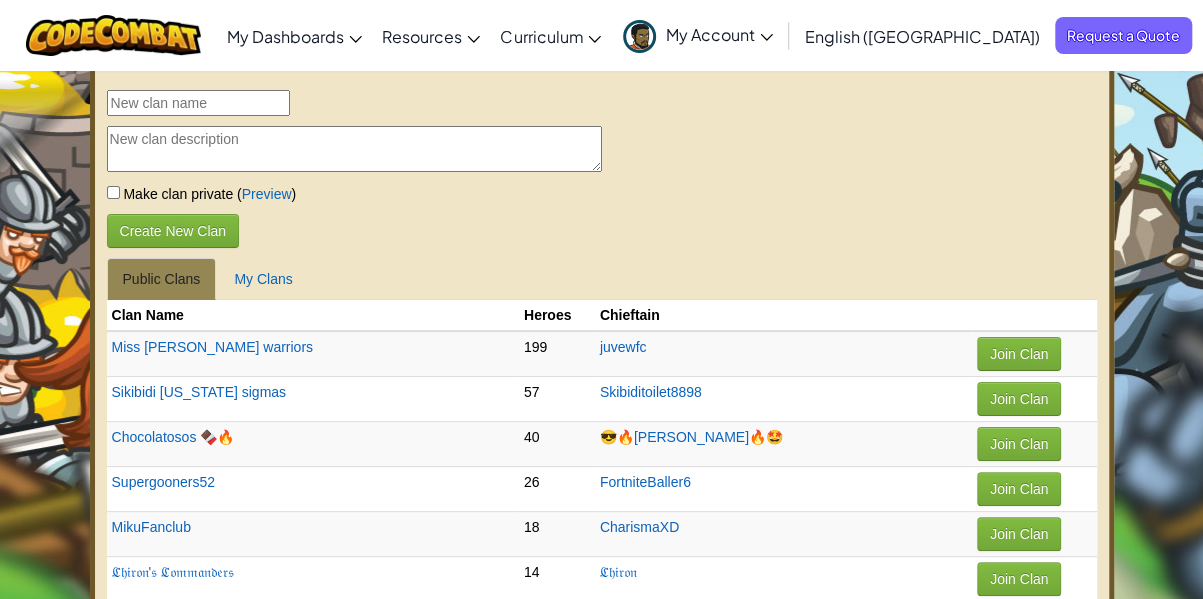 click on "My Account" at bounding box center (719, 34) 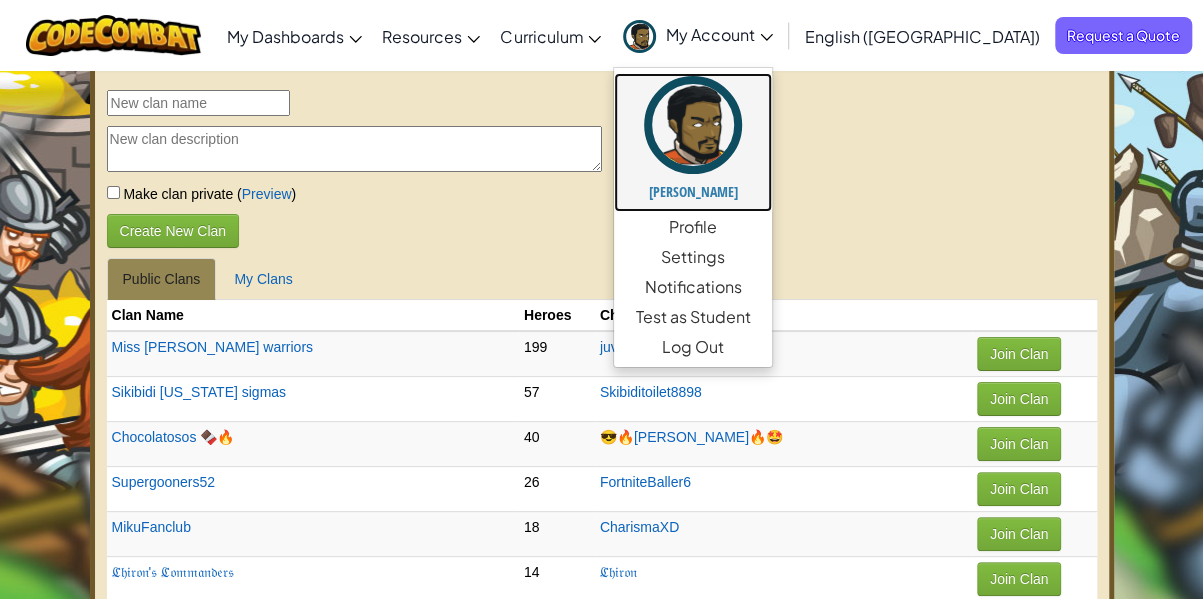 click on "[PERSON_NAME]" at bounding box center (693, 191) 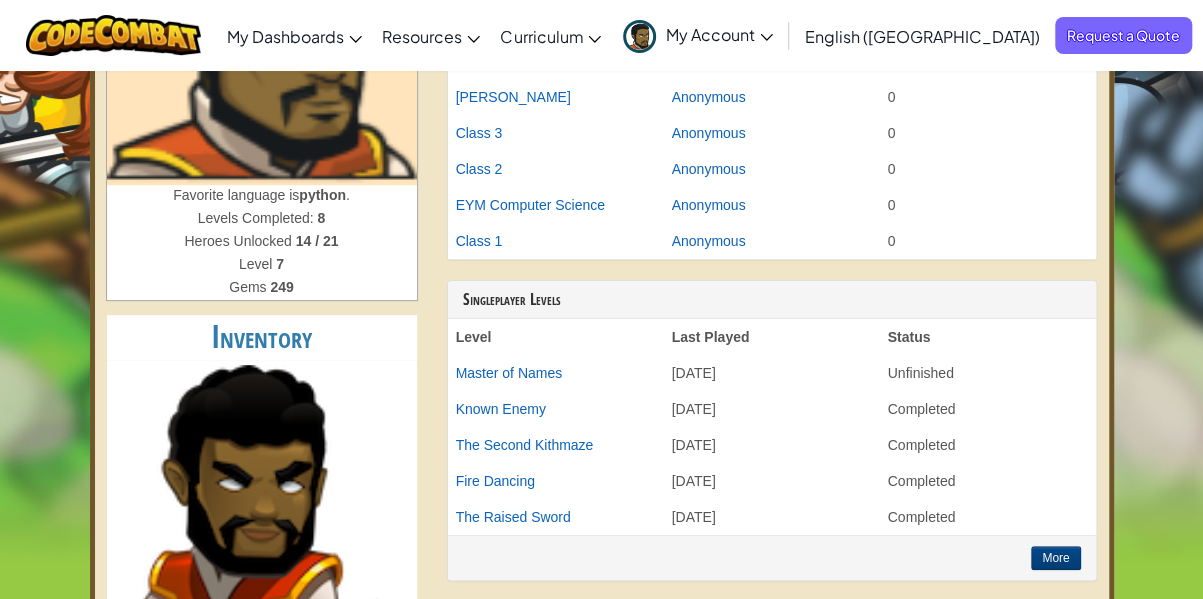 scroll, scrollTop: 0, scrollLeft: 0, axis: both 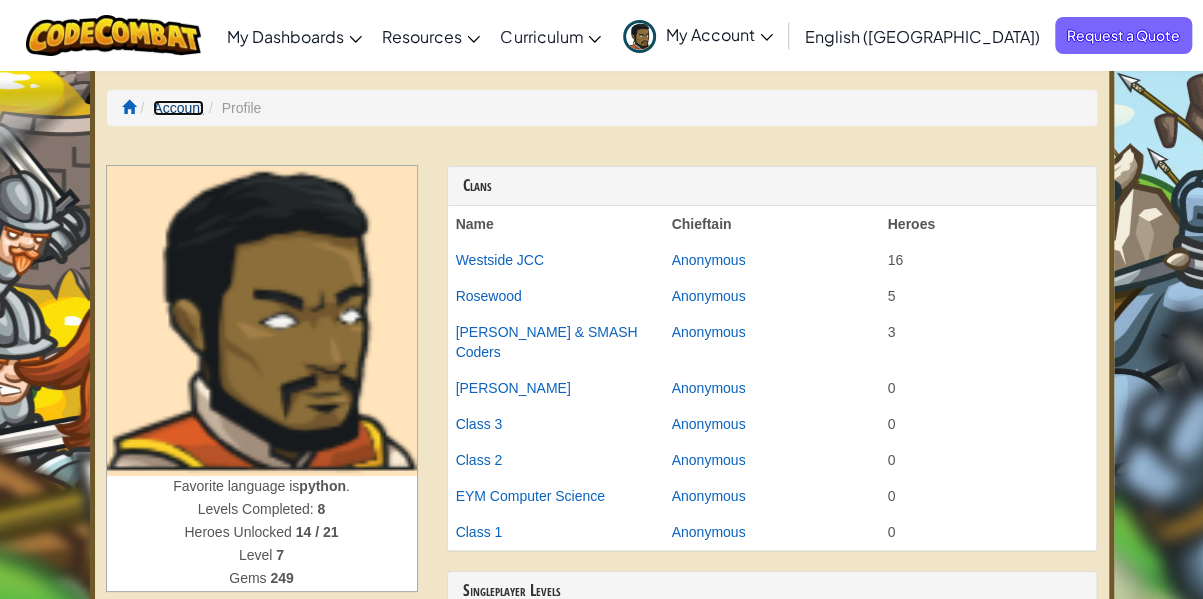 click on "Account" at bounding box center (178, 108) 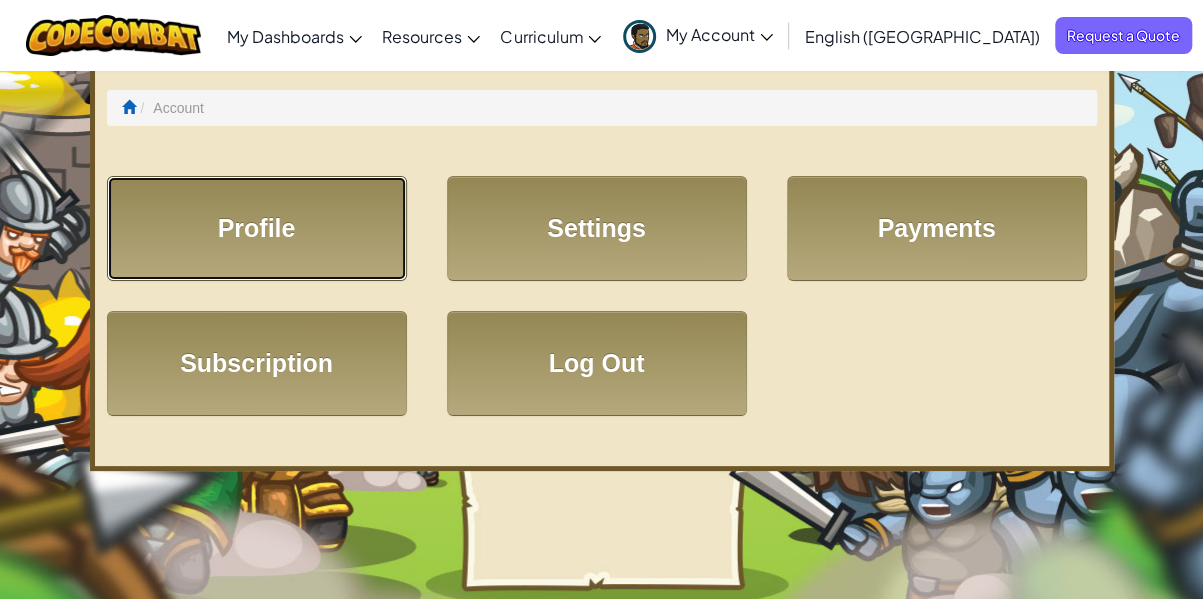 click on "Profile" at bounding box center (257, 228) 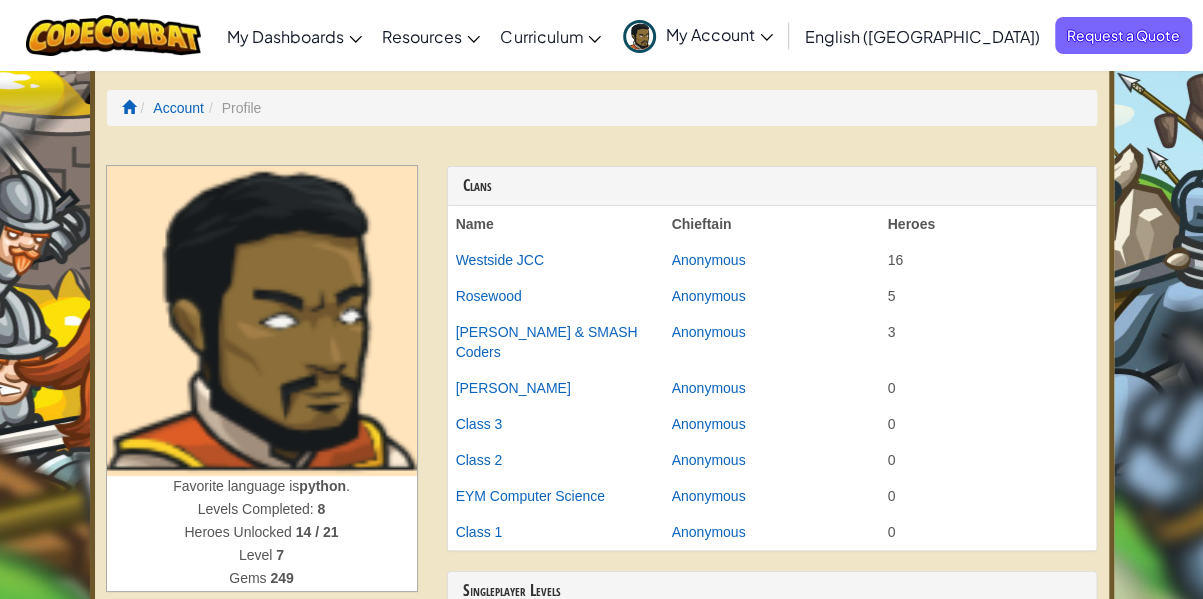 click on "Account" at bounding box center [178, 108] 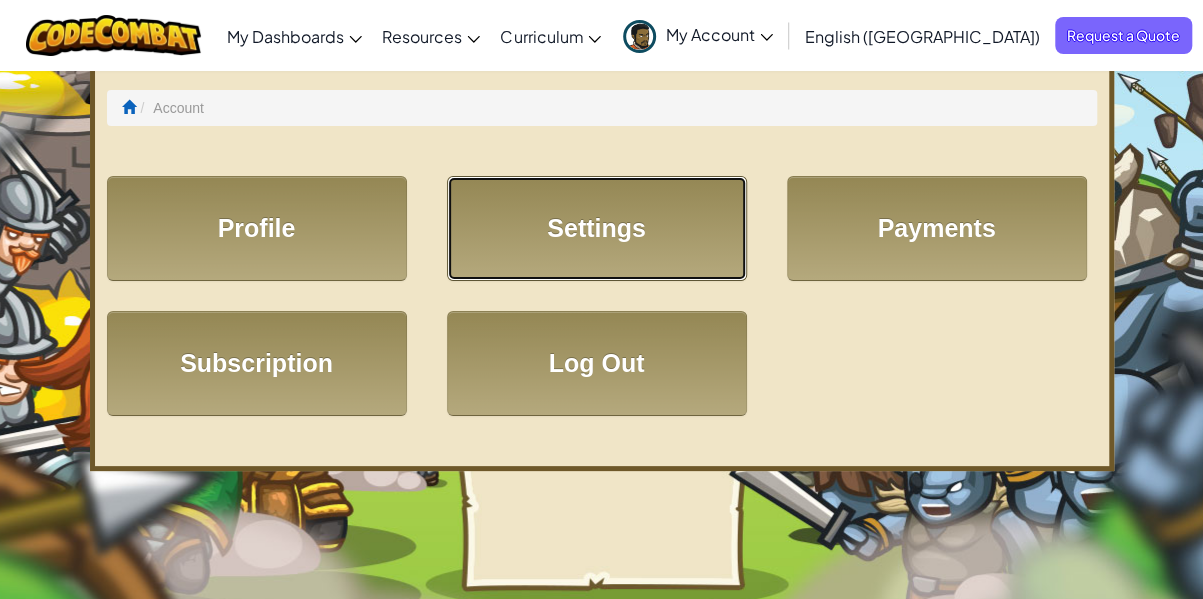 click on "Settings" at bounding box center (597, 228) 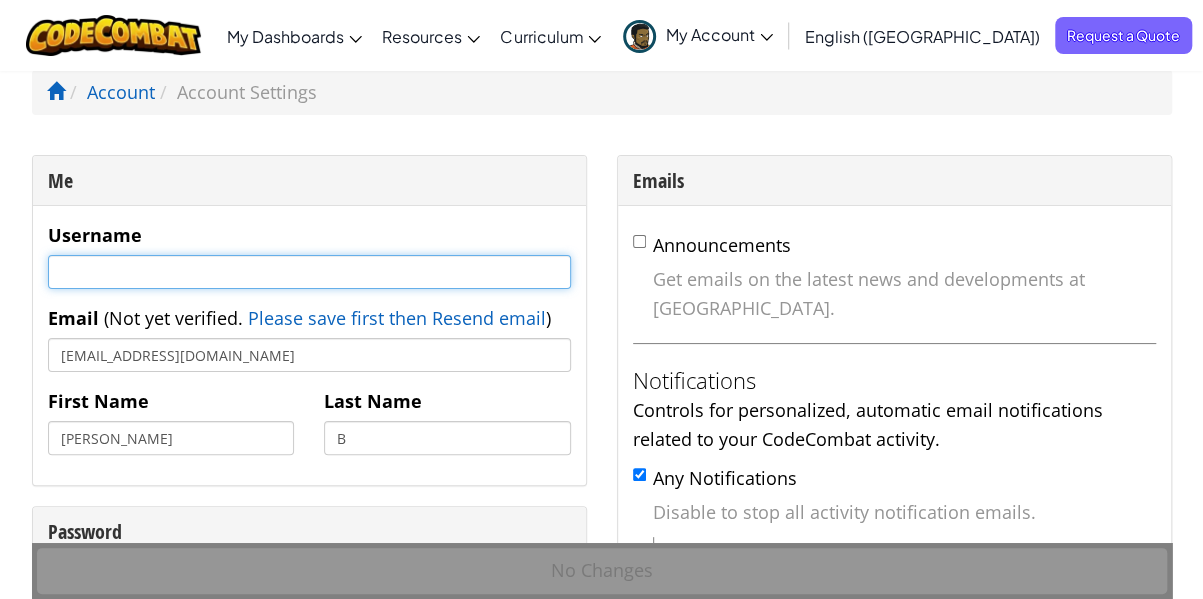 type on "kpkeila2@gmail.com" 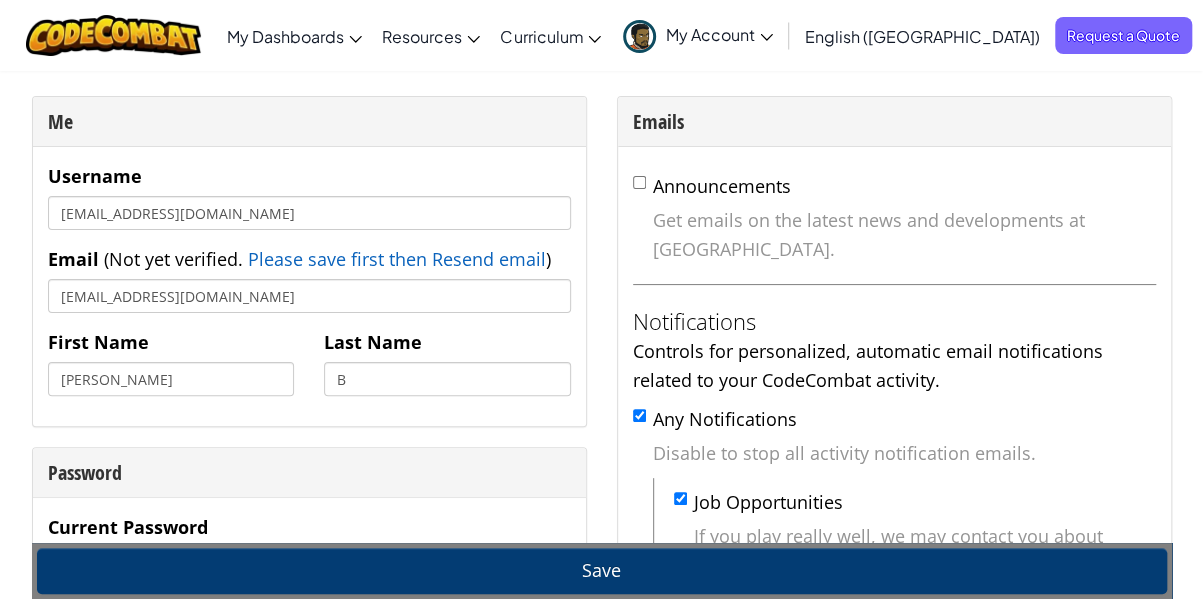 scroll, scrollTop: 64, scrollLeft: 0, axis: vertical 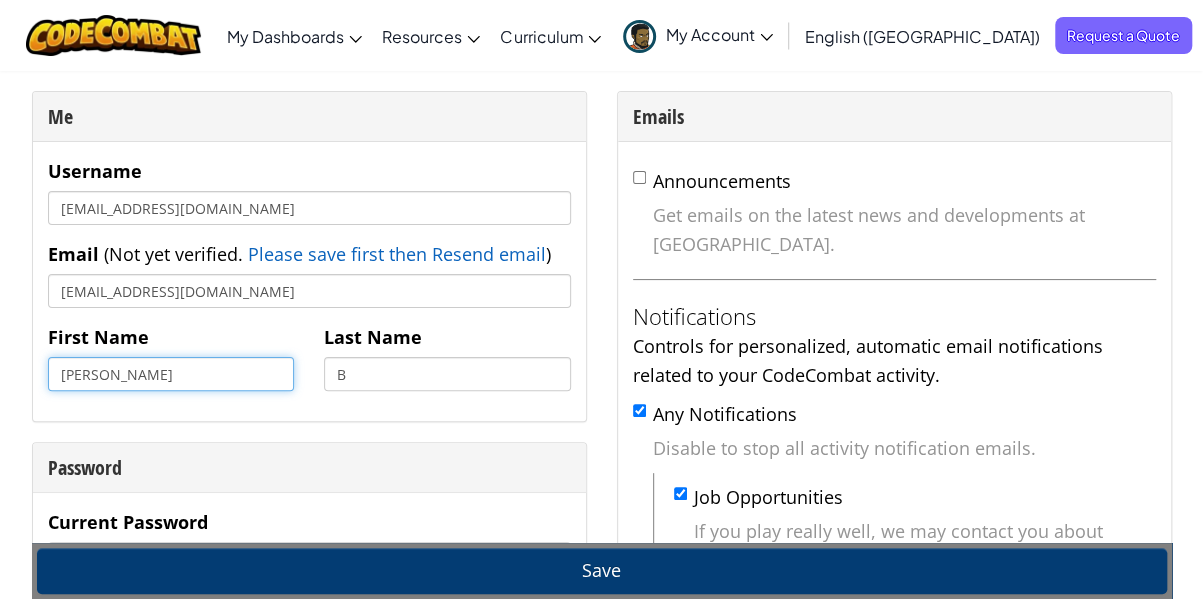 click on "Joelle" at bounding box center [171, 374] 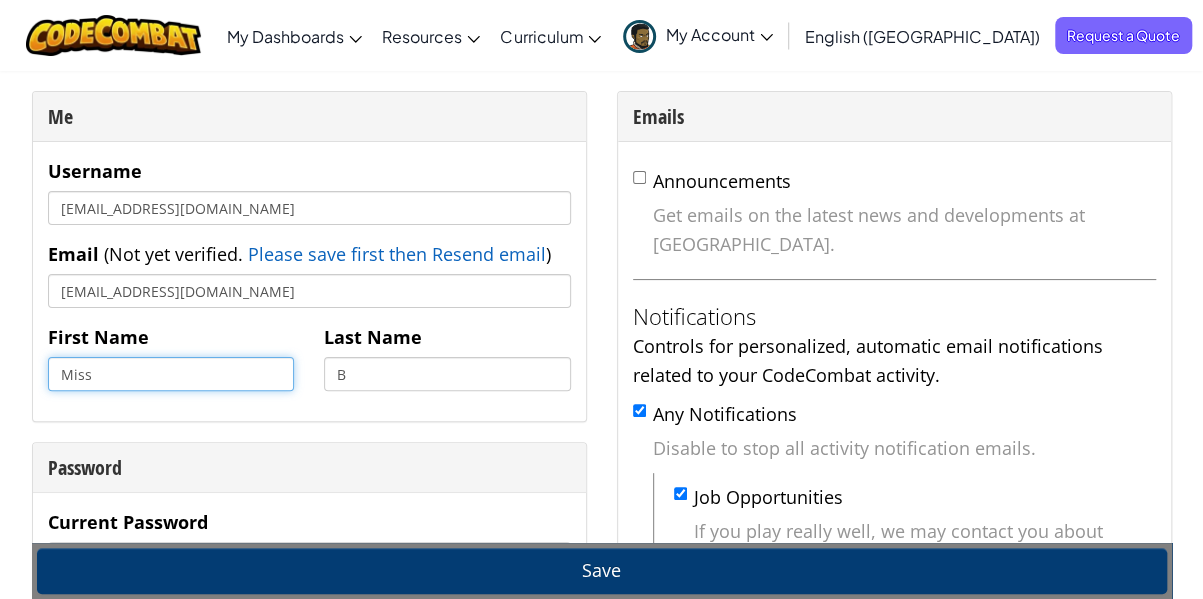 type on "Miss" 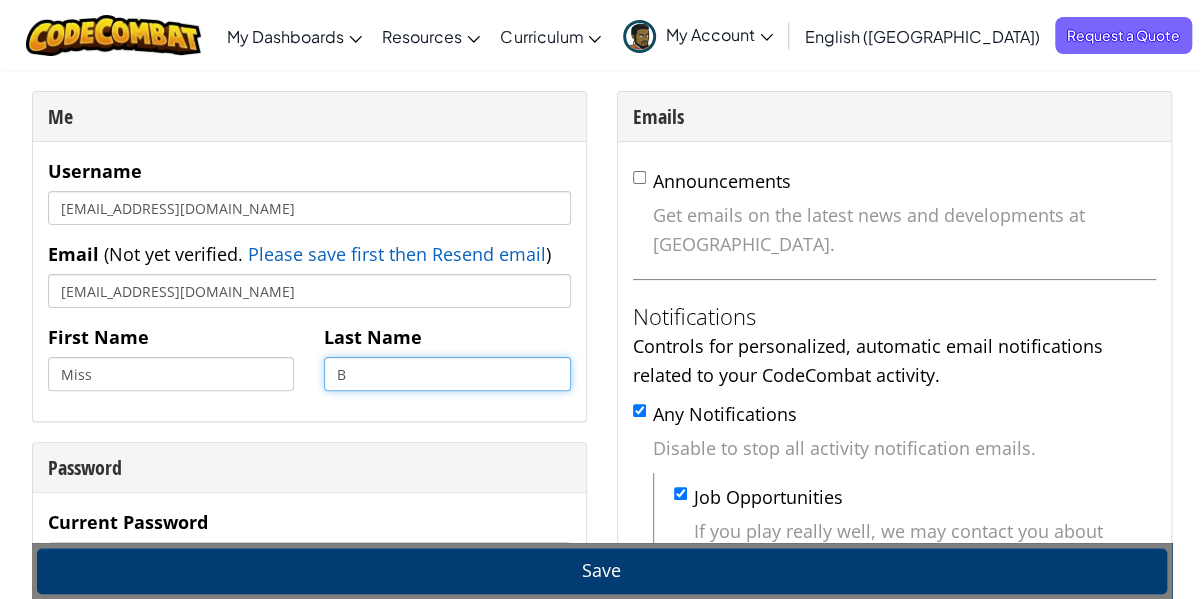 click on "B" at bounding box center [447, 374] 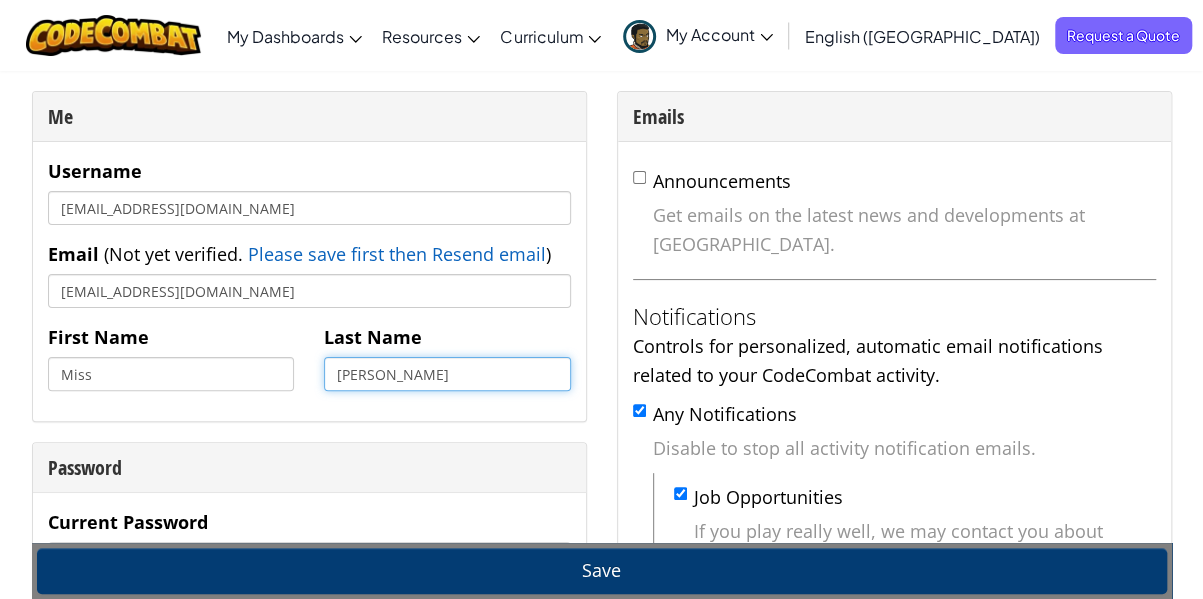 type on "Keila" 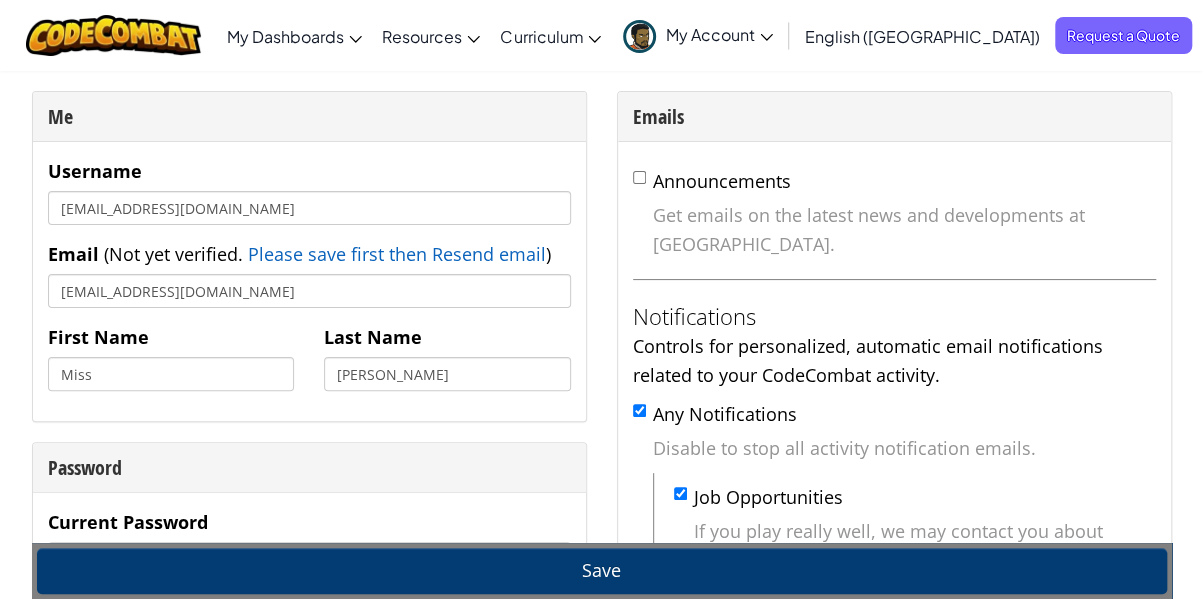 click on "Me Username kpkeila2@gmail.com Email ( Not yet verified. Please save first then Resend email Email sent! Check your inbox. ) kpkeila2@gmail.com First Name Miss Last Name Keila Password Current Password New Password Verify Related Accounts Add connections between different CodeCombat accounts to be able to quickly switch between them. For example, as a parent, you could switch to viewing CodeCombat from your kids’ accounts. Or, as a teacher, you could add a test student account for yourself to see what your students see. Manage Try the new Teacher Dashboard Delete Your Account Type in your email or username to confirm account deletion. Also, type in your password. Delete this account permanently Live Online Classes View Trial Class Bookings" at bounding box center [309, 871] 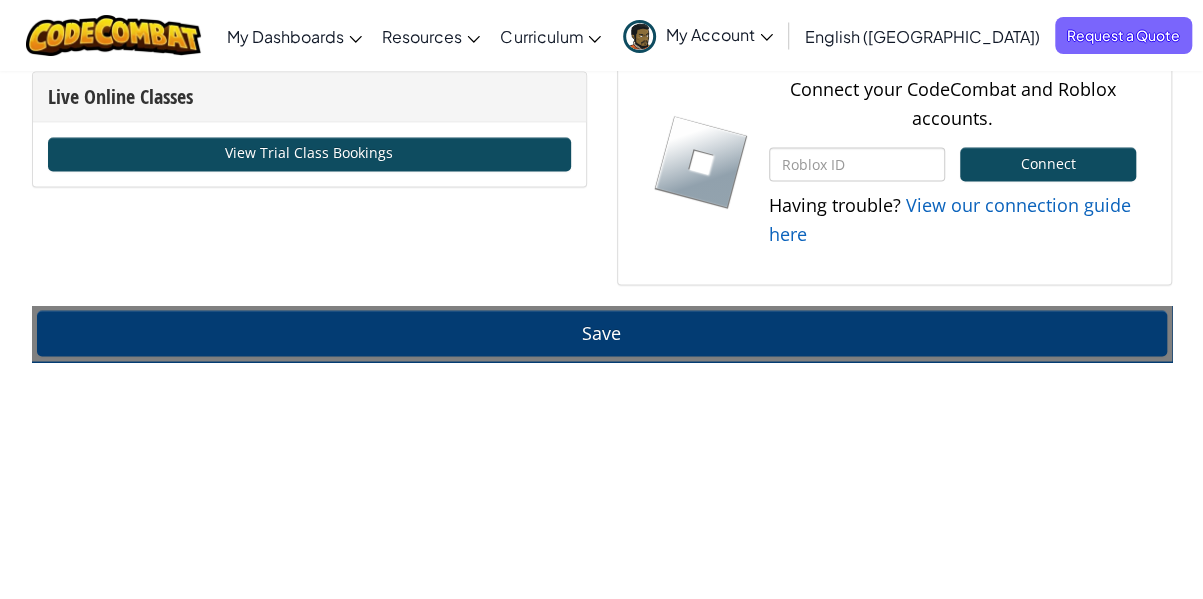 scroll, scrollTop: 1532, scrollLeft: 0, axis: vertical 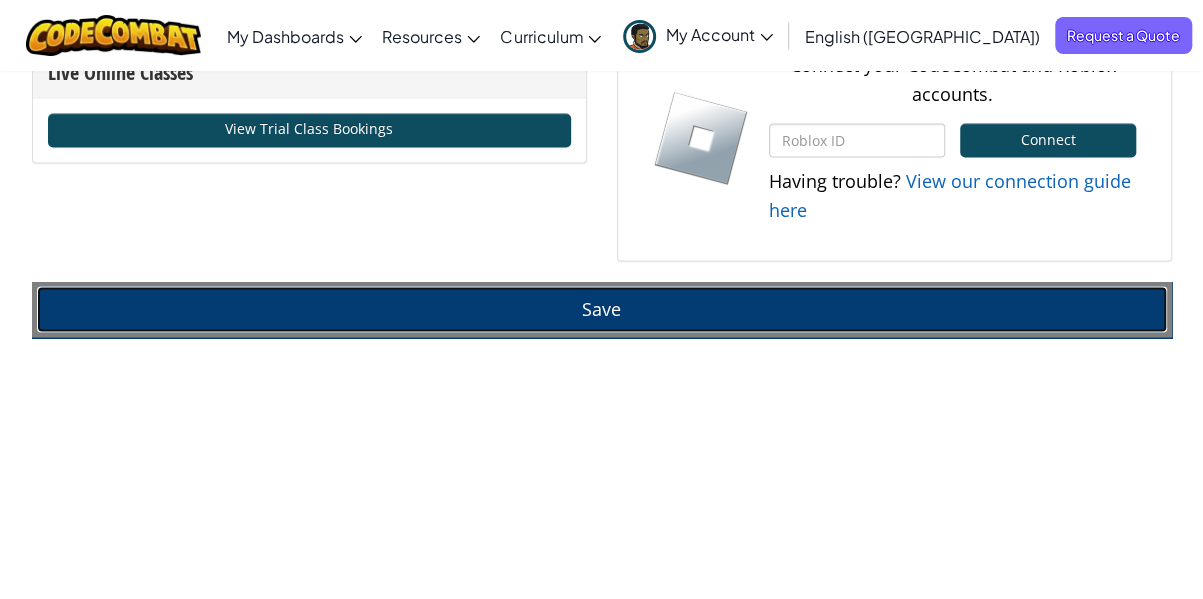 click on "Save" at bounding box center [602, 309] 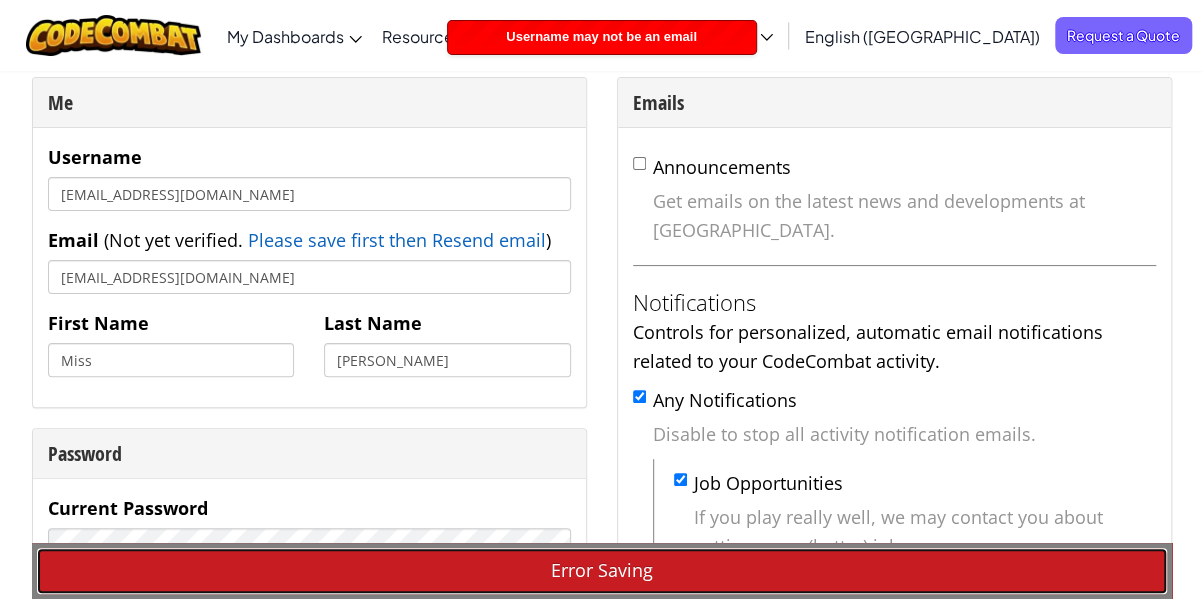 scroll, scrollTop: 37, scrollLeft: 0, axis: vertical 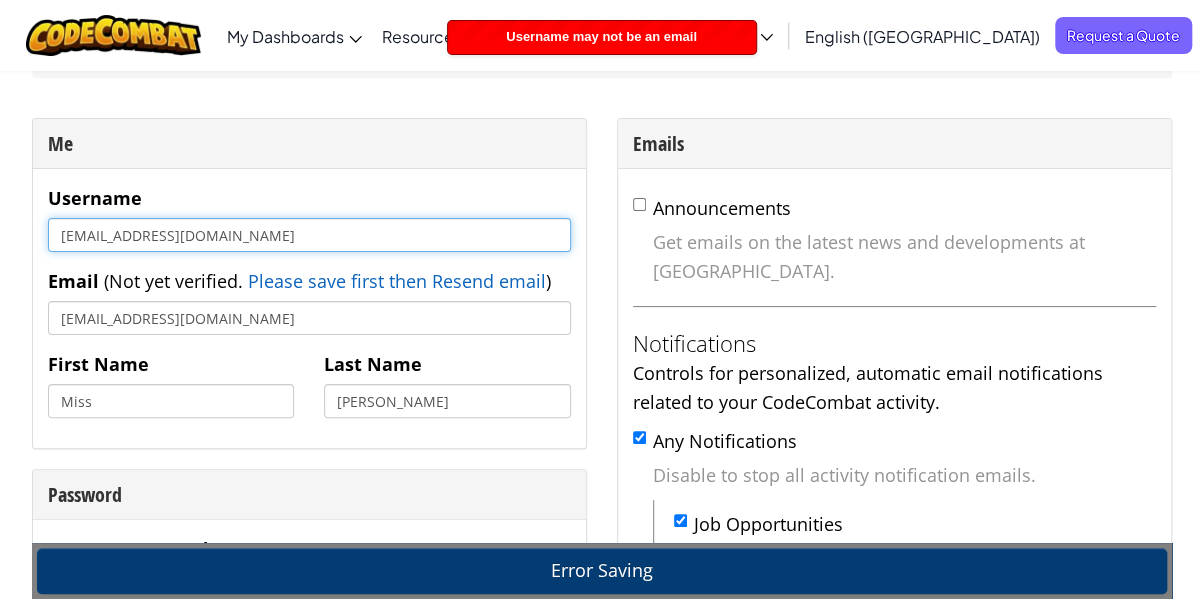 click on "kpkeila2@gmail.com" at bounding box center (309, 235) 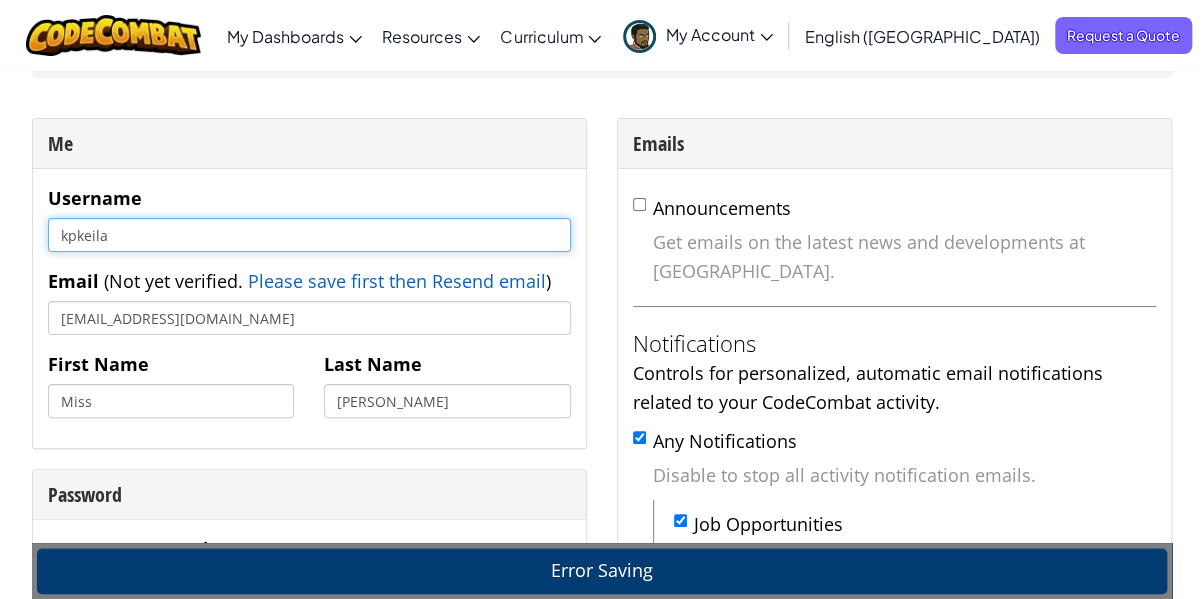 type on "kpkeila" 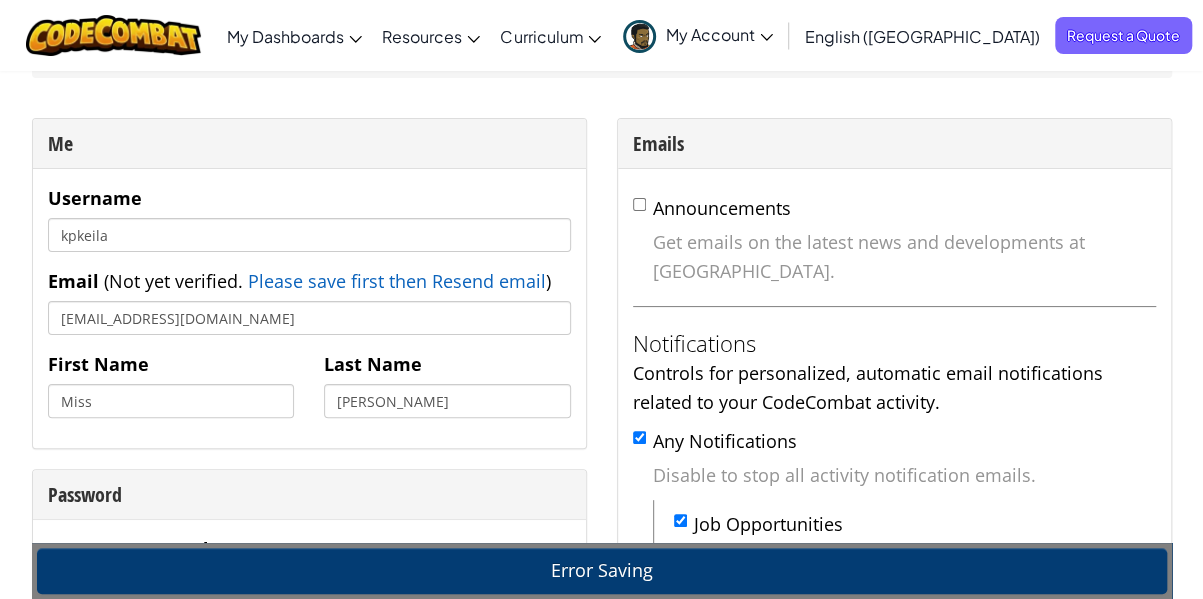 click on "Username kpkeila Email ( Not yet verified. Please save first then Resend email Email sent! Check your inbox. ) kpkeila2@gmail.com First Name Miss Last Name Keila" at bounding box center [309, 308] 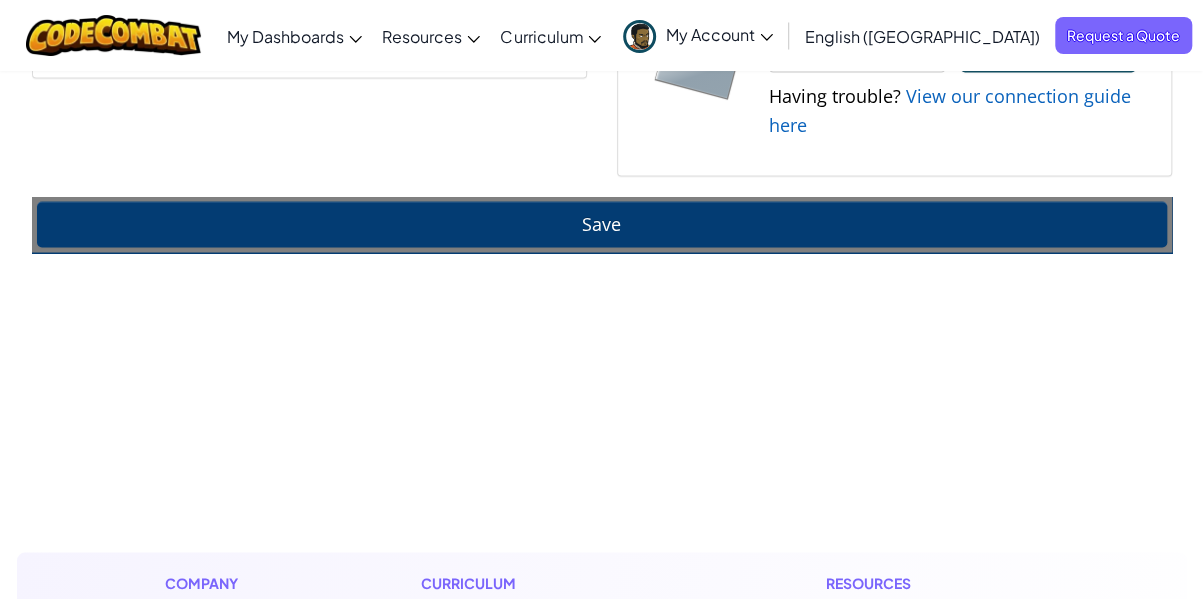 scroll, scrollTop: 1611, scrollLeft: 0, axis: vertical 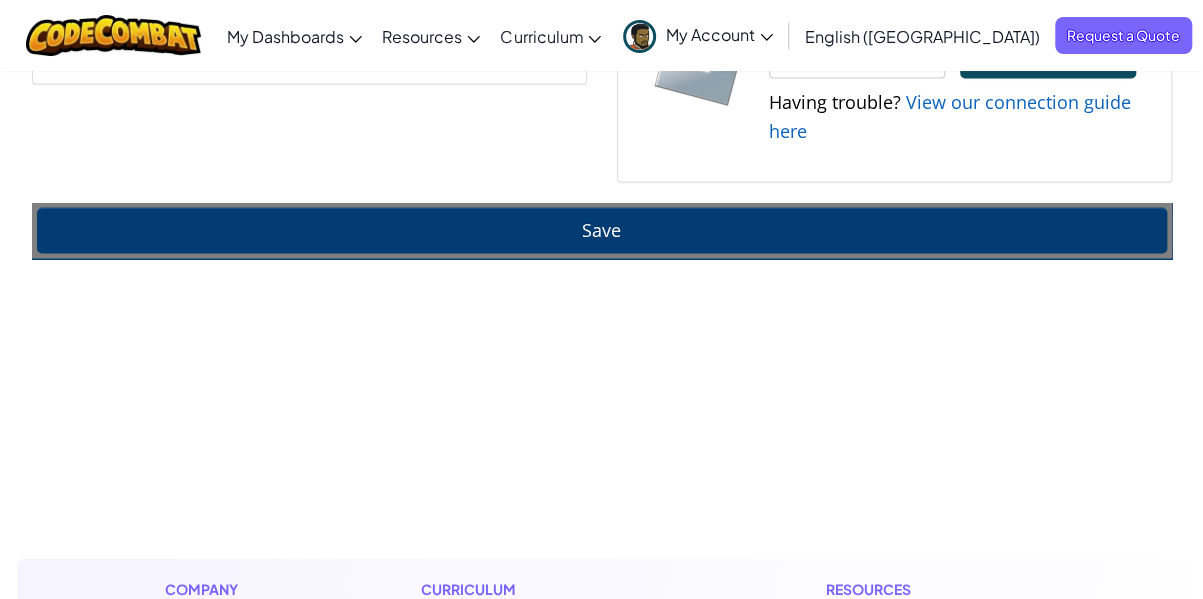 drag, startPoint x: 520, startPoint y: 185, endPoint x: 528, endPoint y: 159, distance: 27.202942 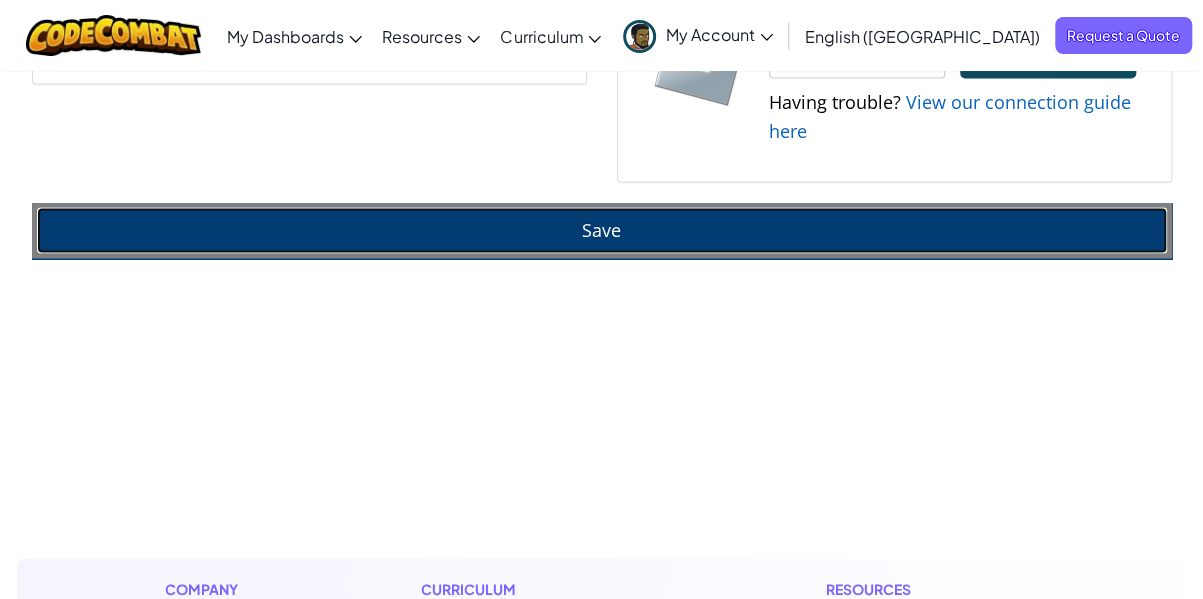 click on "Save" at bounding box center [602, 230] 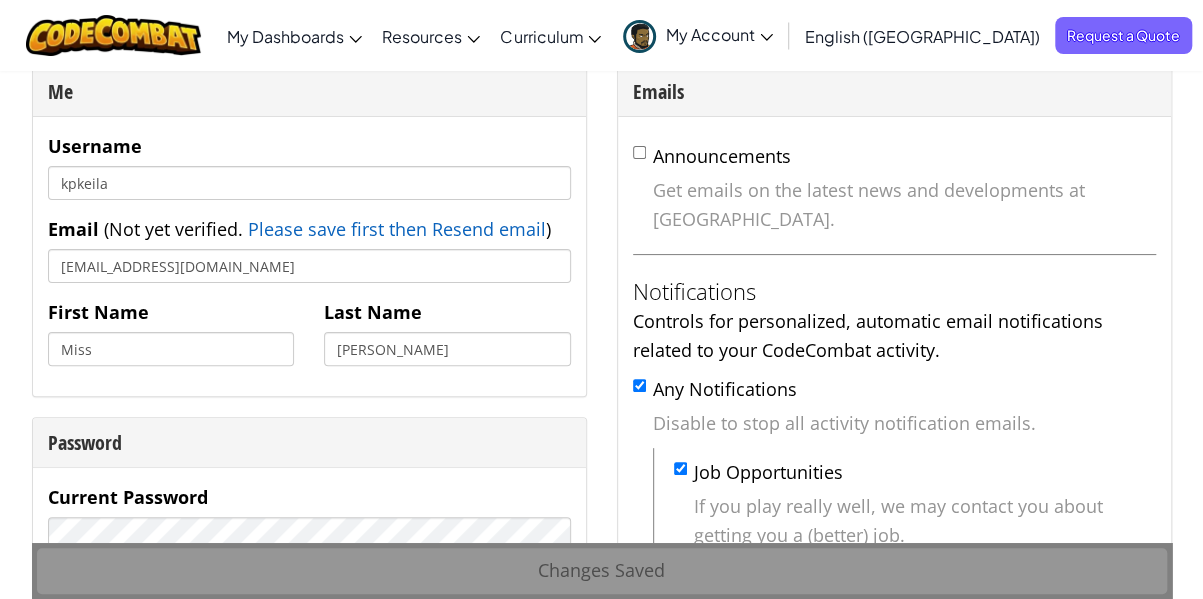 scroll, scrollTop: 0, scrollLeft: 0, axis: both 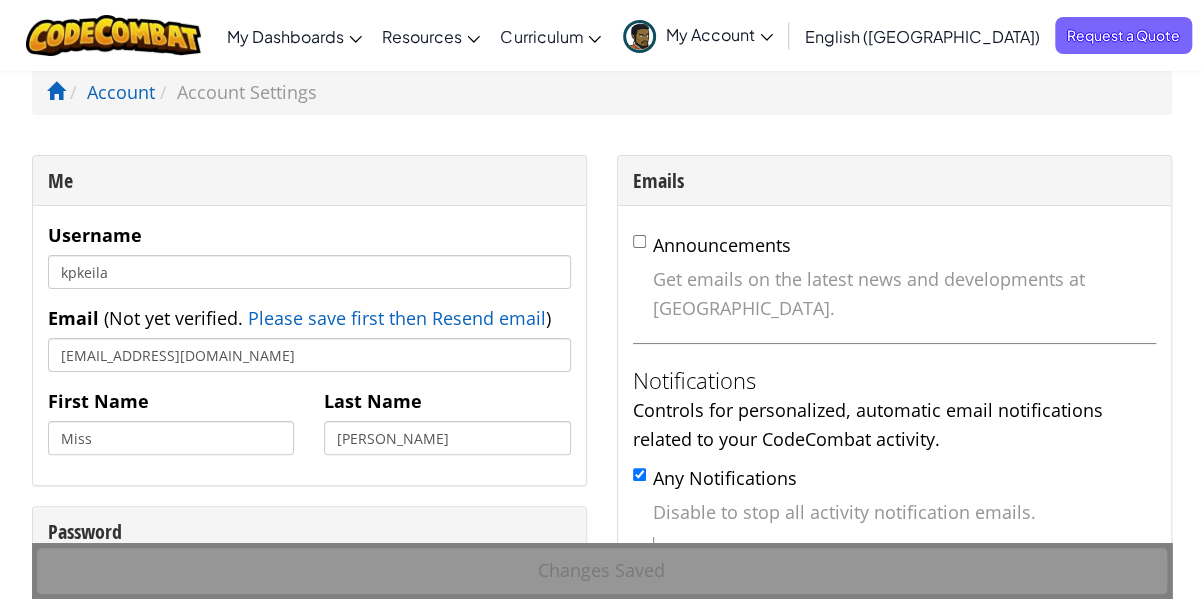 click on "My Account" at bounding box center [719, 34] 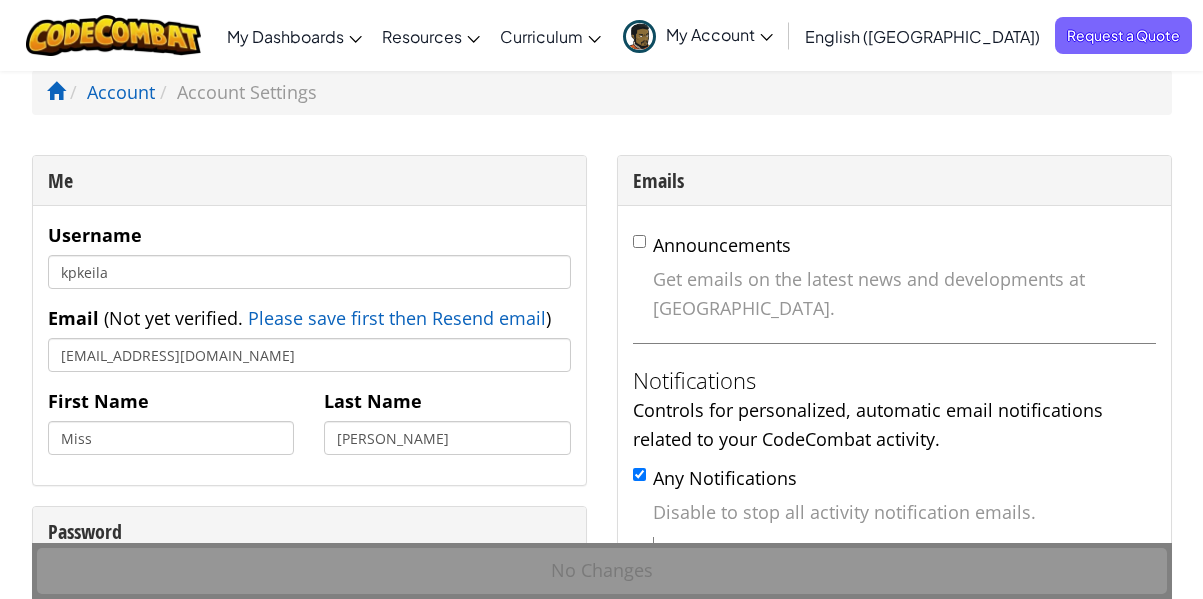 scroll, scrollTop: 0, scrollLeft: 0, axis: both 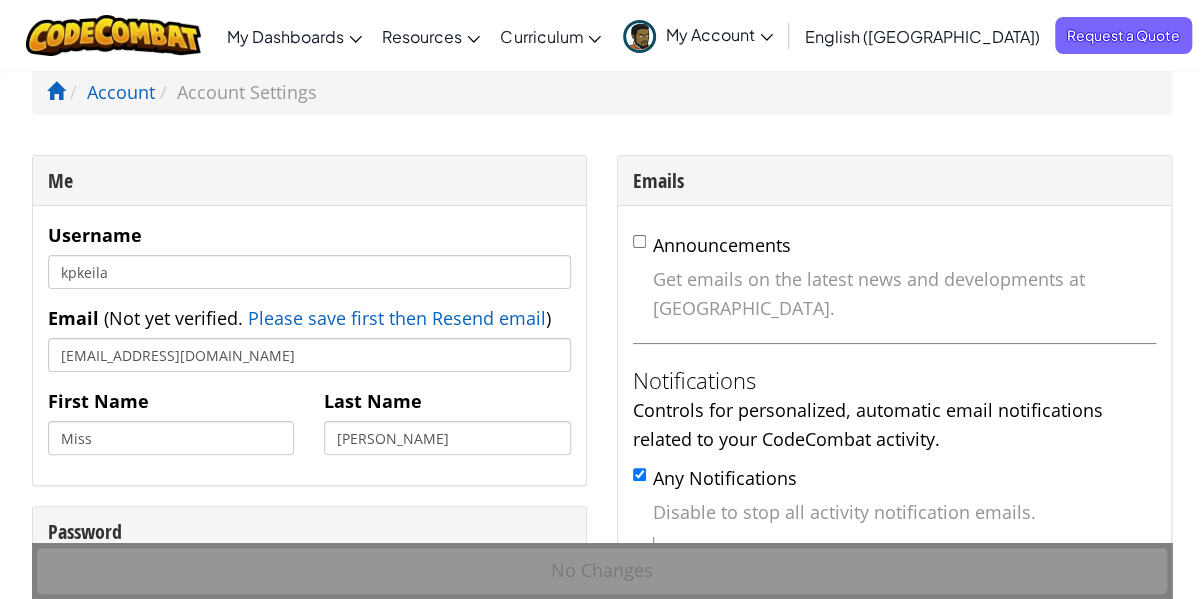 click on "My Account" at bounding box center [698, 35] 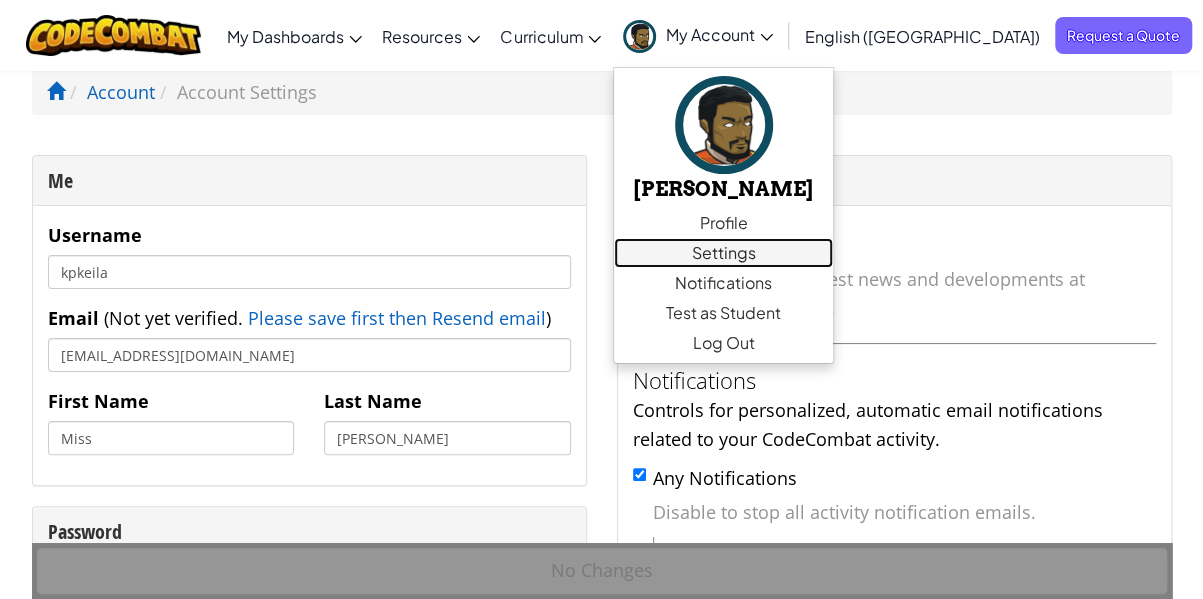 click on "Settings" at bounding box center (723, 253) 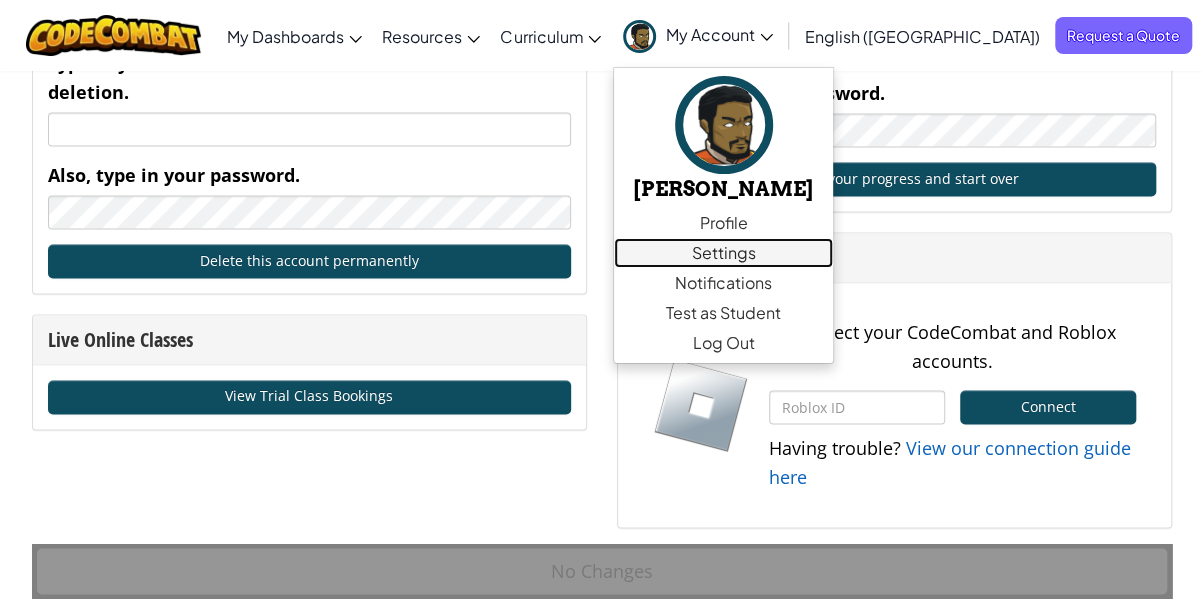 scroll, scrollTop: 1223, scrollLeft: 0, axis: vertical 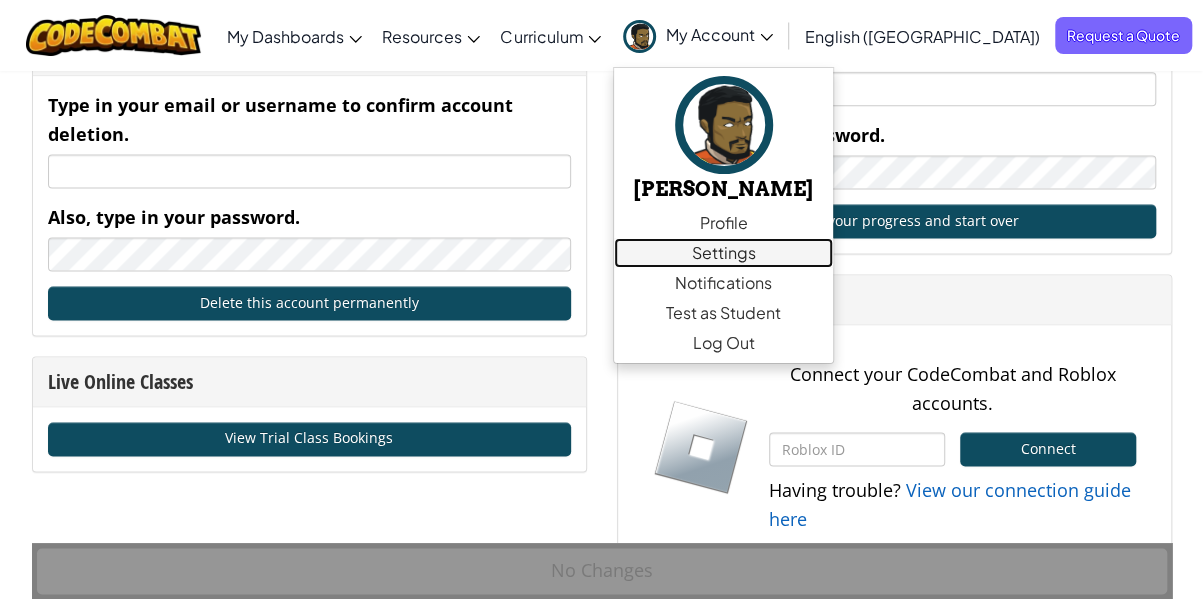 click on "Settings" at bounding box center [723, 253] 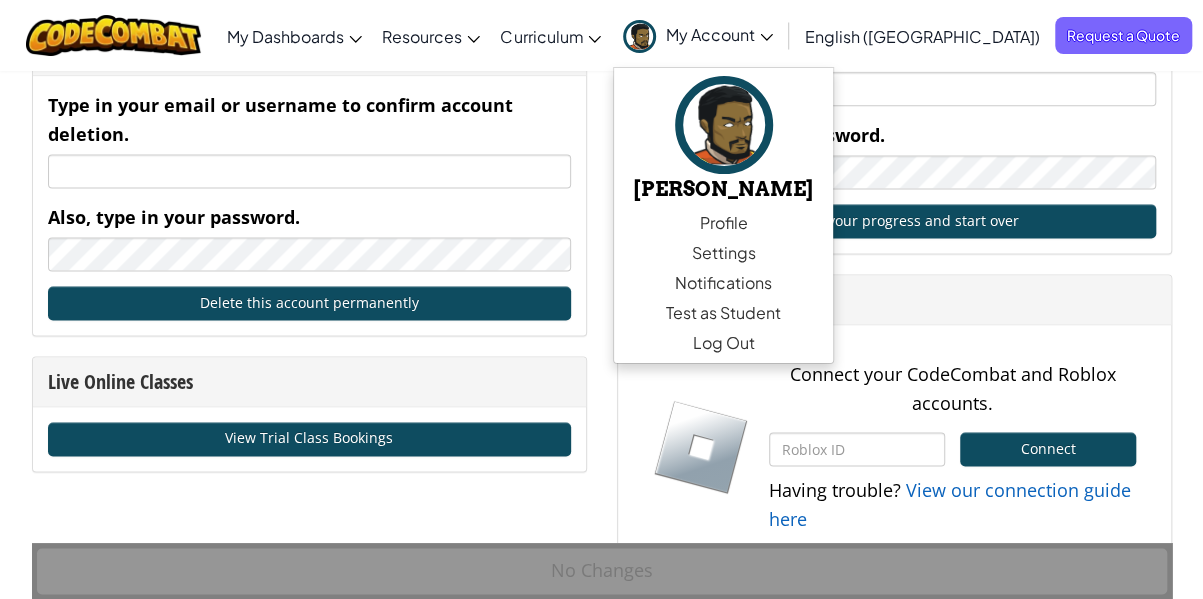 click on "Emails Announcements Get emails on the latest news and developments at CodeCombat. Notifications Controls for personalized, automatic email notifications related to your CodeCombat activity. Any Notifications Disable to stop all activity notification emails. Job Opportunities If you play really well, we may contact you about getting you a (better) job. Contributor Class Emails We're looking for people to join our party! Check out the  contribute page  to find out more. Archmage   (Coder) Get emails on new coding opportunities and announcements. Artisan   (Level Builder) Get emails on level editor updates and announcements. Adventurer   (Level Playtester) Get emails when there are new levels to test. Scribe   (Article Editor) Get emails about article writing announcements. Diplomat   (Translator) Get emails about i18n developments and levels to translate. Ambassador   (Support) Get emails on support updates and multiplayer developments. Teacher Get emails on updates and announcements for teachers." at bounding box center [894, -239] 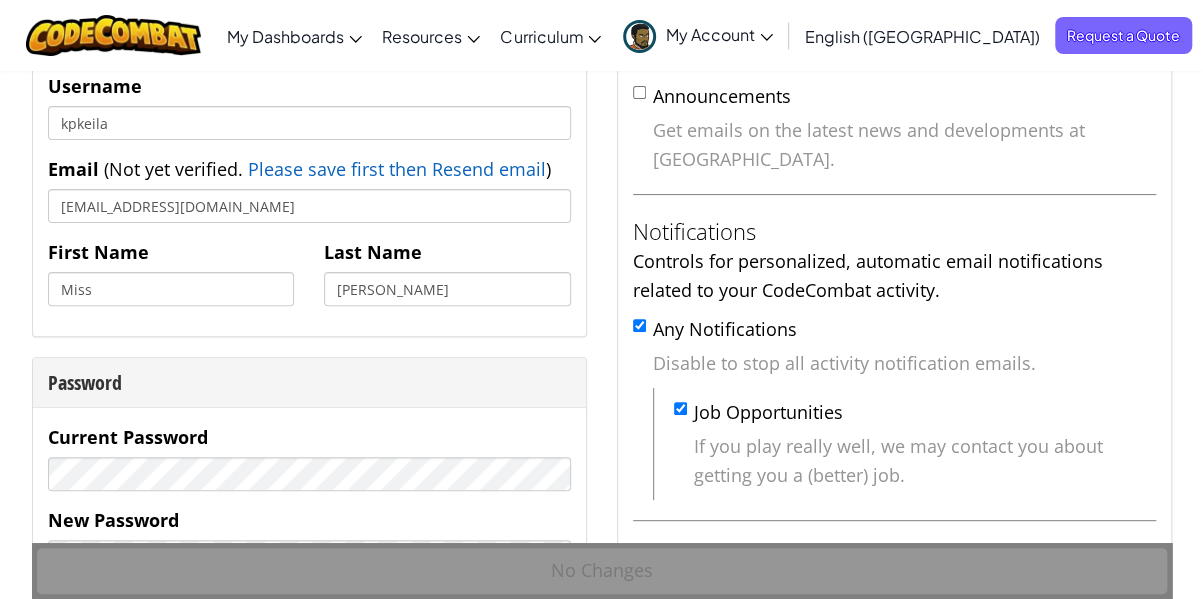 scroll, scrollTop: 0, scrollLeft: 0, axis: both 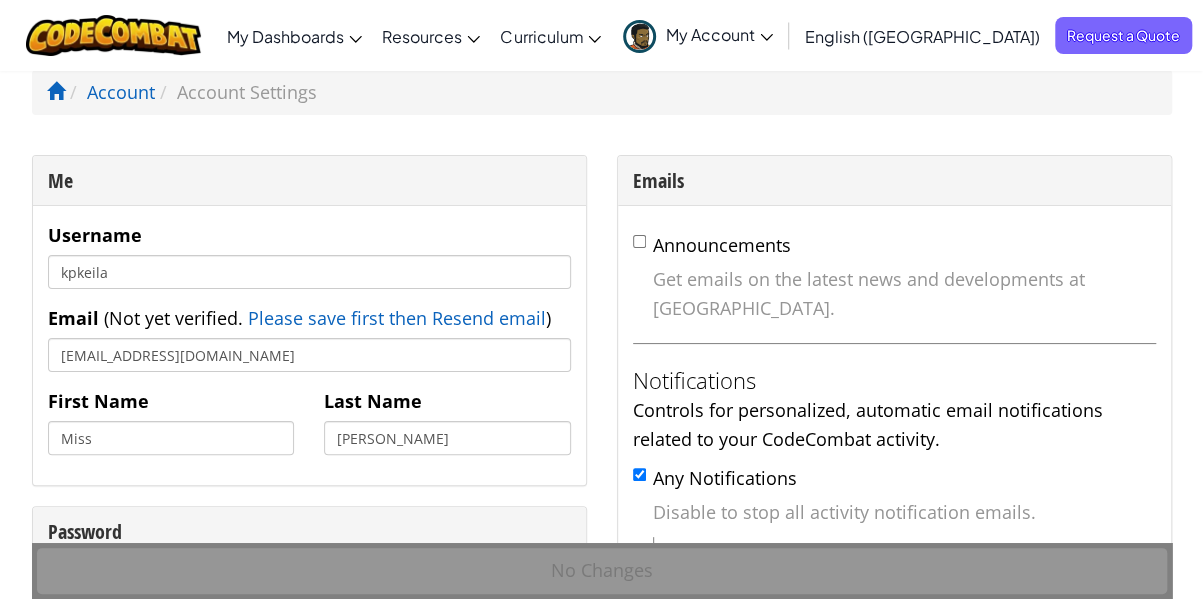 click at bounding box center (639, 36) 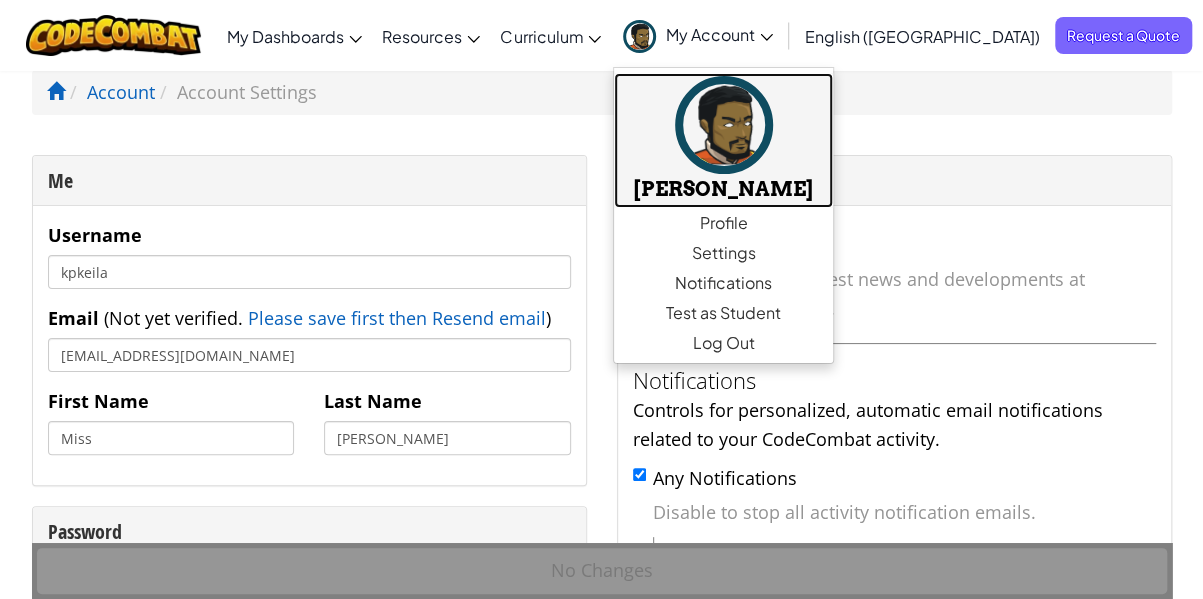 click at bounding box center (724, 125) 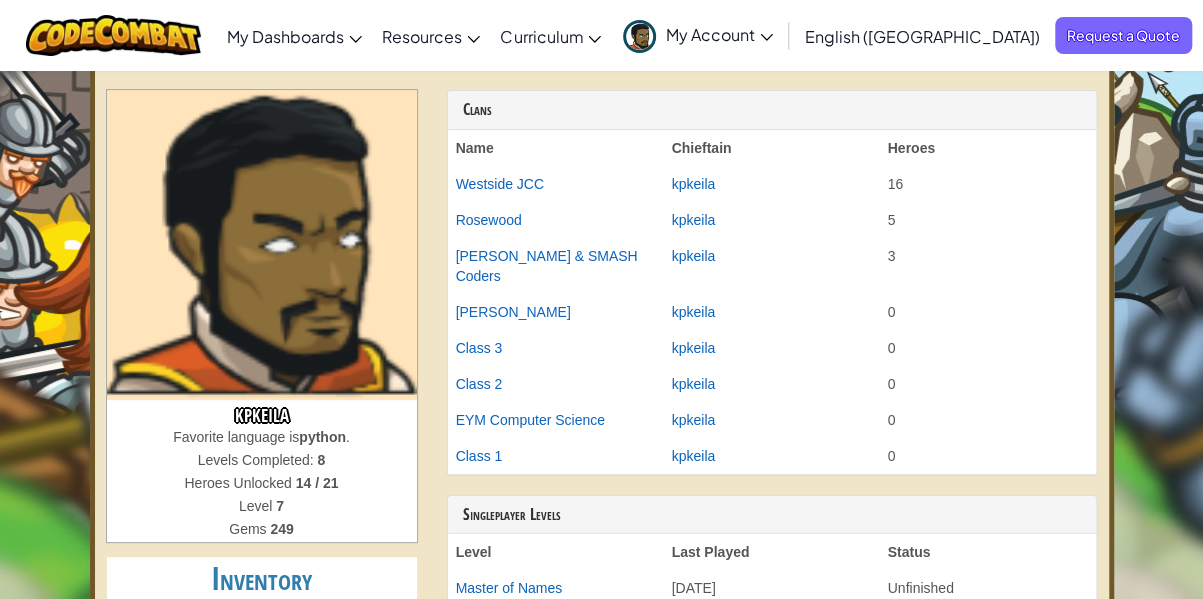 scroll, scrollTop: 0, scrollLeft: 0, axis: both 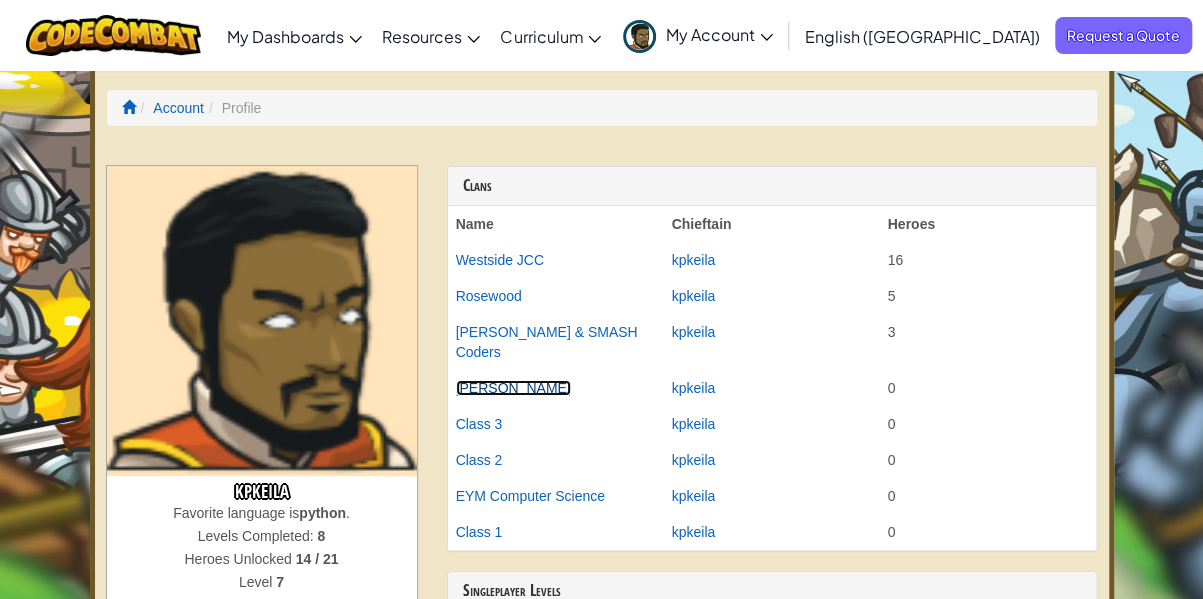 click on "[PERSON_NAME]" at bounding box center [513, 388] 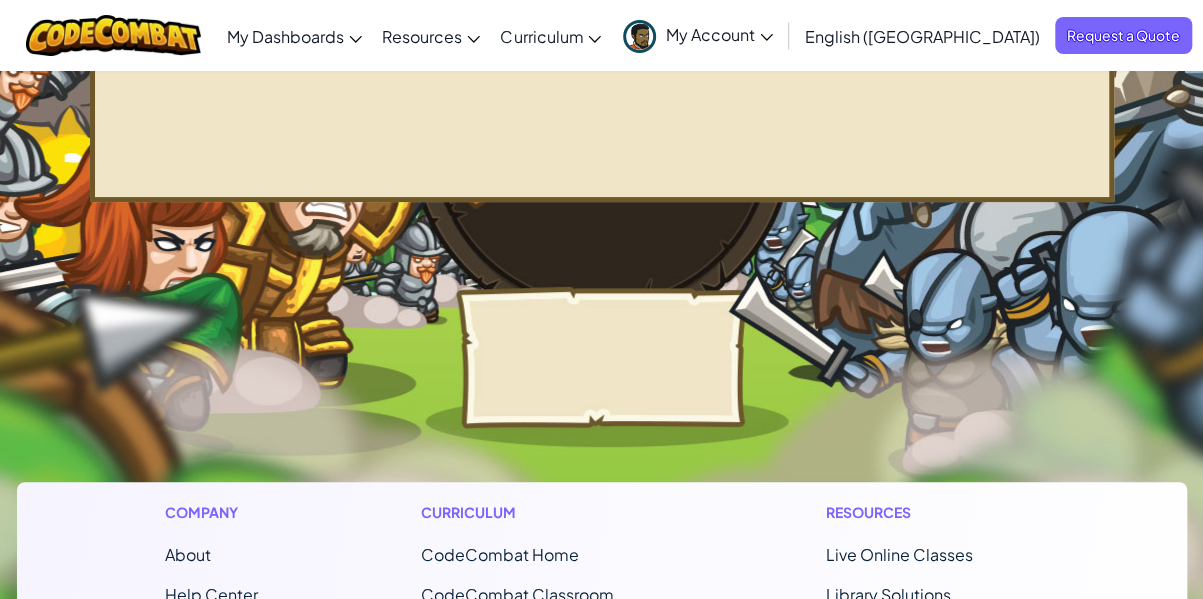 scroll, scrollTop: 0, scrollLeft: 0, axis: both 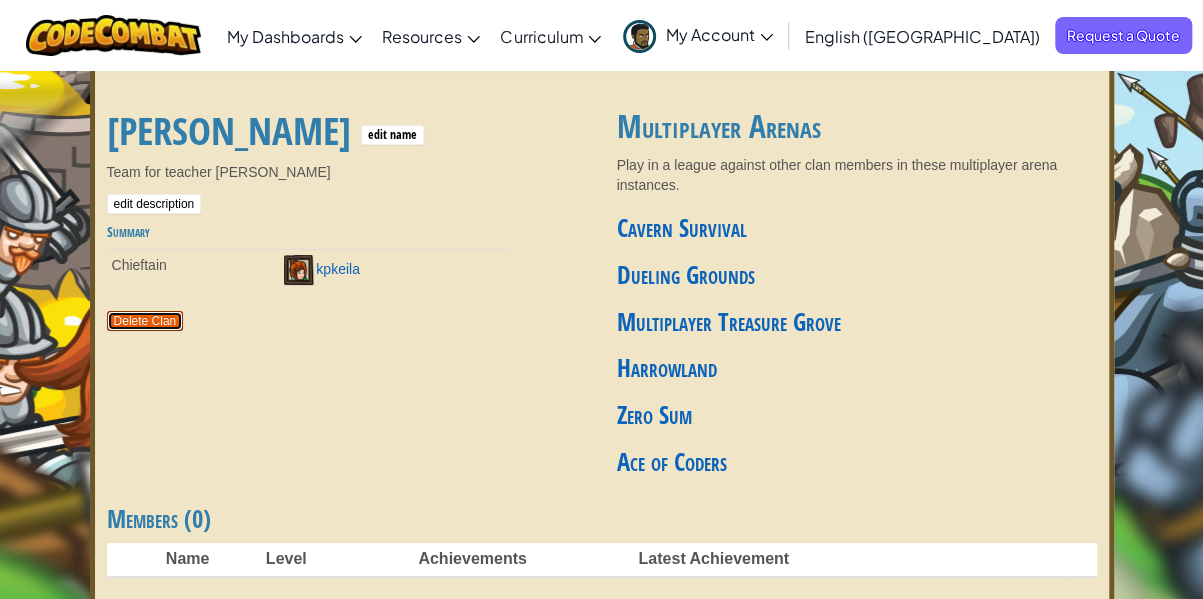 click on "Delete Clan" at bounding box center [145, 321] 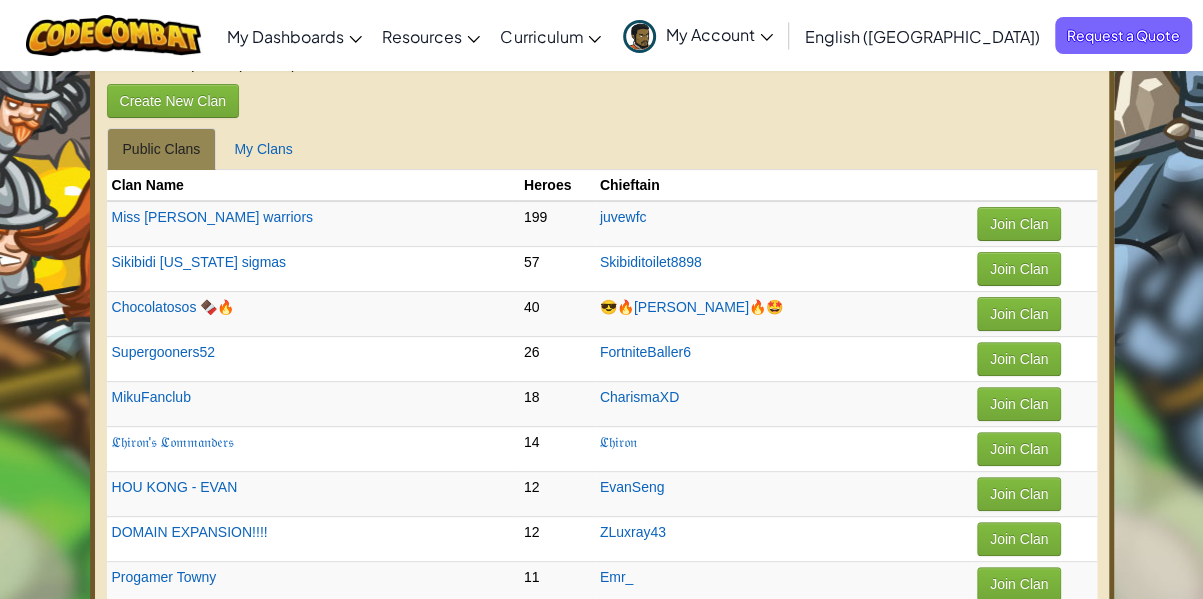 scroll, scrollTop: 0, scrollLeft: 0, axis: both 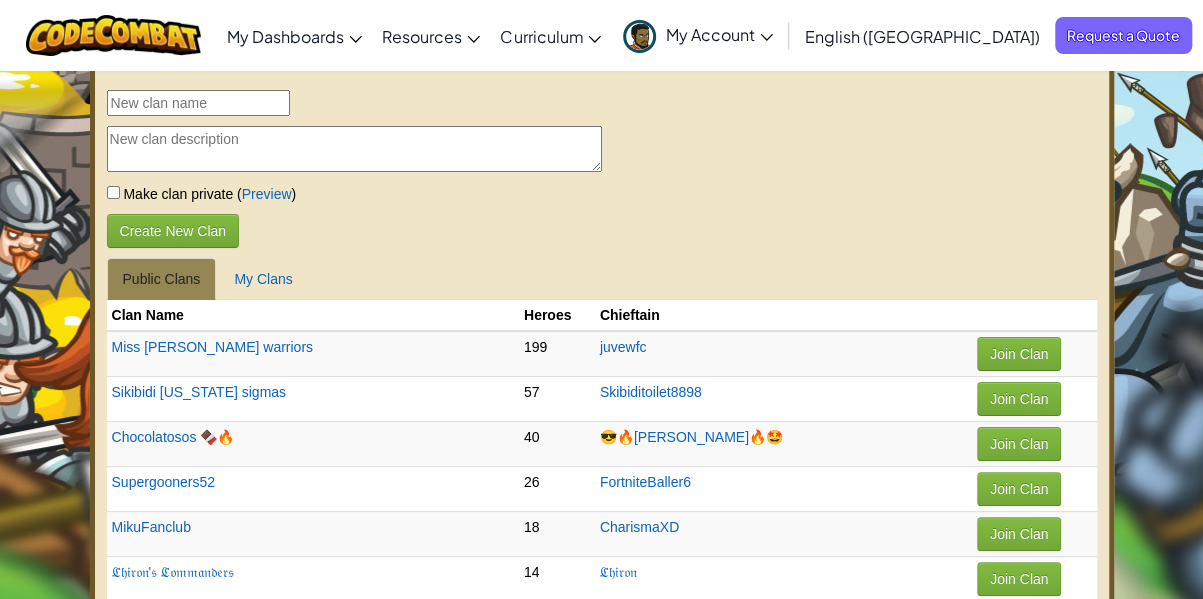 click on "My Account" at bounding box center (698, 35) 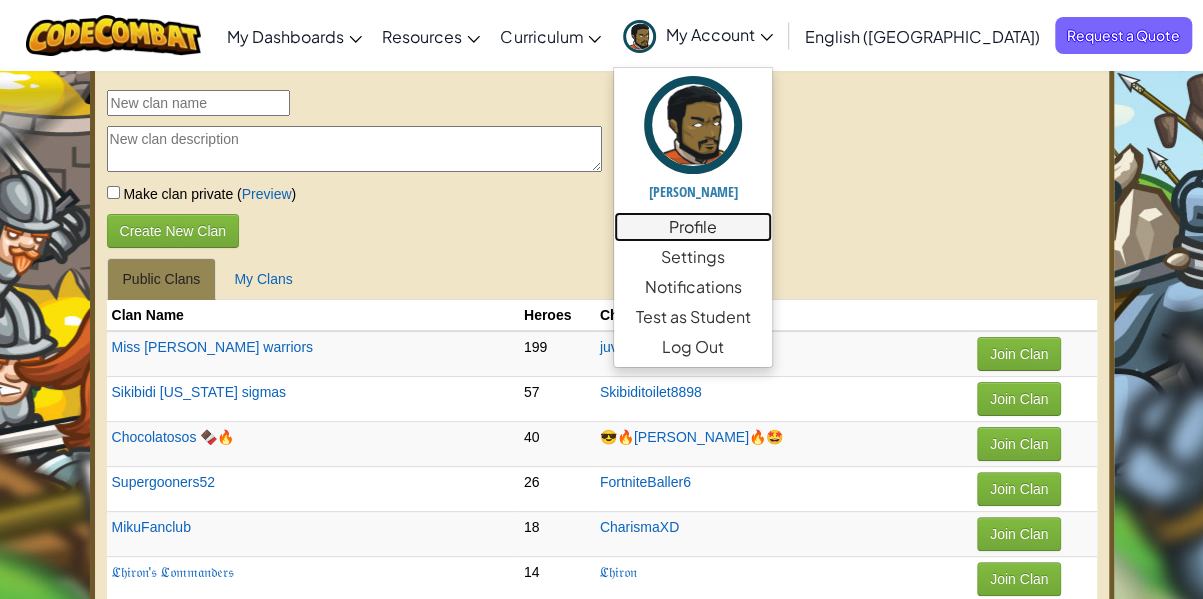 click on "Profile" at bounding box center (693, 227) 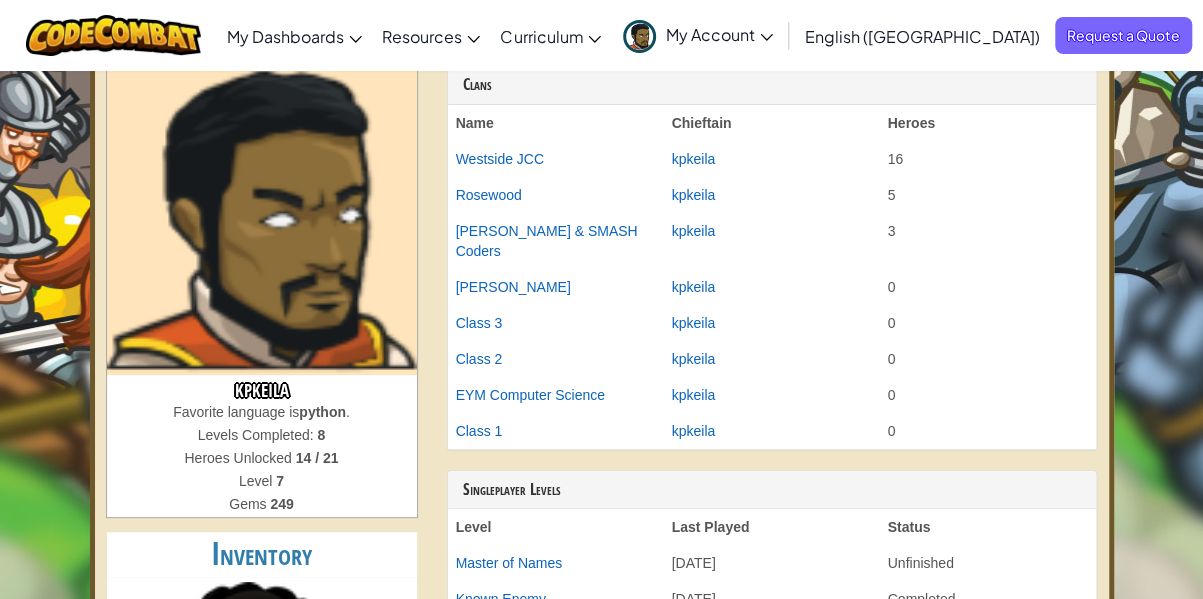 scroll, scrollTop: 71, scrollLeft: 0, axis: vertical 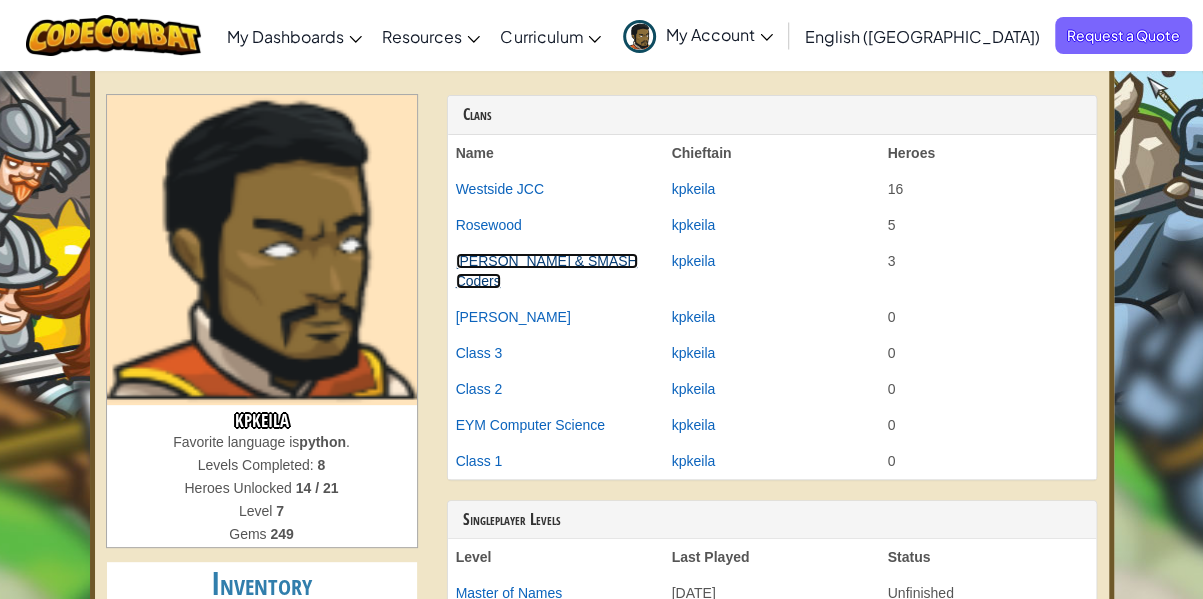 click on "John Muir & SMASH Coders" at bounding box center (547, 271) 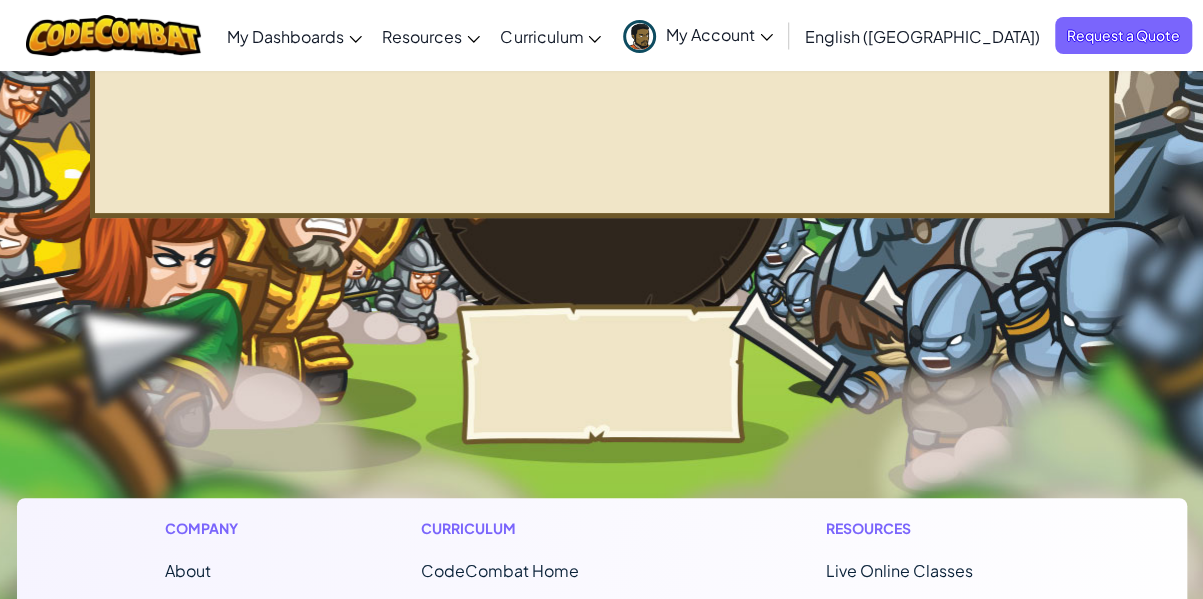 scroll, scrollTop: 0, scrollLeft: 0, axis: both 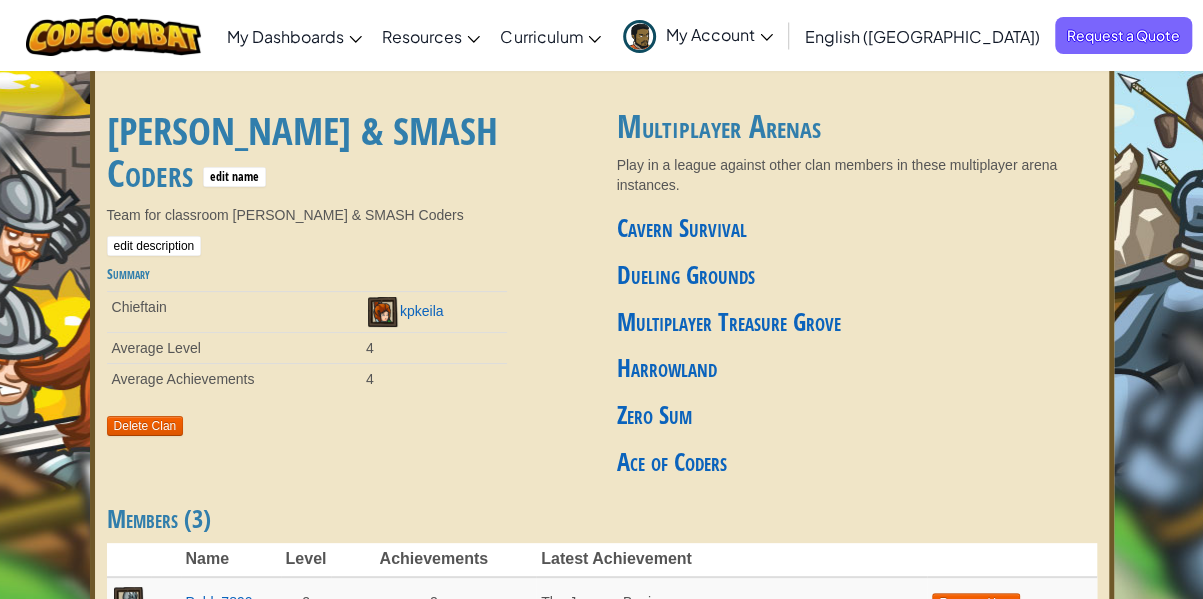 click on "John Muir & SMASH Coders edit name Team for classroom John Muir & SMASH Coders edit description Summary Chieftain kpkeila Average Level 4 Average Achievements 4 Delete Clan" at bounding box center (347, 268) 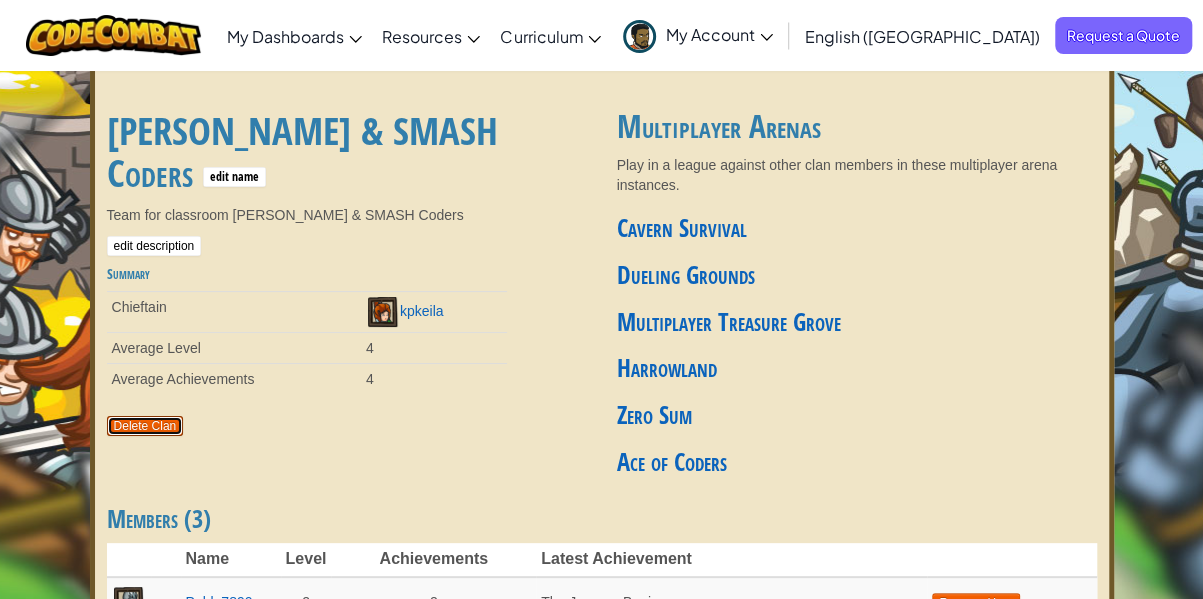 click on "Delete Clan" at bounding box center (145, 426) 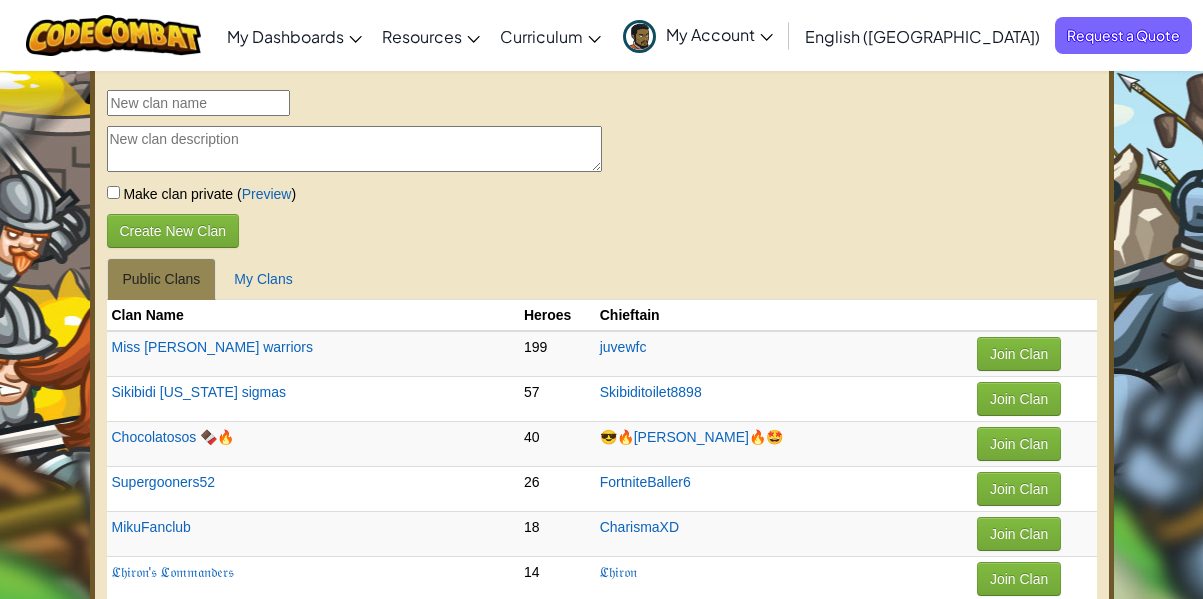 scroll, scrollTop: 0, scrollLeft: 0, axis: both 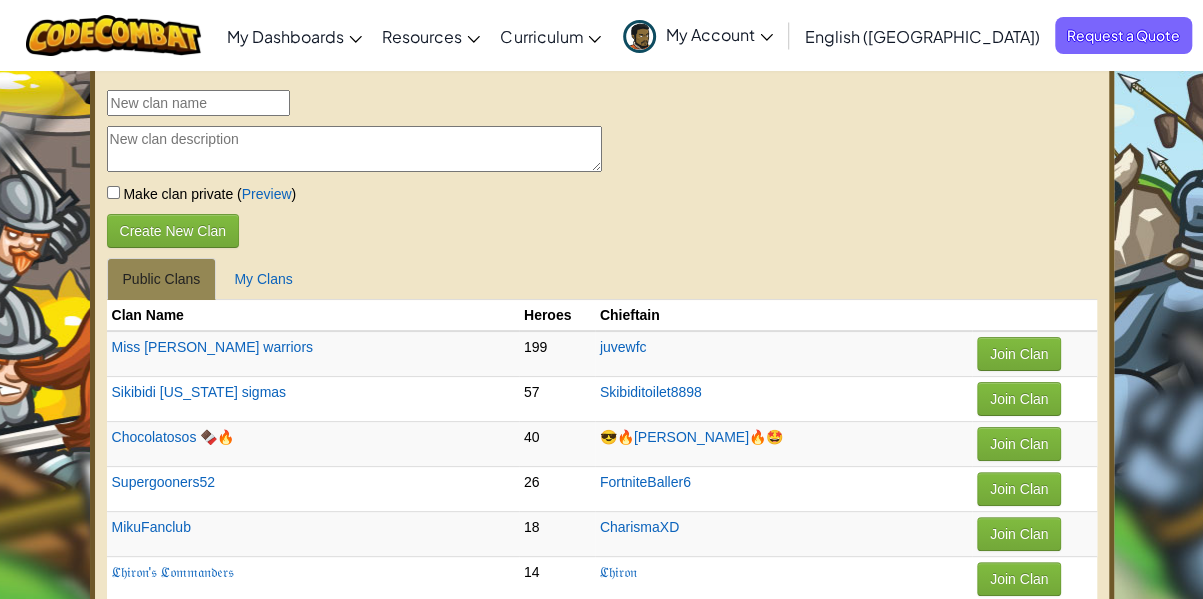 click on "My Account" at bounding box center (719, 34) 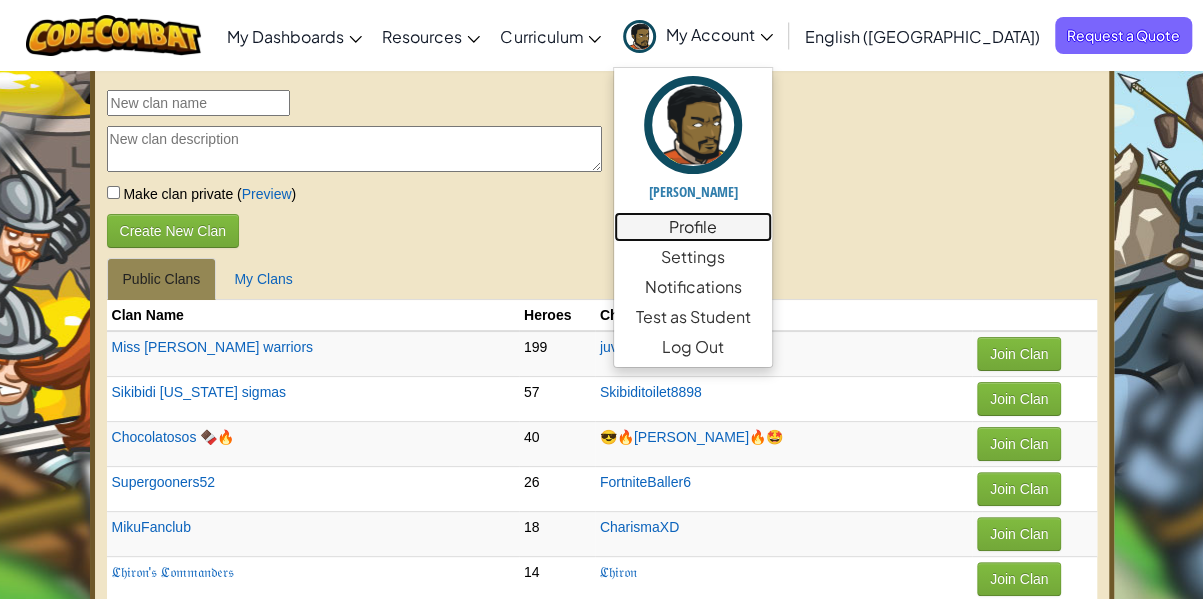 click on "Profile" at bounding box center (693, 227) 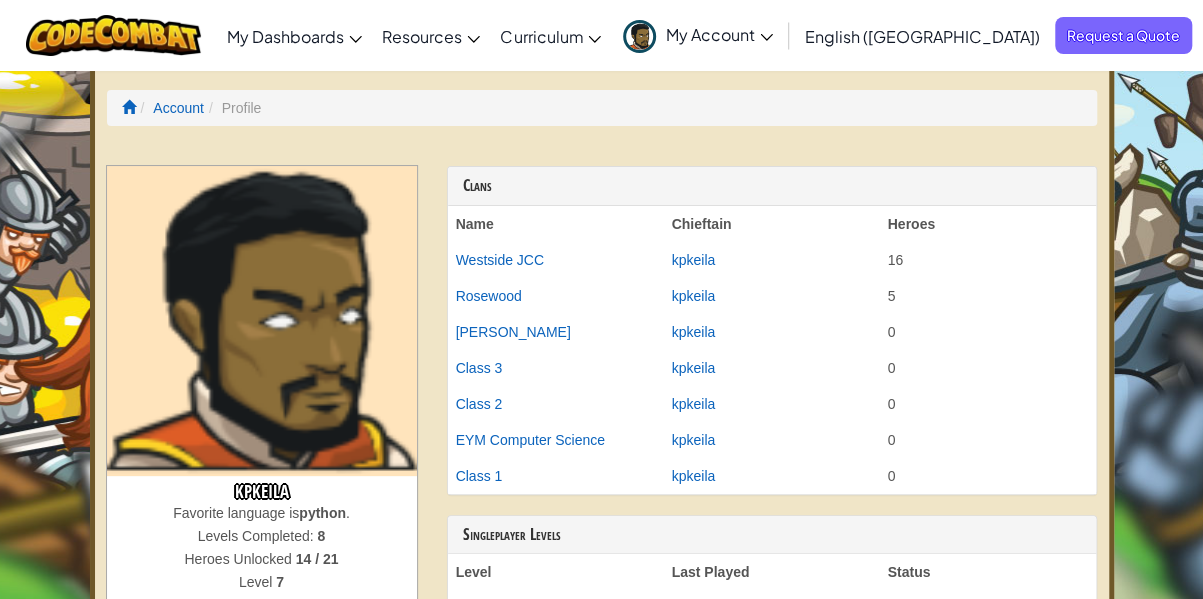scroll, scrollTop: 42, scrollLeft: 0, axis: vertical 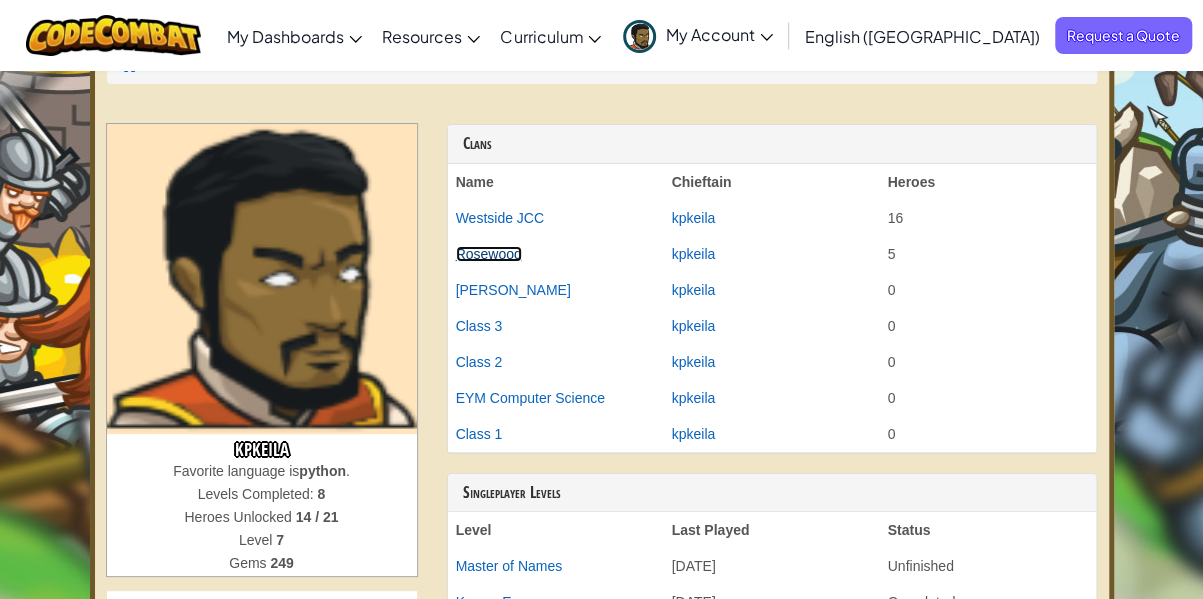 click on "Rosewood" at bounding box center (489, 254) 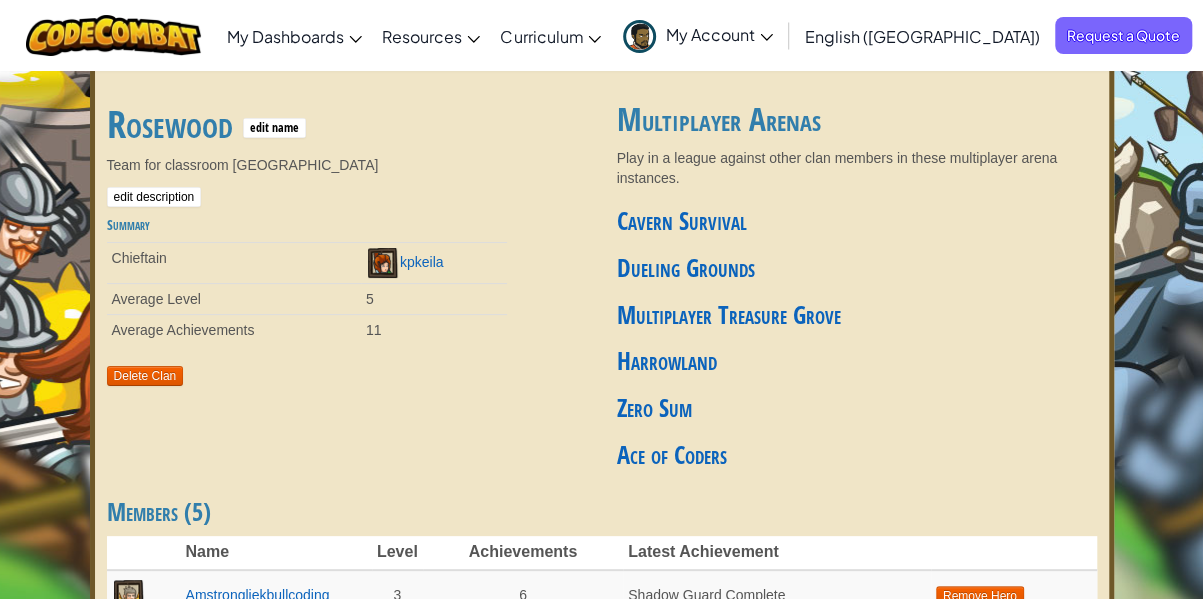 scroll, scrollTop: 0, scrollLeft: 0, axis: both 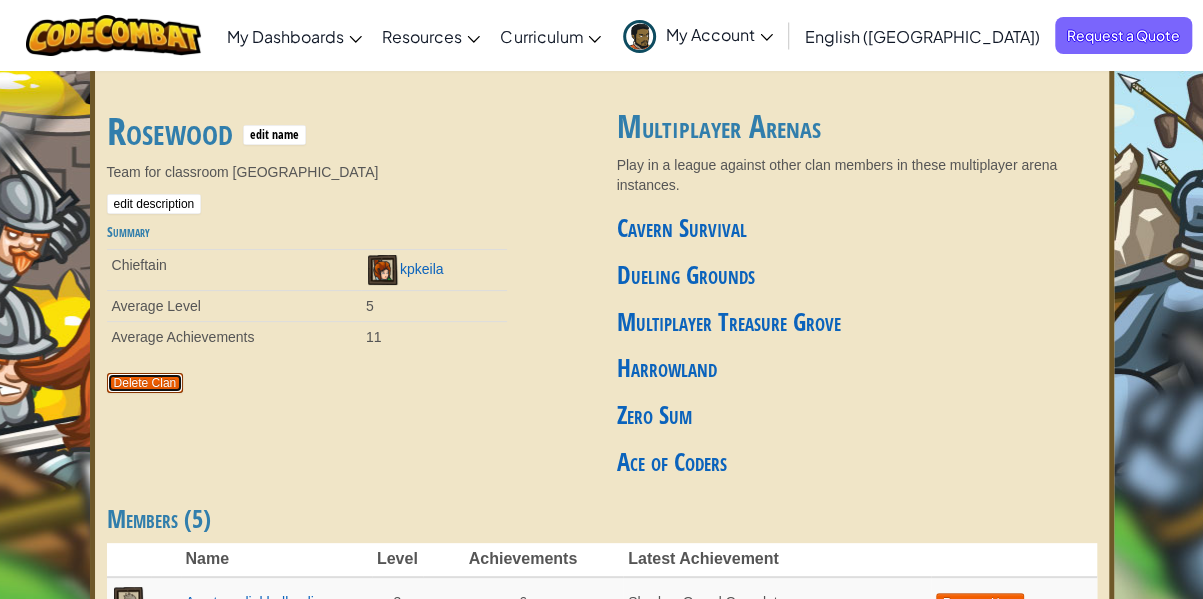 click on "Delete Clan" at bounding box center [145, 383] 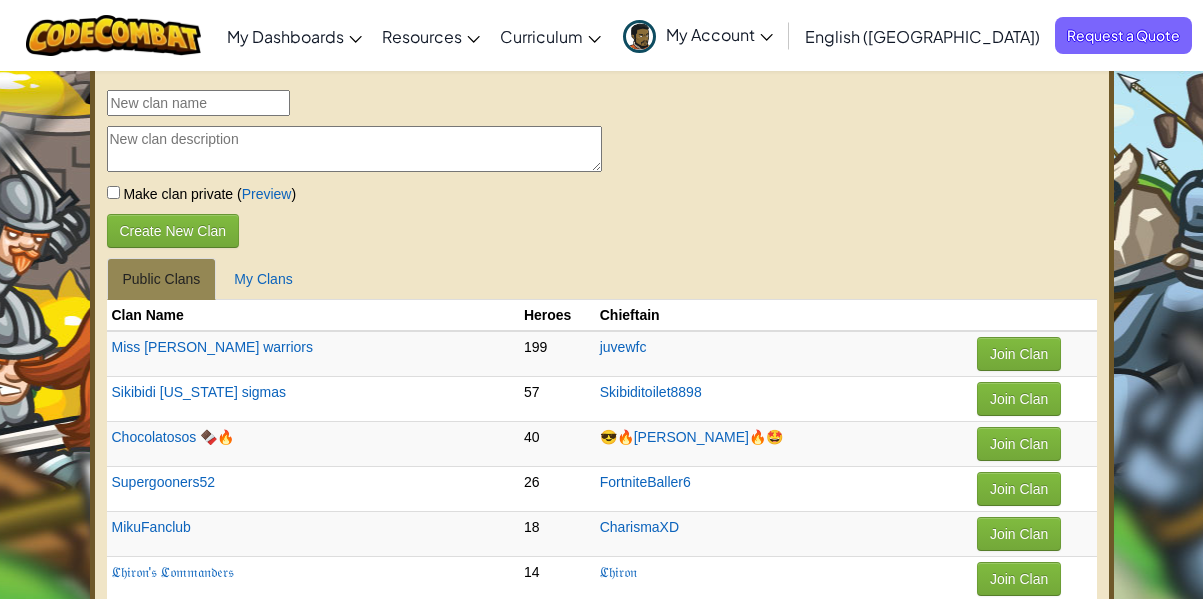 scroll, scrollTop: 0, scrollLeft: 0, axis: both 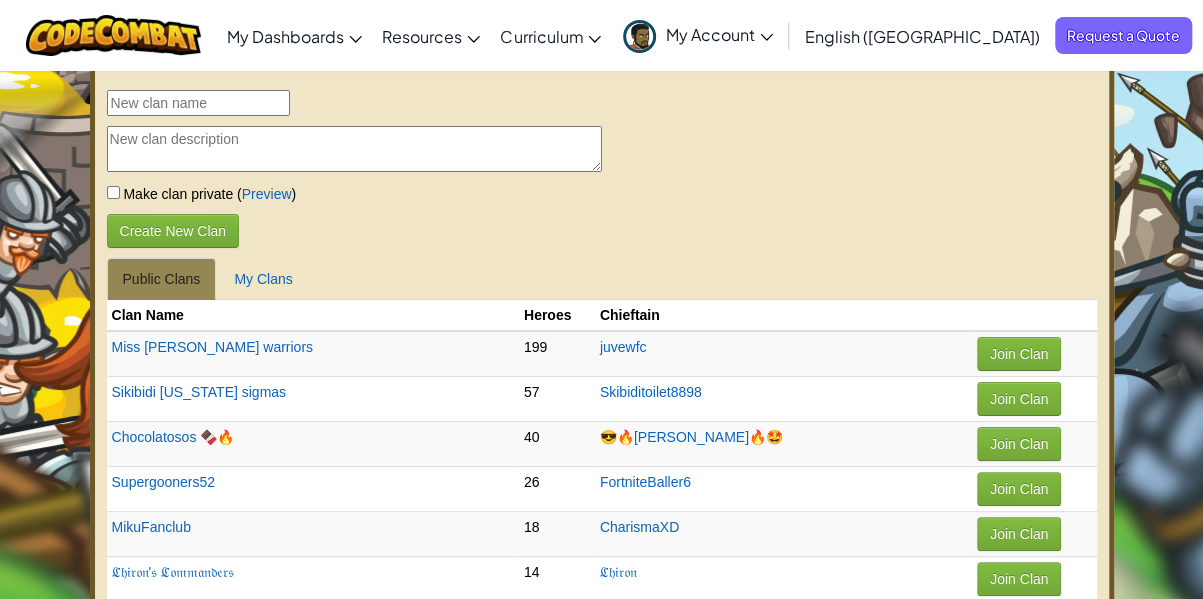click on "Make clan private ( Preview ) Create New Clan Public Clans My Clans Clan Name Heroes Chieftain Miss Yangs warriors 199 juvewfc Join Clan Sikibidi Ohio sigmas 57 Skibiditoilet8898 Join Clan Chocolatosos 🍫🔥 40 😎🔥Mattías Ochoa🔥🤩 Join Clan Supergooners52 26 FortniteBaller6 Join Clan MikuFanclub 18 CharismaXD Join Clan ℭ𝔥𝔦𝔯𝔬𝔫'𝔰 ℭ𝔬𝔪𝔪𝔞𝔫𝔡𝔢𝔯𝔰 14 ℭ𝔥𝔦𝔯𝔬𝔫 Join Clan HOU KONG - EVAN 12 EvanSeng Join Clan DOMAIN EXPANSION!!!! 12 ZLuxray43 Join Clan Progamer Towny 11 Emr_ Join Clan Ts pmo sm sigma 10 Jimone6 Join Clan Sigma Boys 10 Efang Join Clan nanny_nee_fc 8 nanny_nee Join Clan the bingus eaters 8 all my fellasdeedadoodoodoo Join Clan PYTHON MASTERS123 8 Mortisprogrammer123 Join Clan ThunderStrikers 8 ShaunsJ Join Clan Mind Z Education 6 Daniel Mui @ Mind Z Education Join Clan monkey boys 6 cohenhartley Join Clan THE POYRAN 5 daniel kaz 67 Join Clan The Dream Team :D 5 Dyltur Join Clan la team de paris 5 Michael_Kaiser Join Clan DA GOATS" at bounding box center (602, 2470) 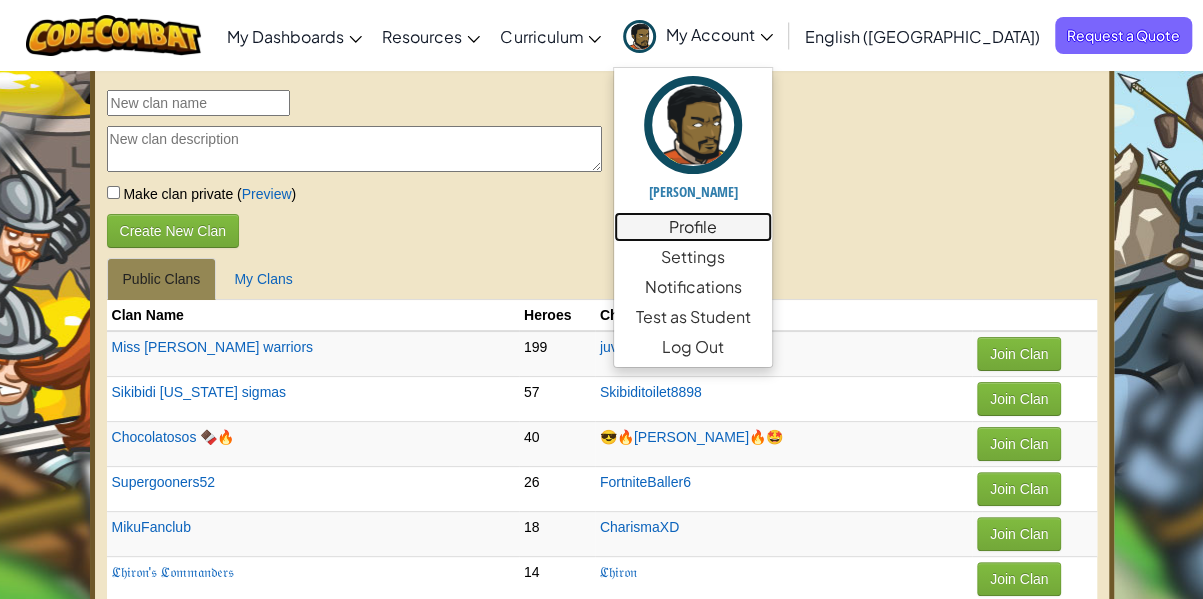 click on "Profile" at bounding box center [693, 227] 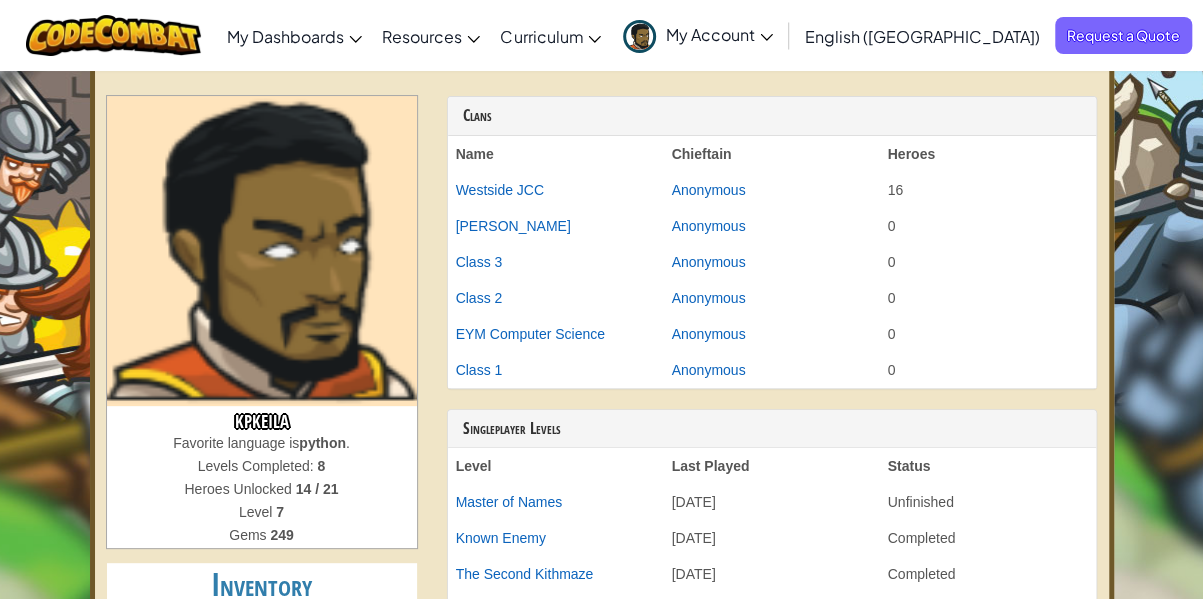 scroll, scrollTop: 75, scrollLeft: 0, axis: vertical 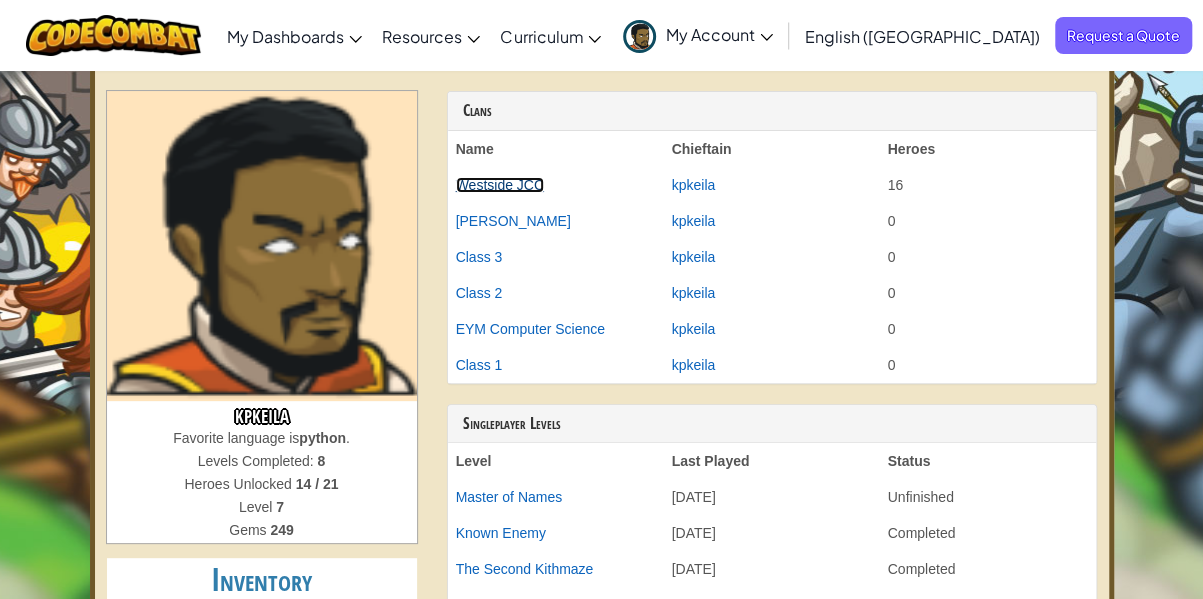 click on "Westside JCC" at bounding box center [500, 185] 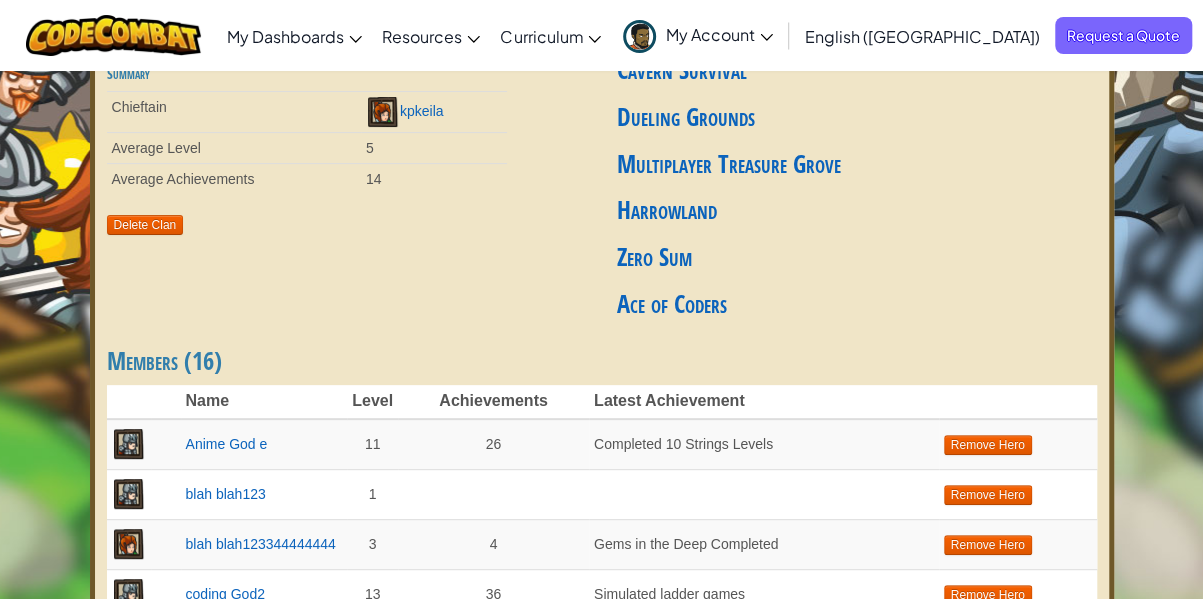 scroll, scrollTop: 0, scrollLeft: 0, axis: both 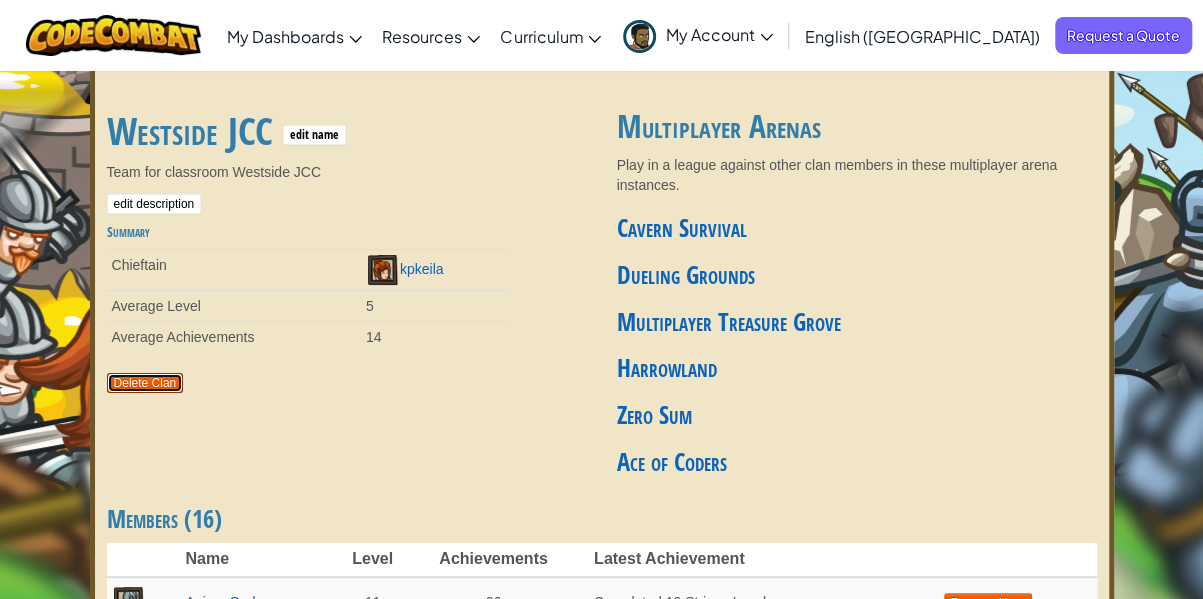 click on "Delete Clan" at bounding box center [145, 383] 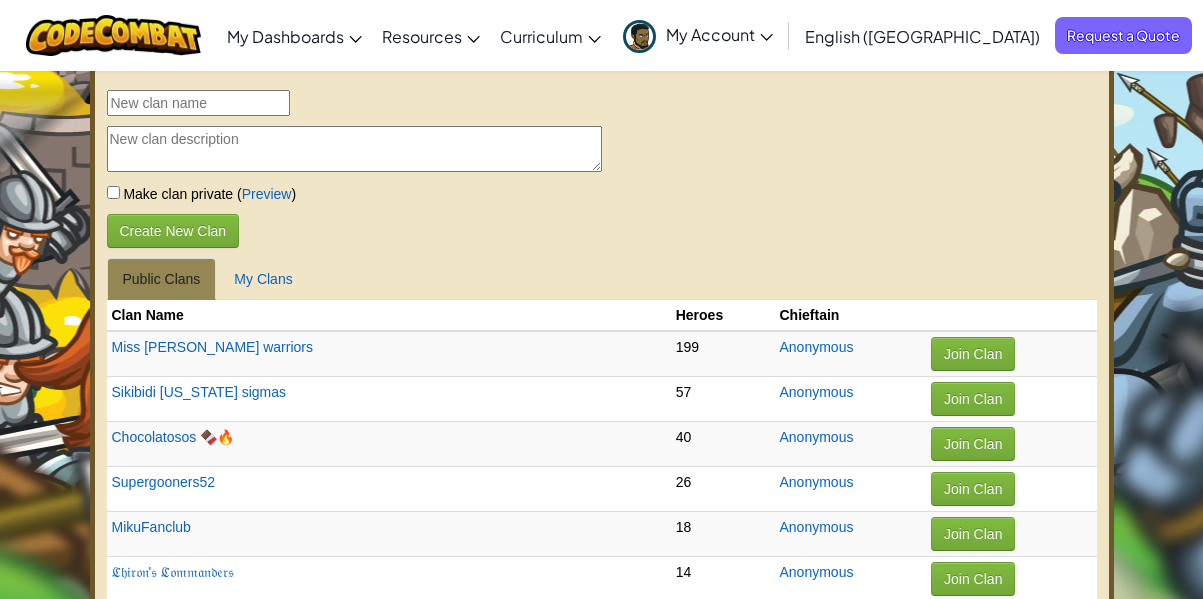 scroll, scrollTop: 0, scrollLeft: 0, axis: both 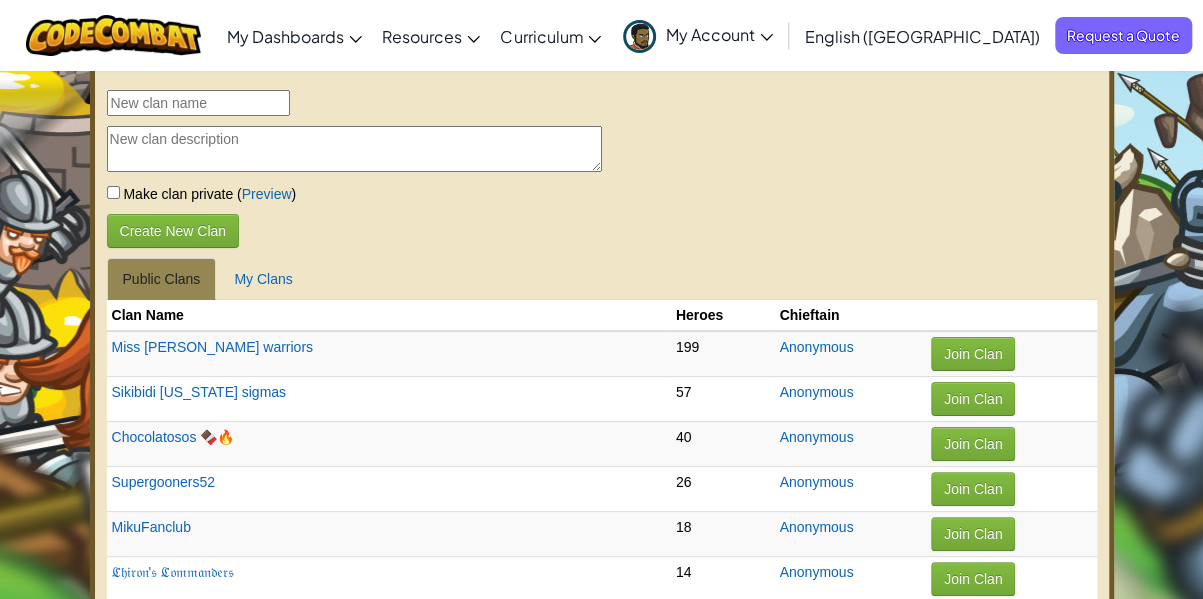 click on "My Account" at bounding box center [719, 34] 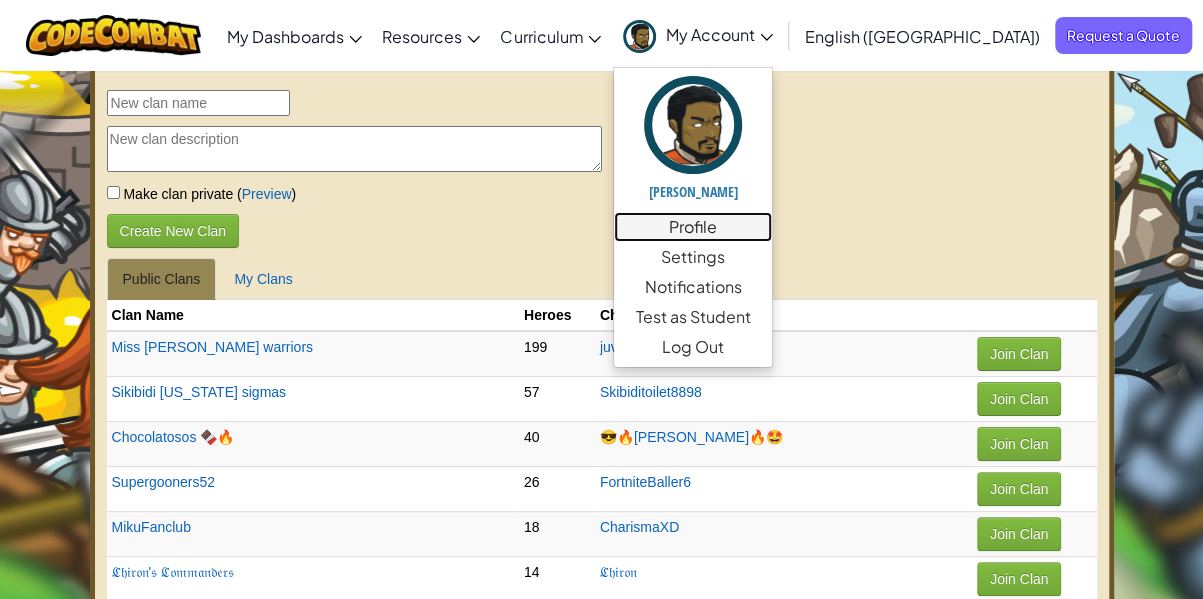 click on "Profile" at bounding box center [693, 227] 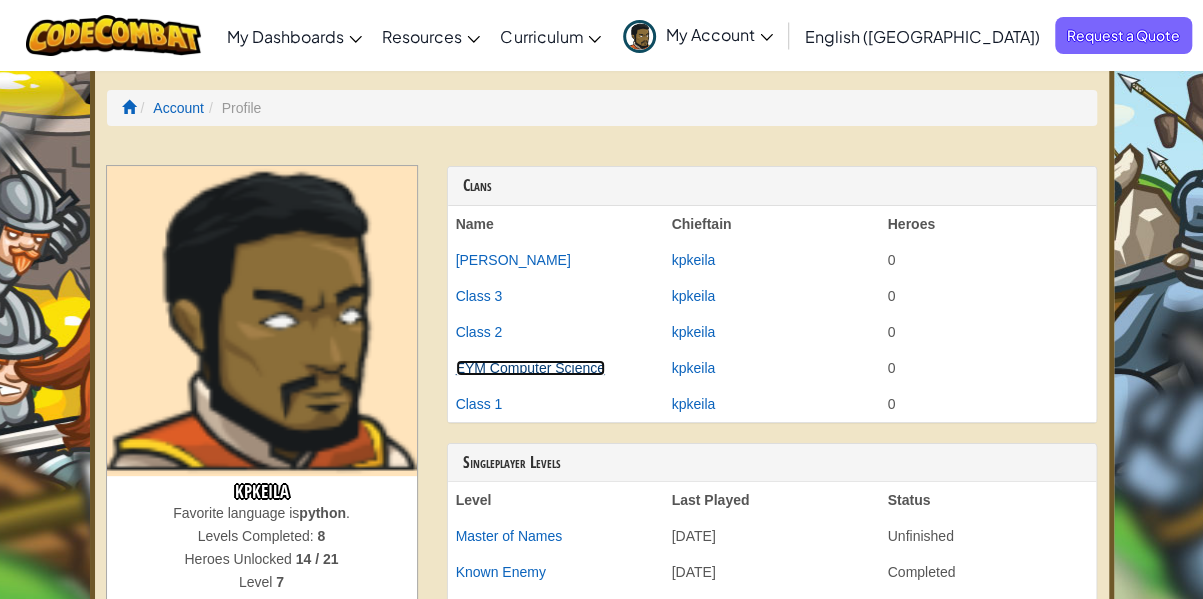 click on "EYM Computer Science" at bounding box center (530, 368) 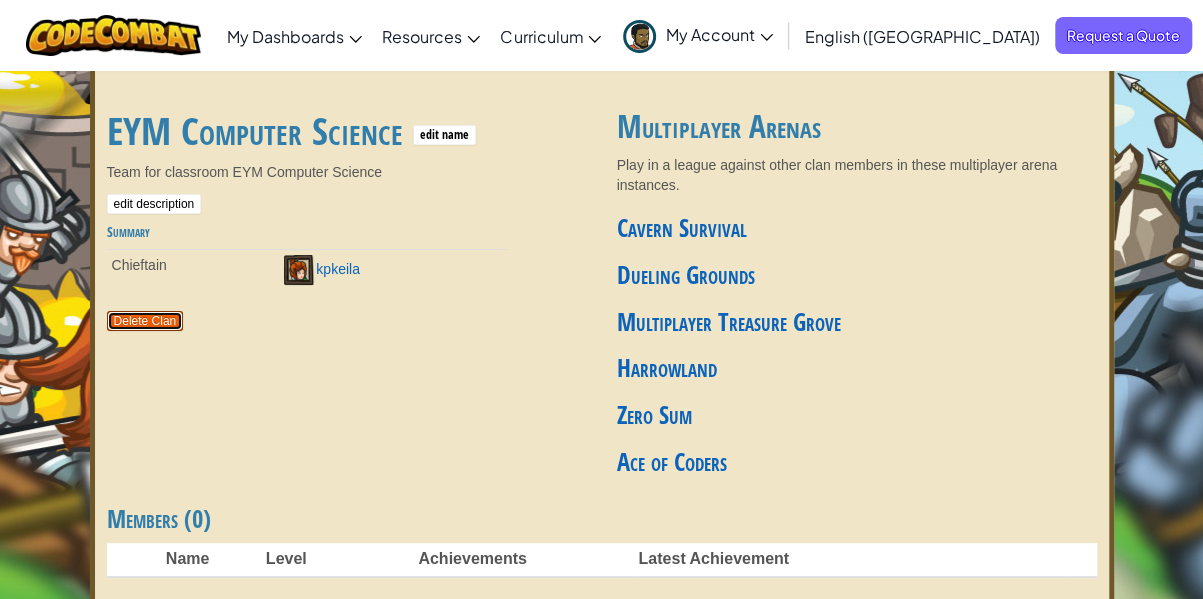 click on "Delete Clan" at bounding box center (145, 321) 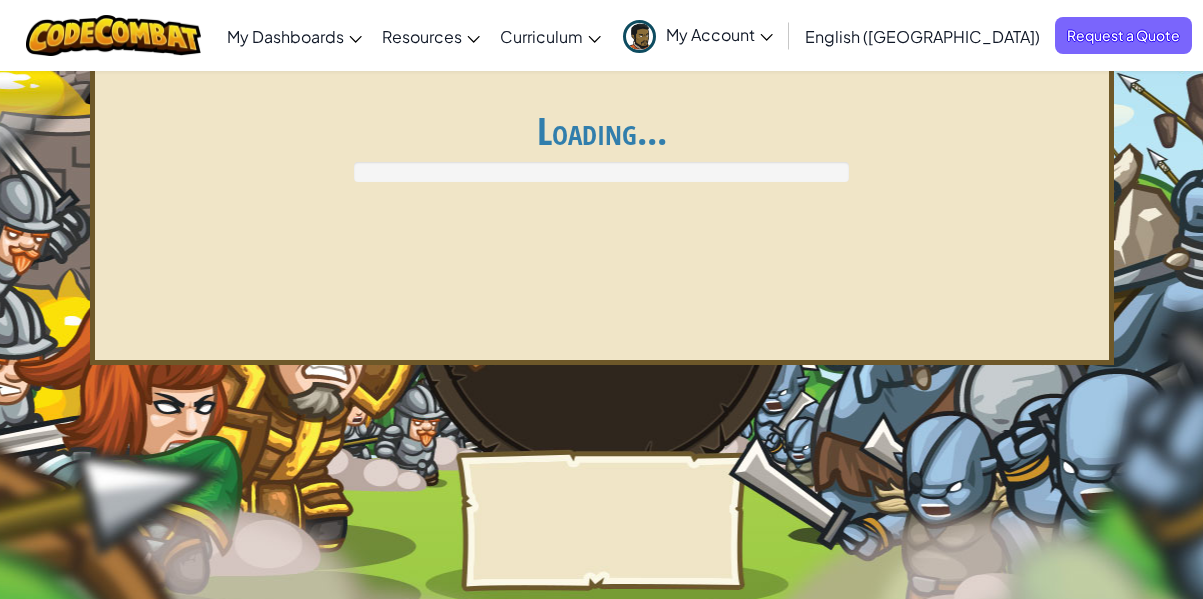 scroll, scrollTop: 0, scrollLeft: 0, axis: both 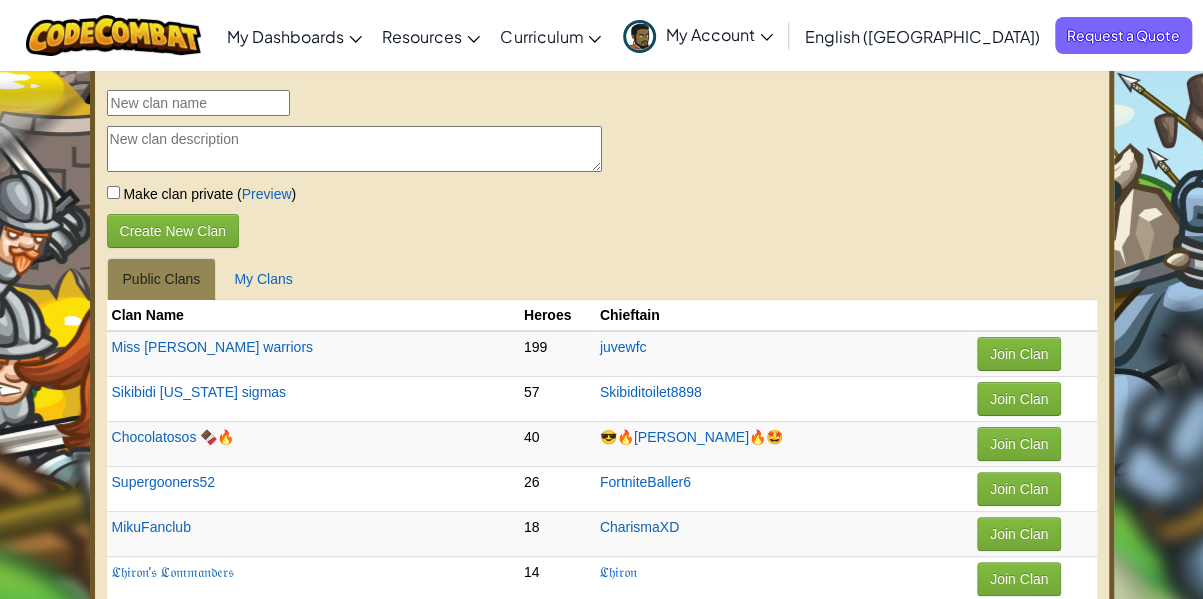drag, startPoint x: 0, startPoint y: 0, endPoint x: 812, endPoint y: 35, distance: 812.75397 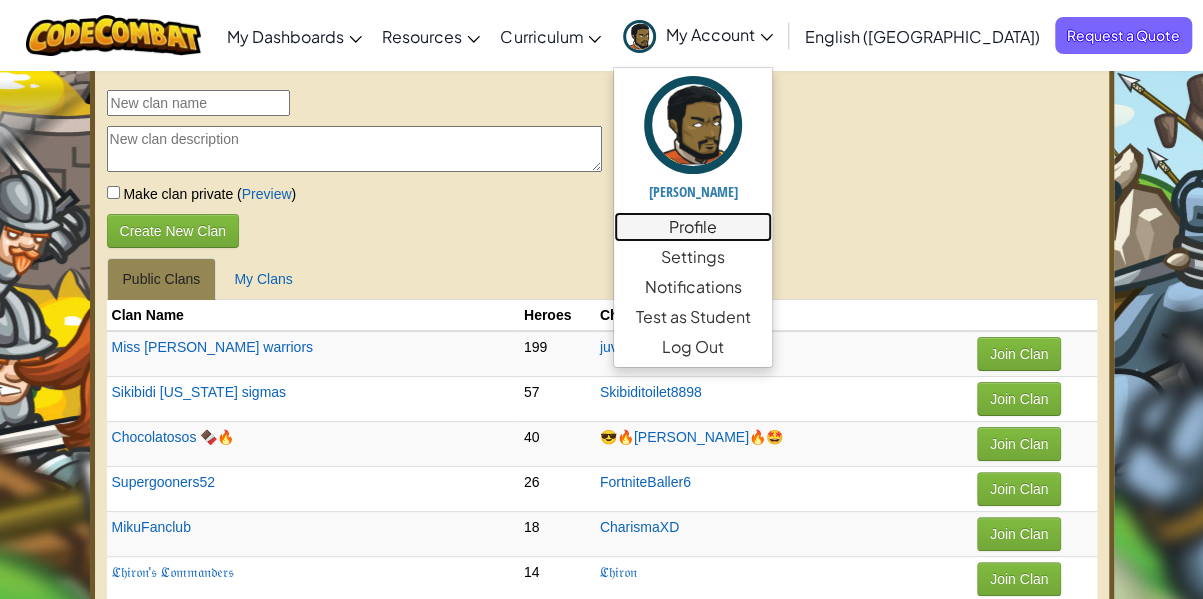 click on "Profile" at bounding box center [693, 227] 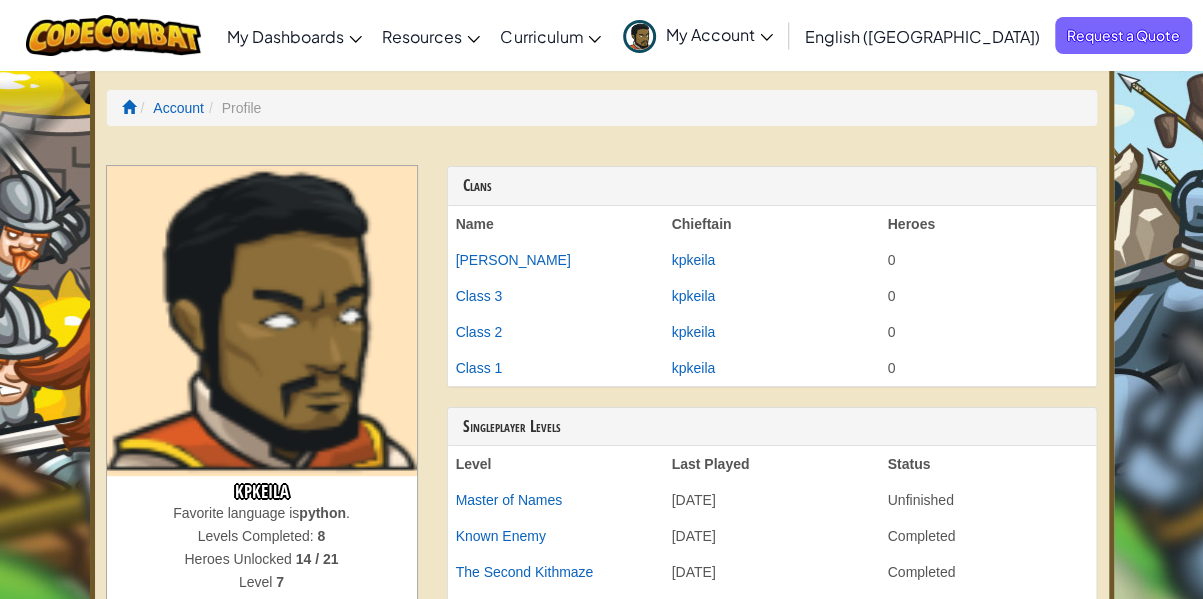 click on "My Account" at bounding box center (719, 34) 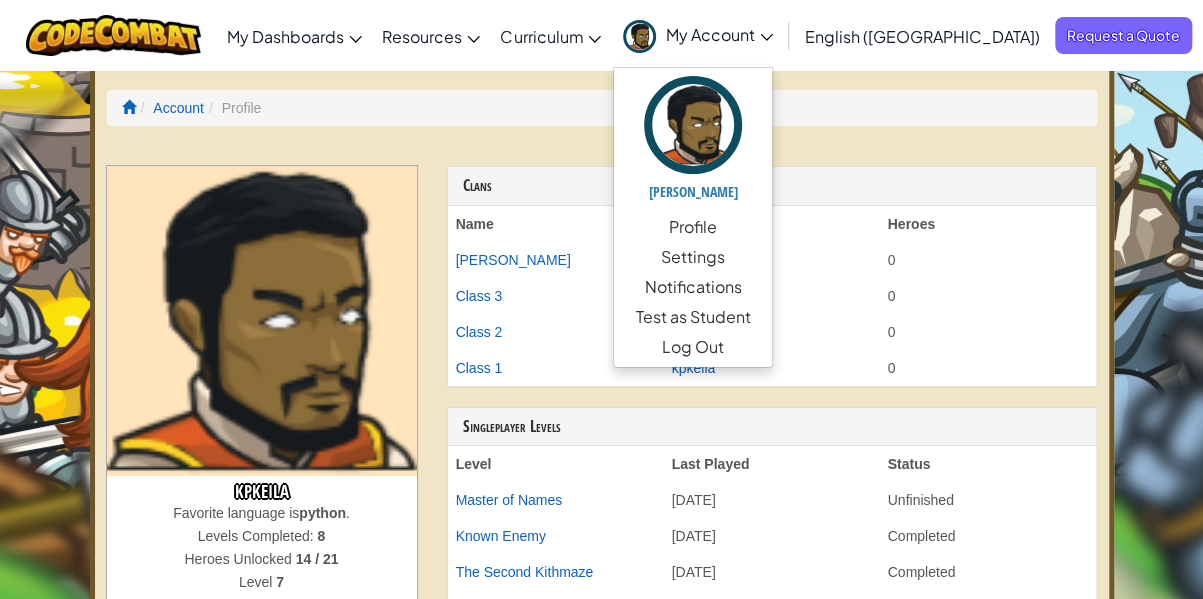 click at bounding box center (602, 156) 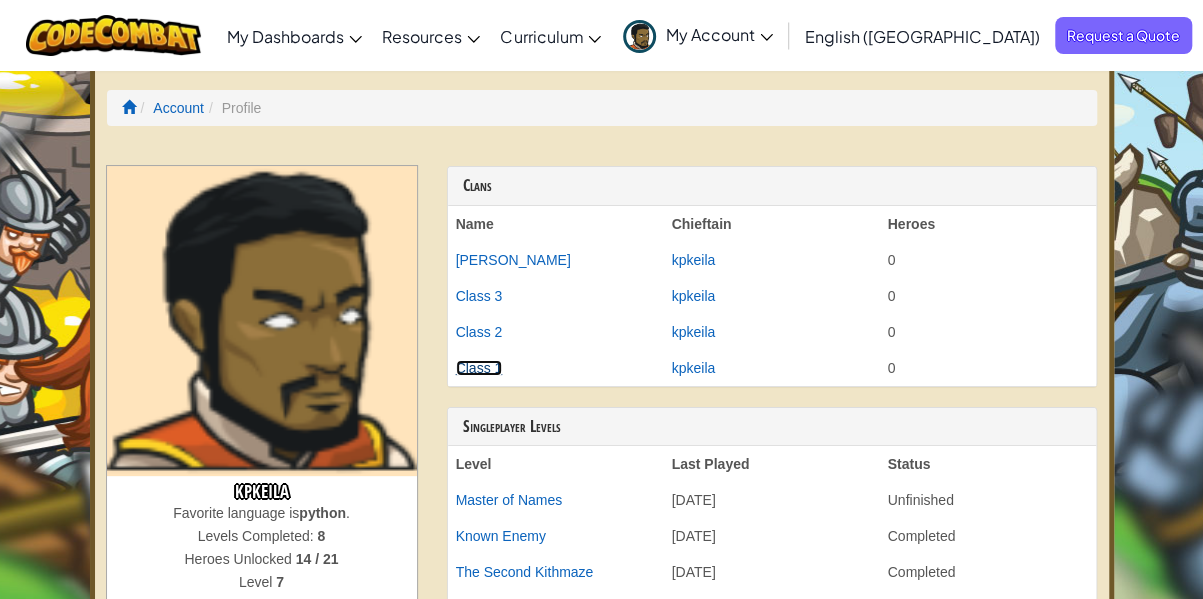 click on "Class 1" at bounding box center [479, 368] 